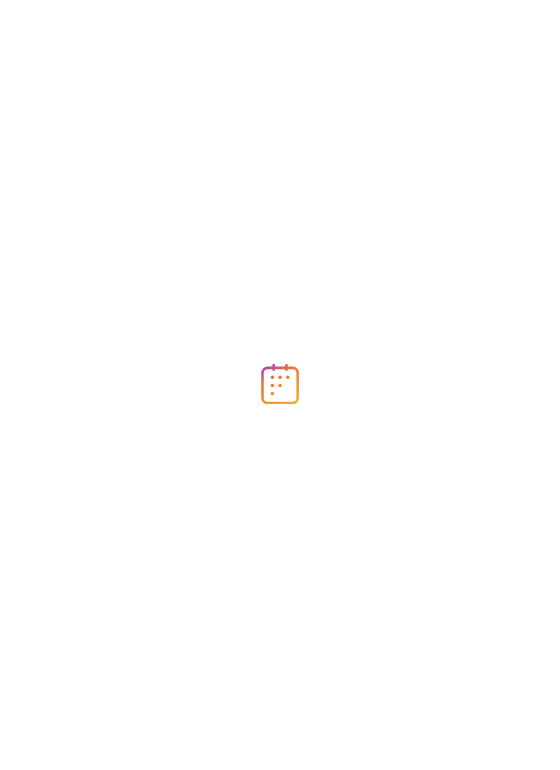 scroll, scrollTop: 0, scrollLeft: 0, axis: both 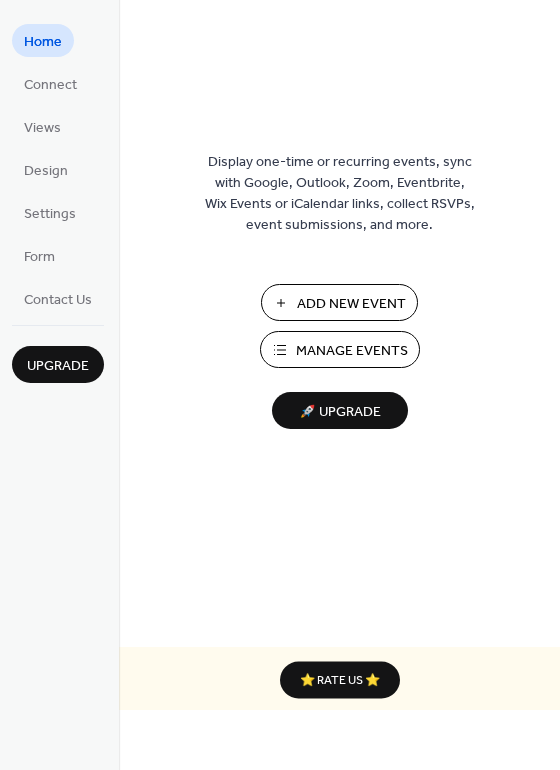 click on "Manage Events" at bounding box center (352, 351) 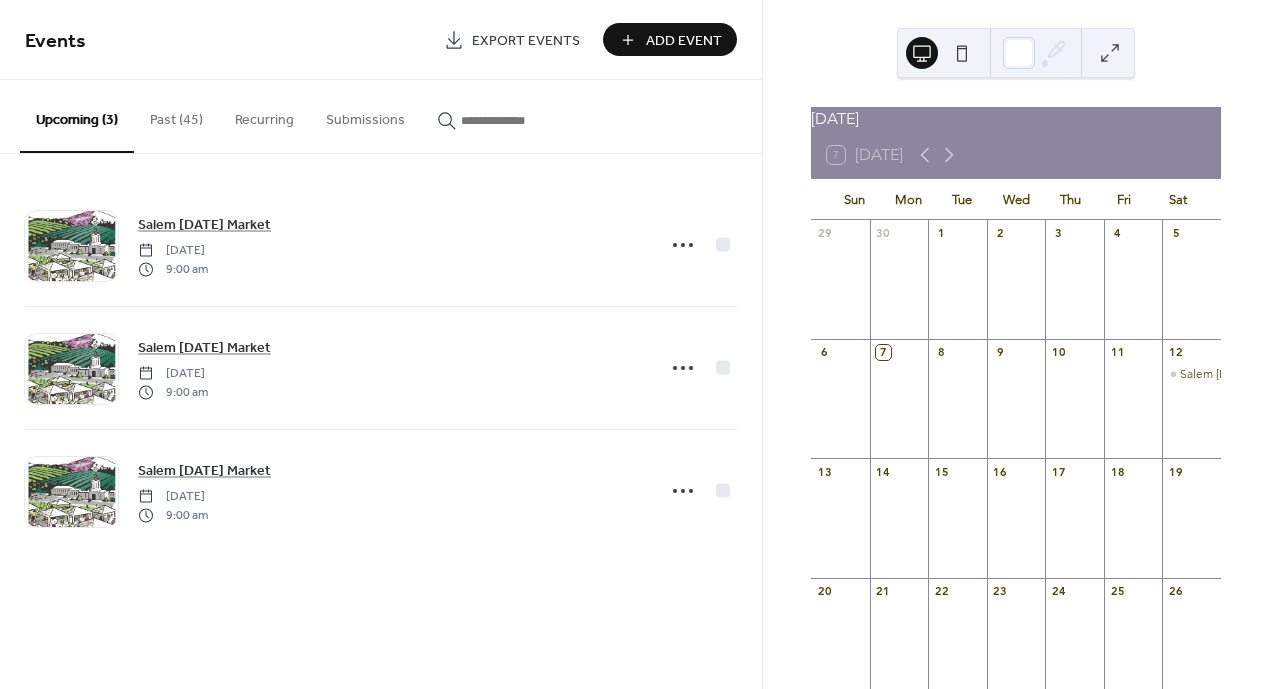 scroll, scrollTop: 0, scrollLeft: 0, axis: both 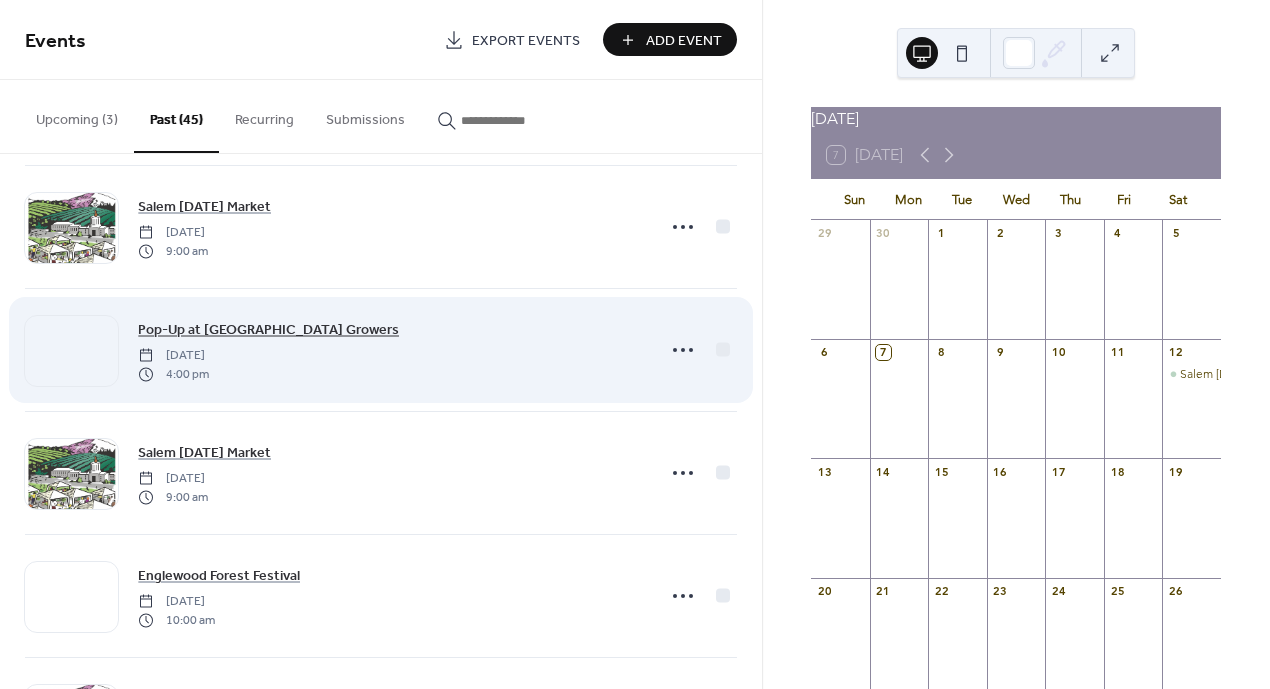 click on "Pop-Up at Minto Island Growers" at bounding box center [268, 330] 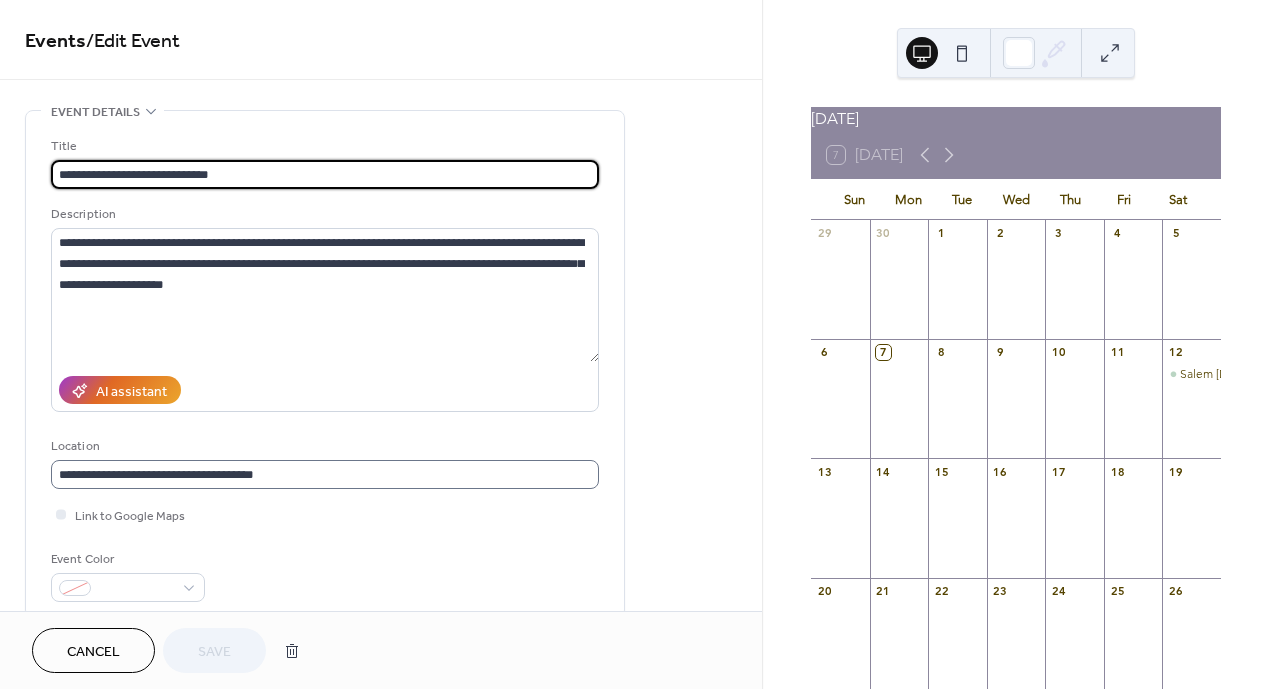 scroll, scrollTop: 1, scrollLeft: 0, axis: vertical 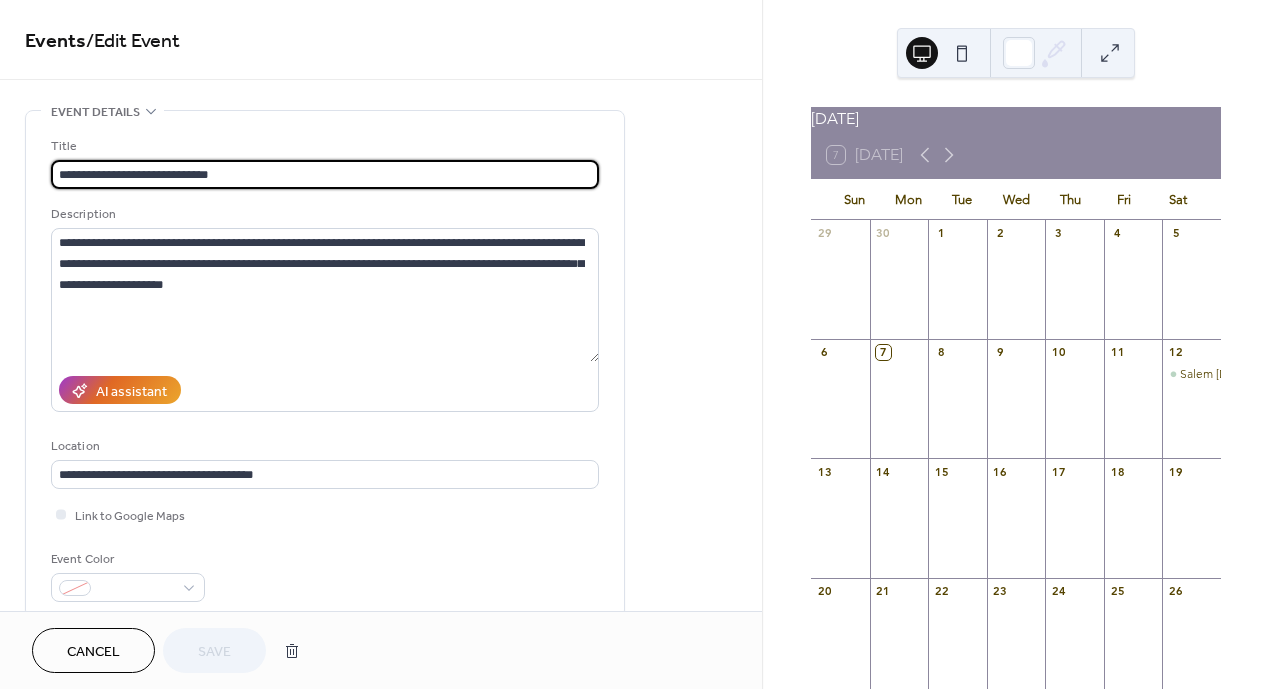 click on "Cancel" at bounding box center [93, 652] 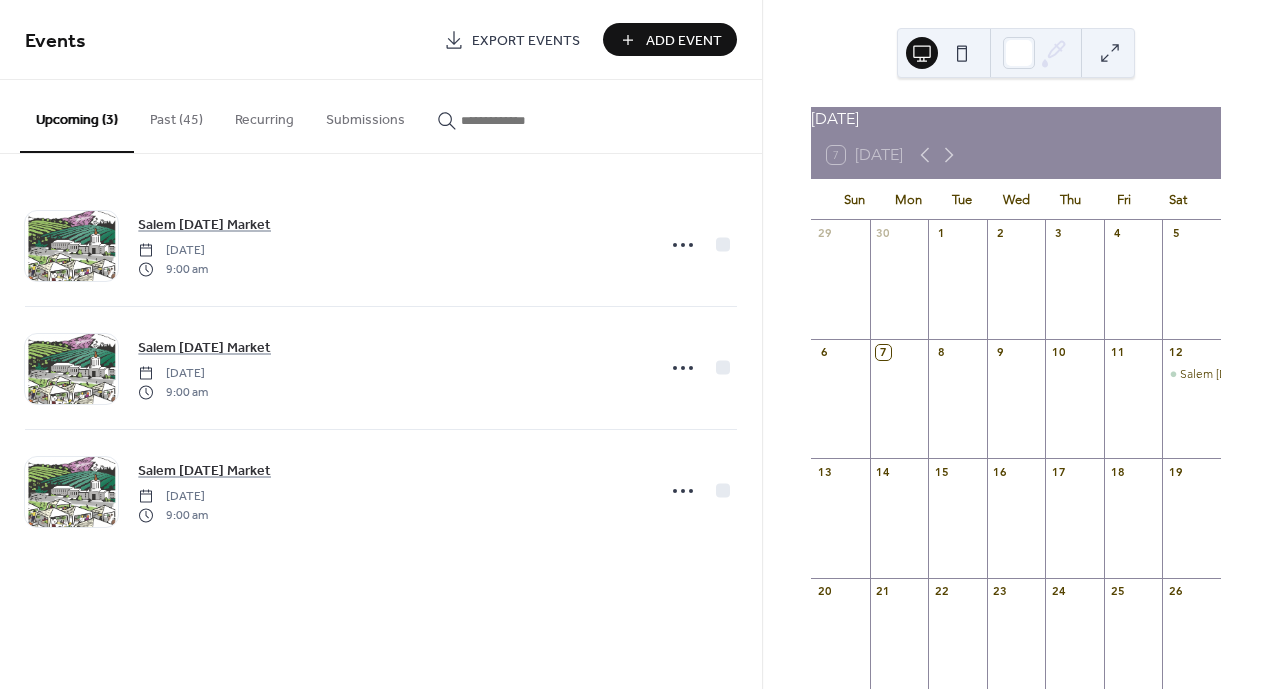 click on "Past  (45)" at bounding box center [176, 115] 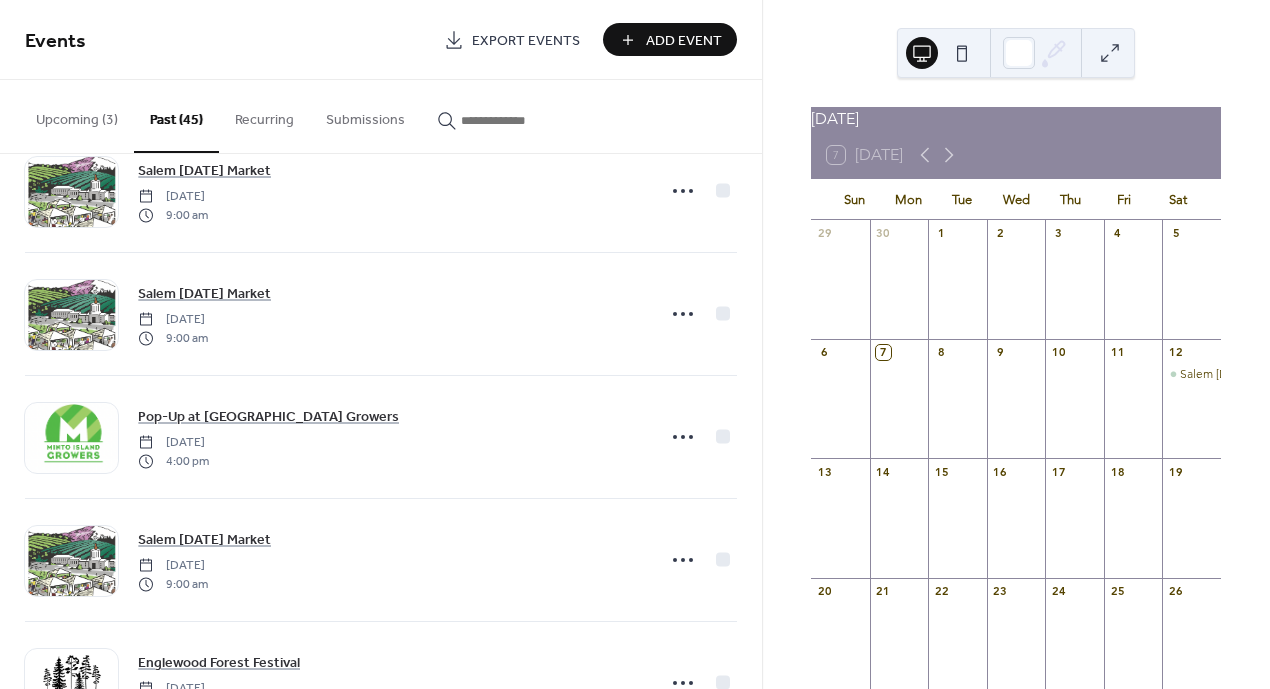 scroll, scrollTop: 811, scrollLeft: 0, axis: vertical 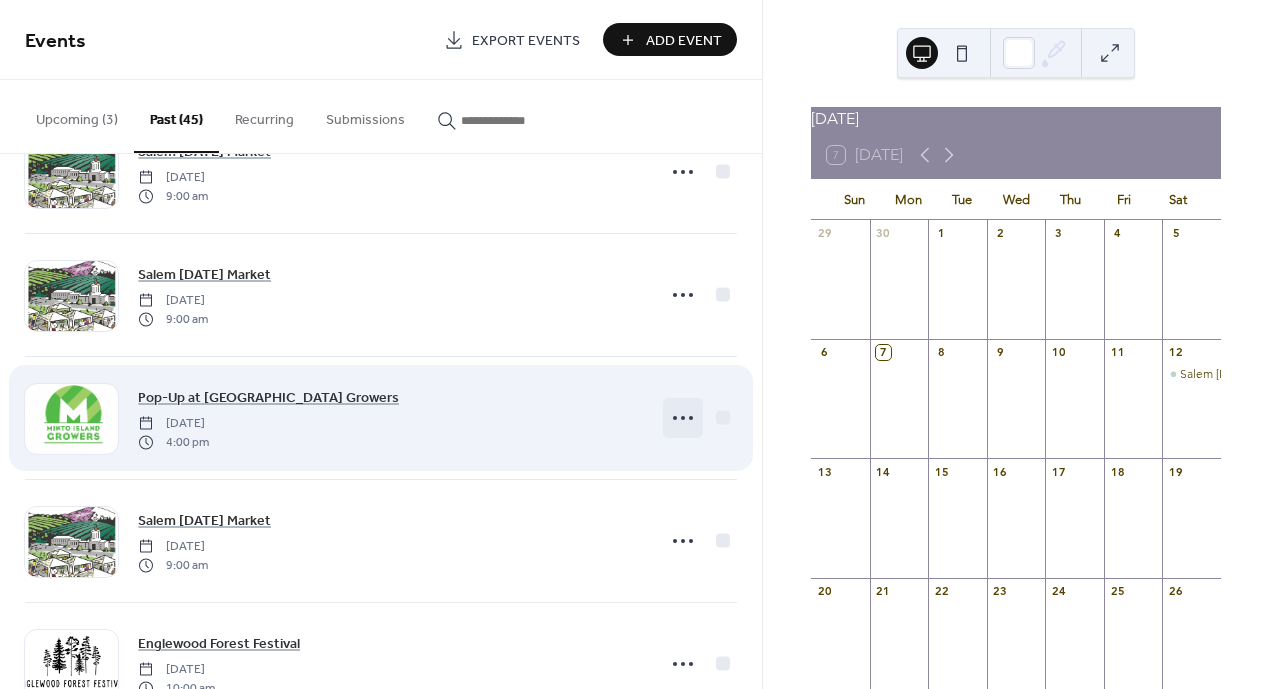 click 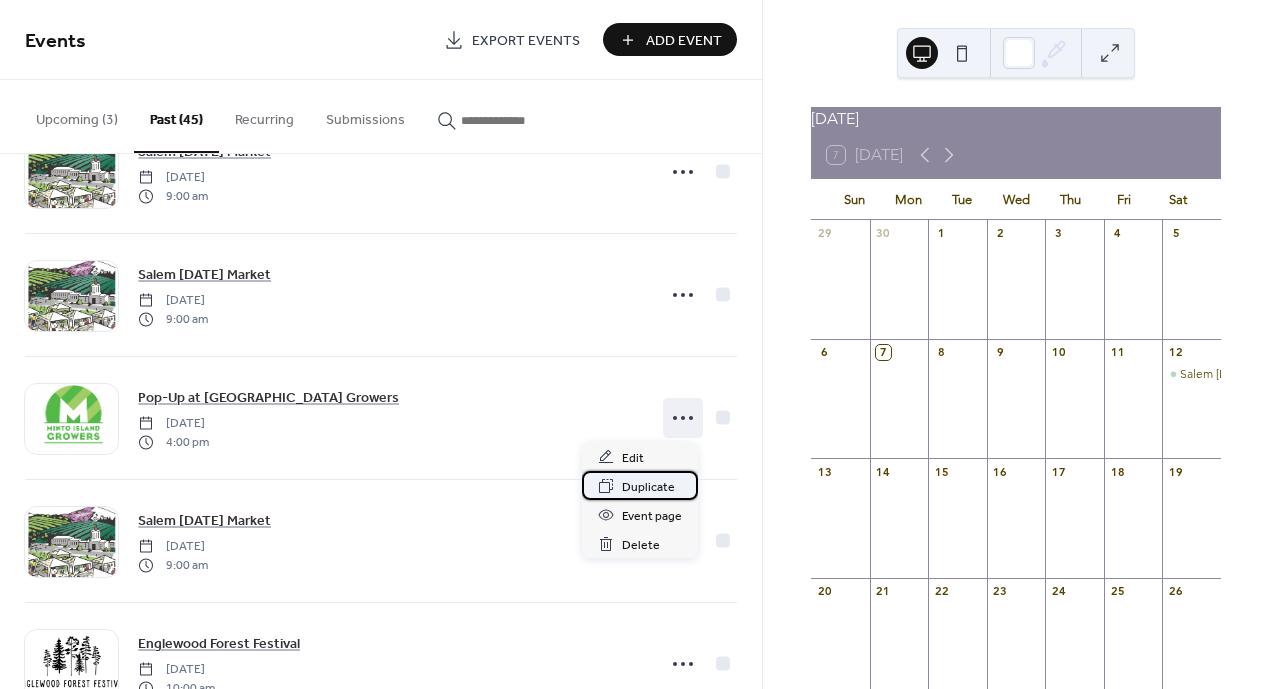 click on "Duplicate" at bounding box center (648, 487) 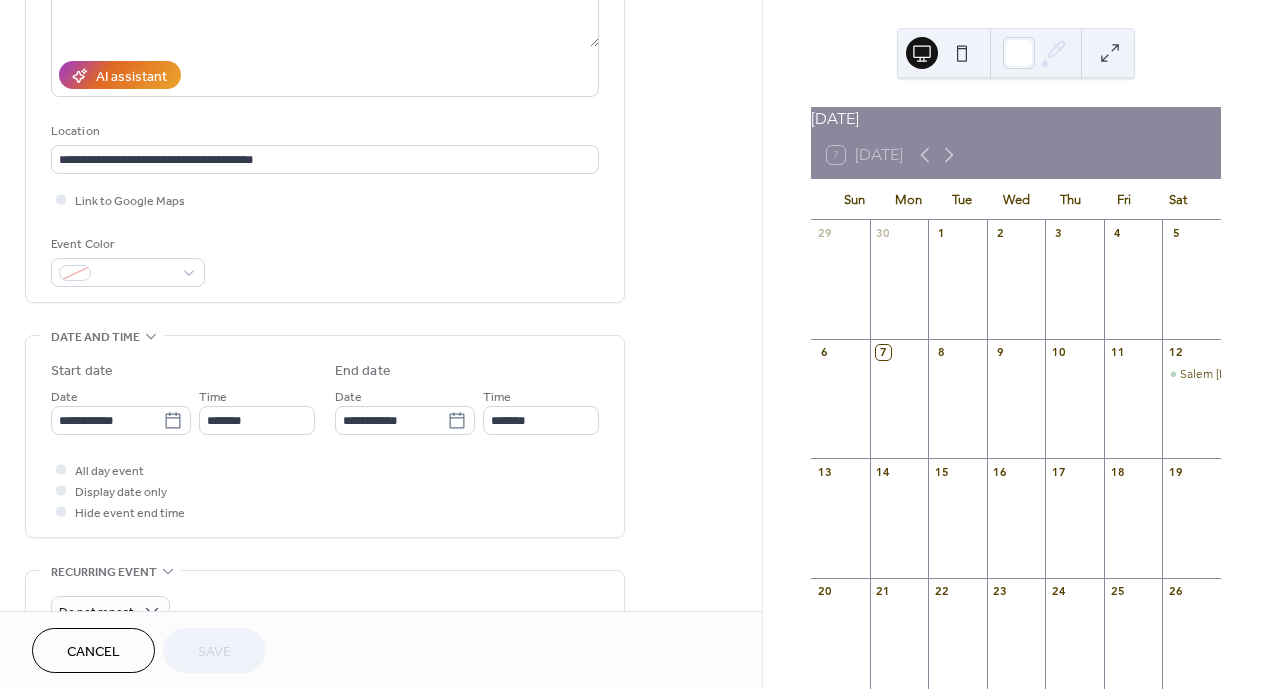 scroll, scrollTop: 318, scrollLeft: 0, axis: vertical 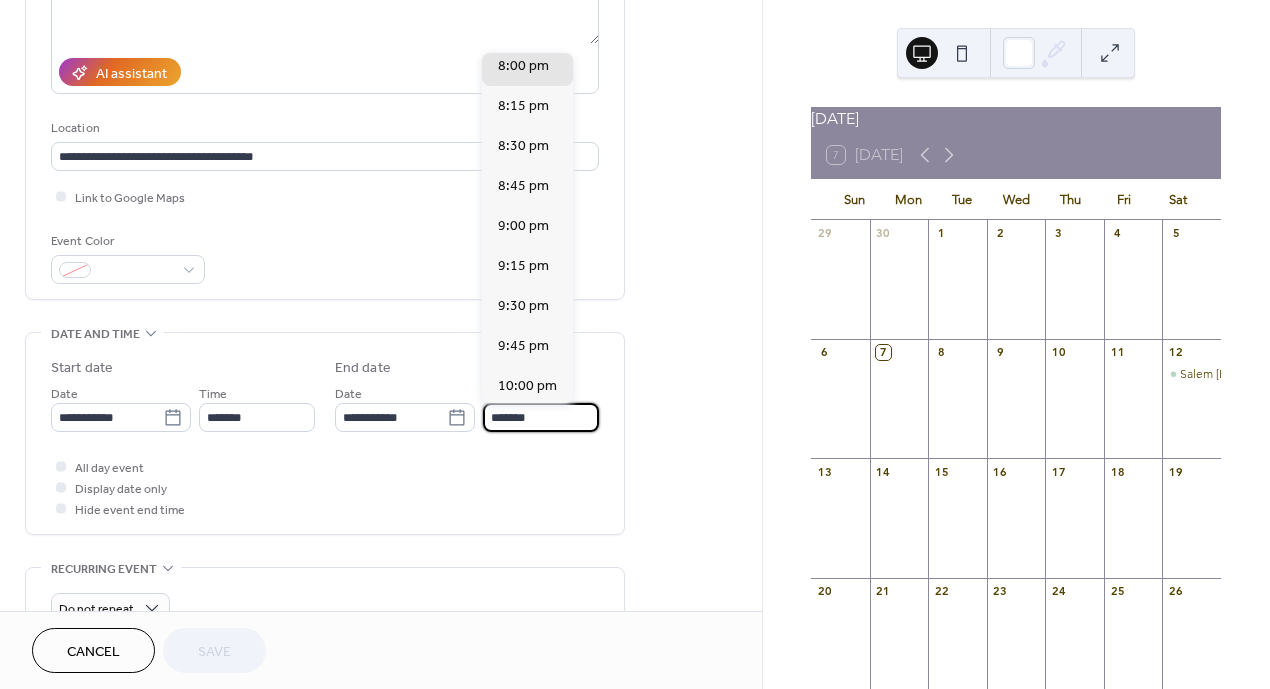 drag, startPoint x: 495, startPoint y: 415, endPoint x: 479, endPoint y: 415, distance: 16 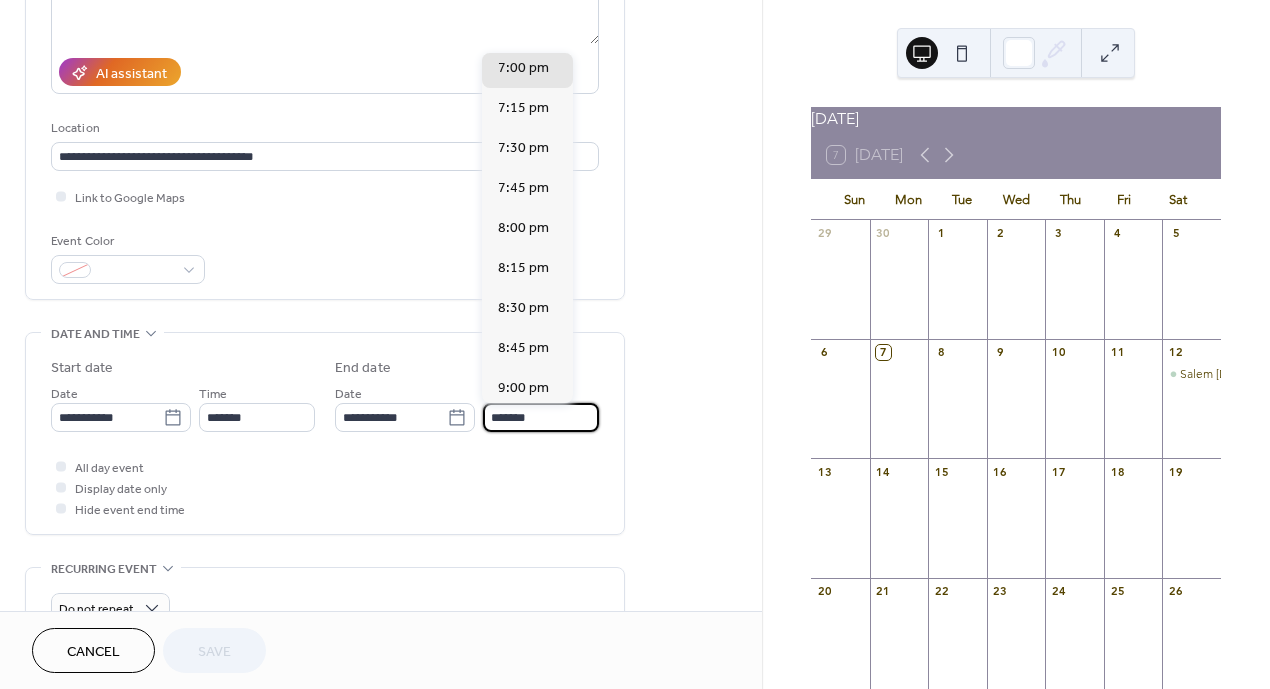 type on "*******" 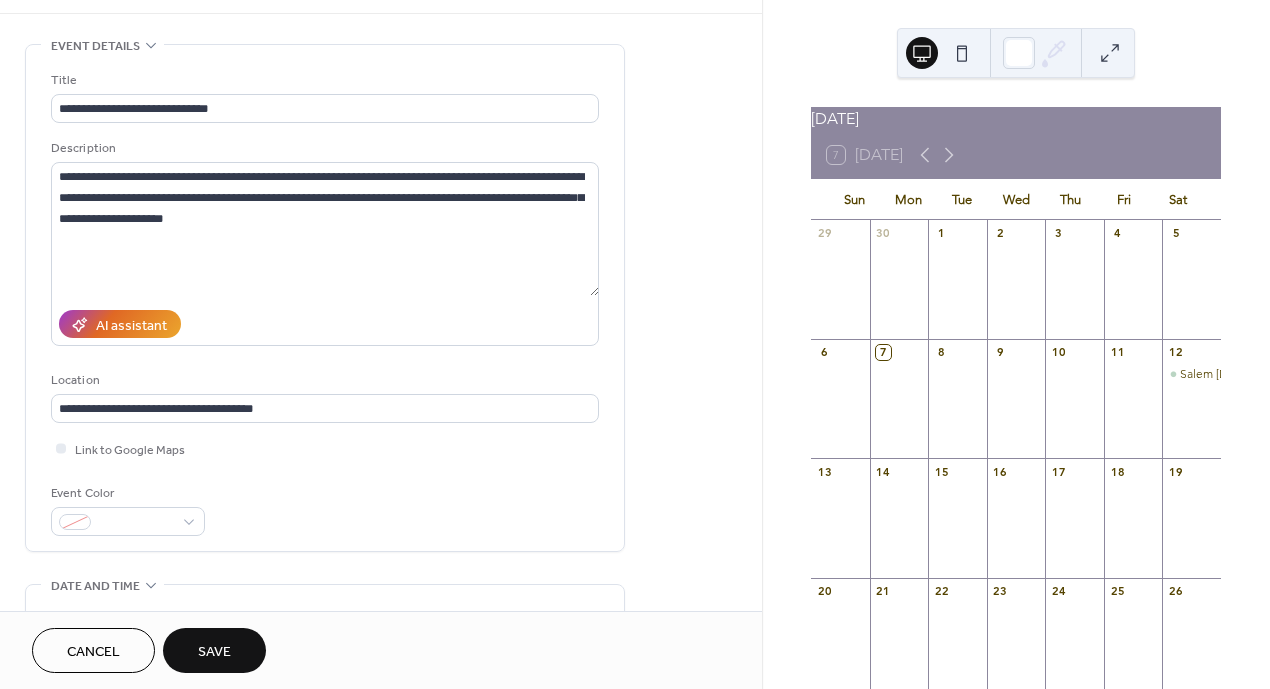 scroll, scrollTop: 68, scrollLeft: 0, axis: vertical 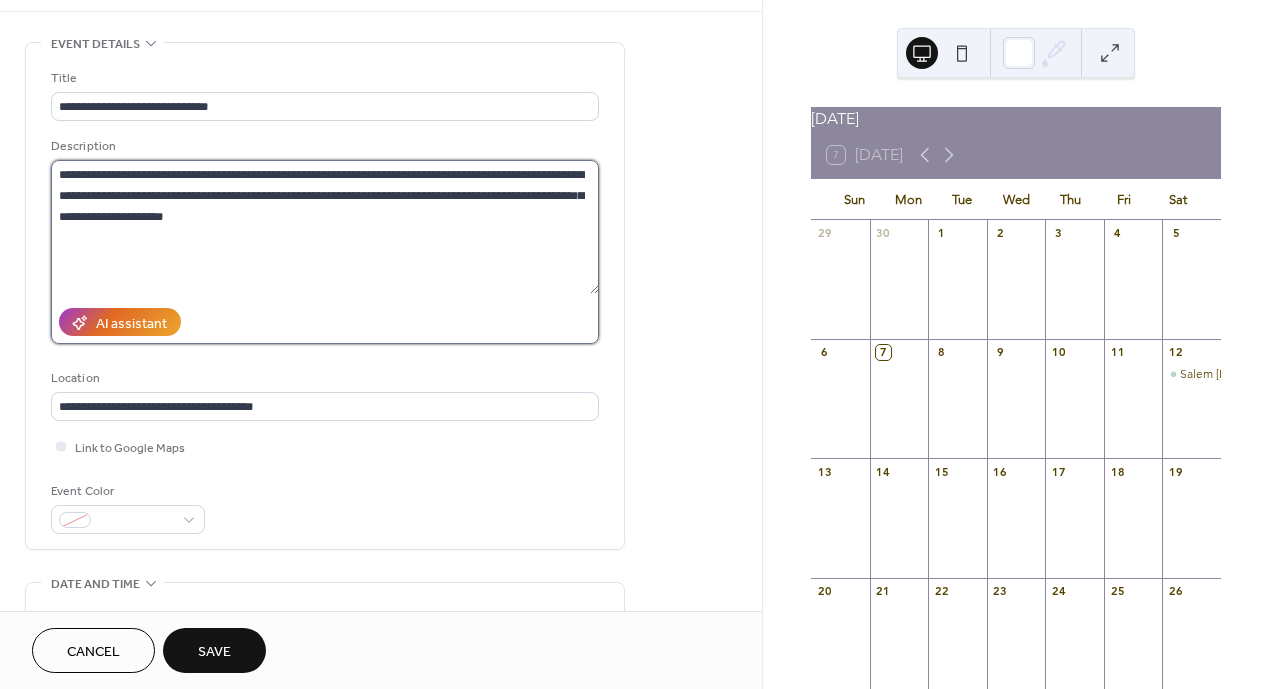 click on "**********" at bounding box center (325, 227) 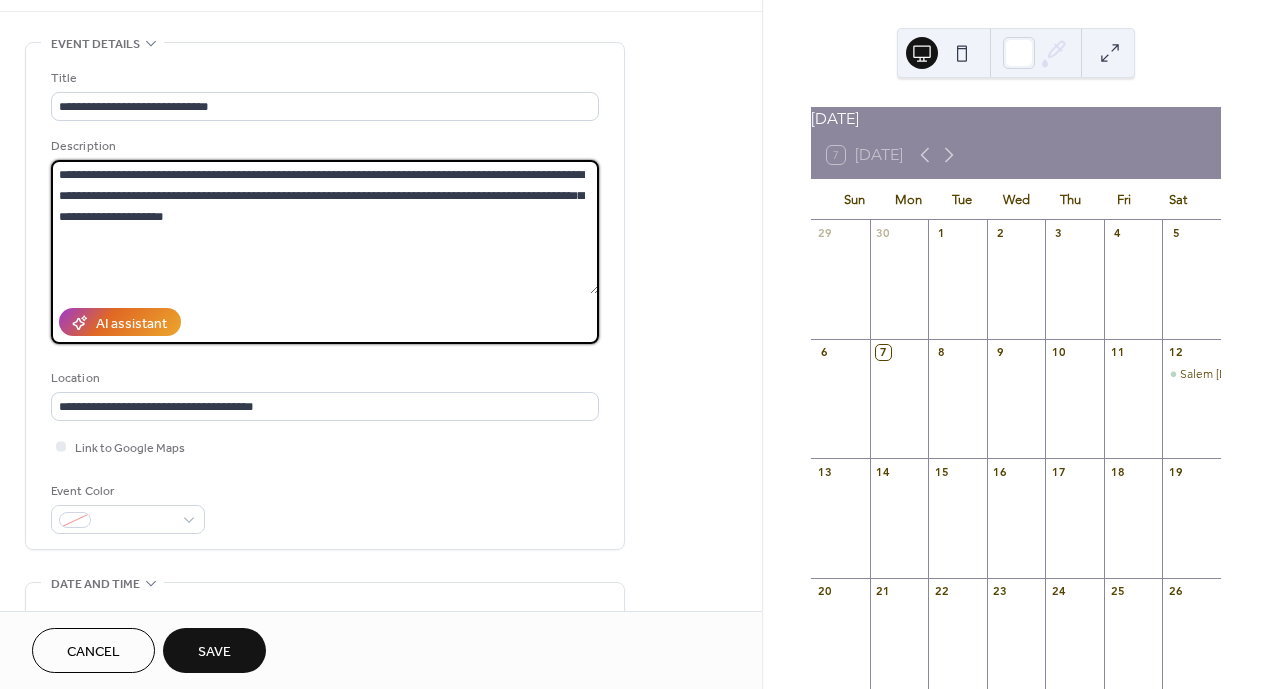 drag, startPoint x: 510, startPoint y: 190, endPoint x: 469, endPoint y: 188, distance: 41.04875 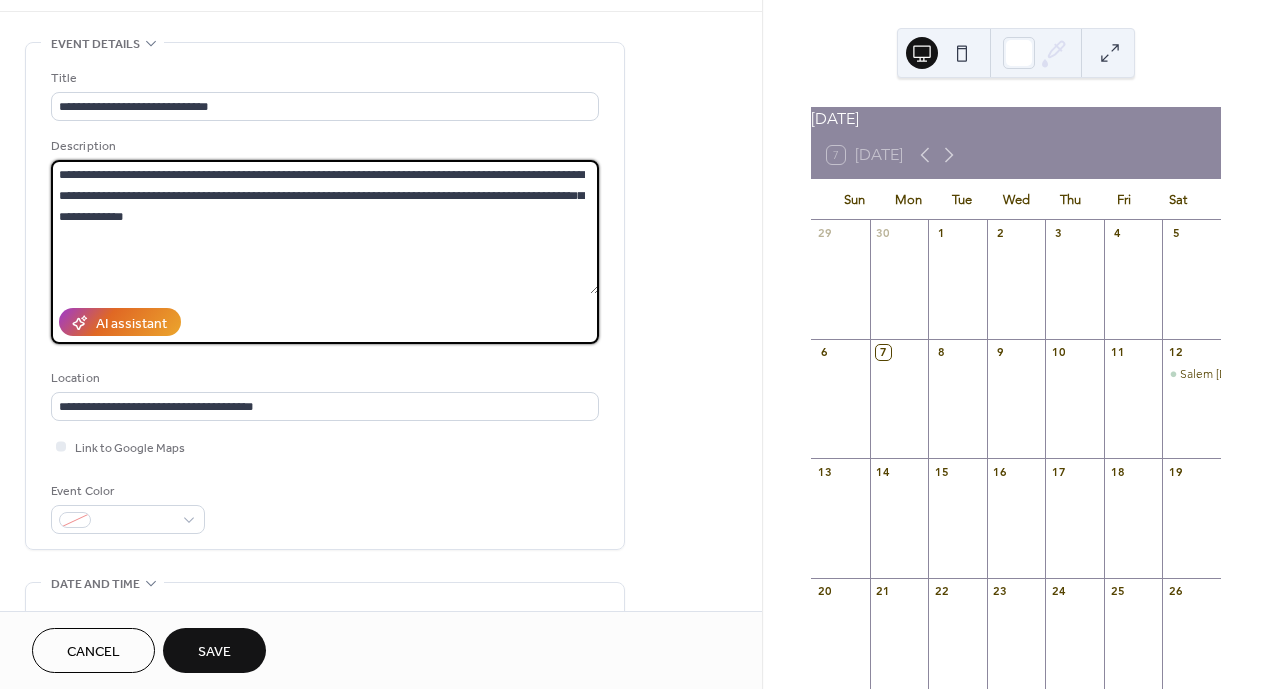 click on "**********" at bounding box center (325, 227) 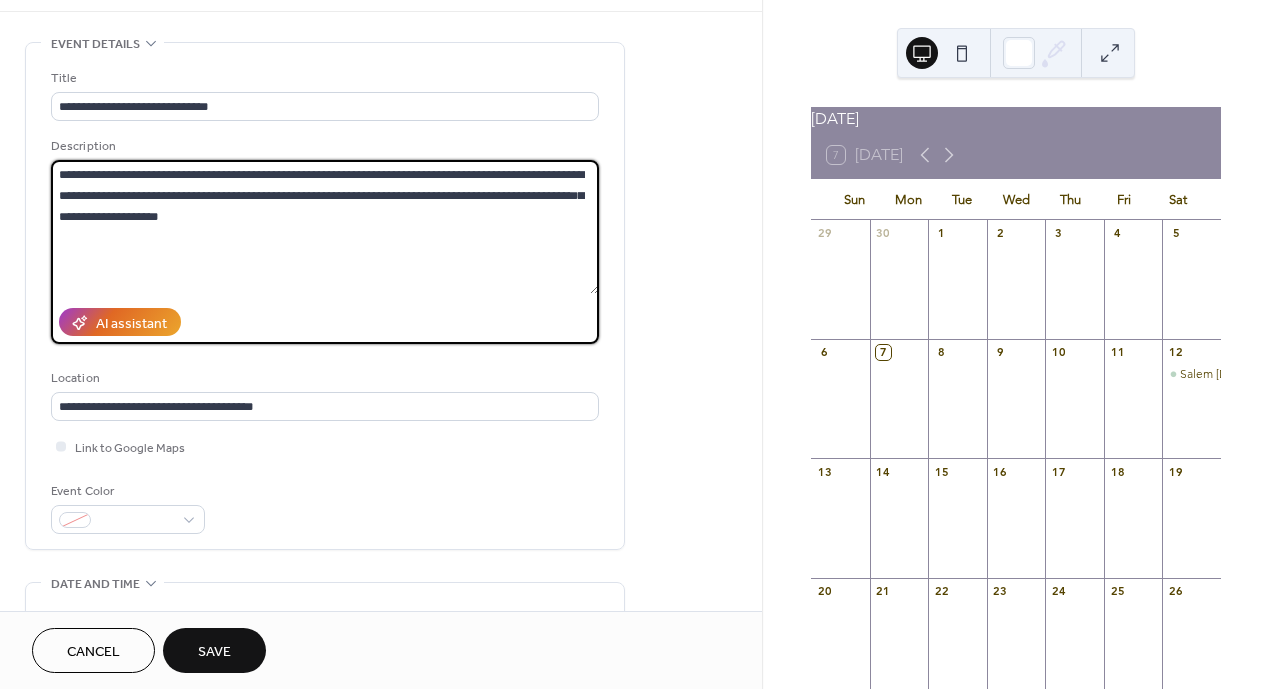 click on "**********" at bounding box center [325, 227] 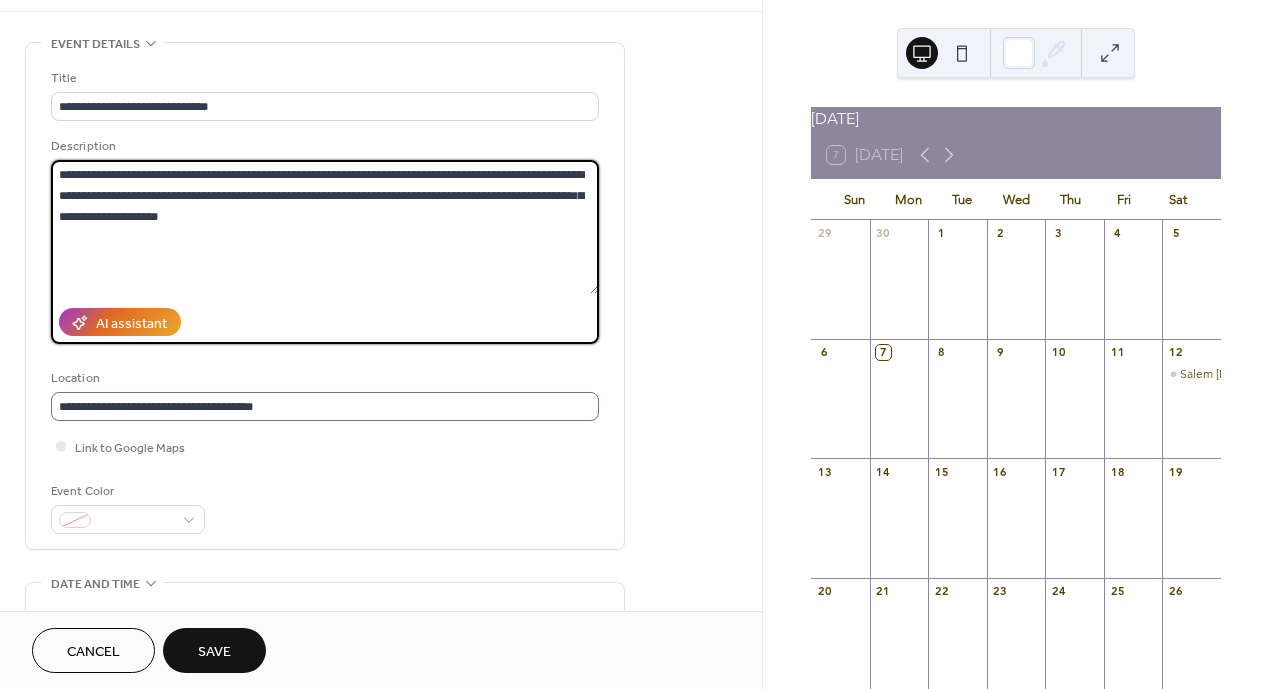 scroll, scrollTop: 1, scrollLeft: 0, axis: vertical 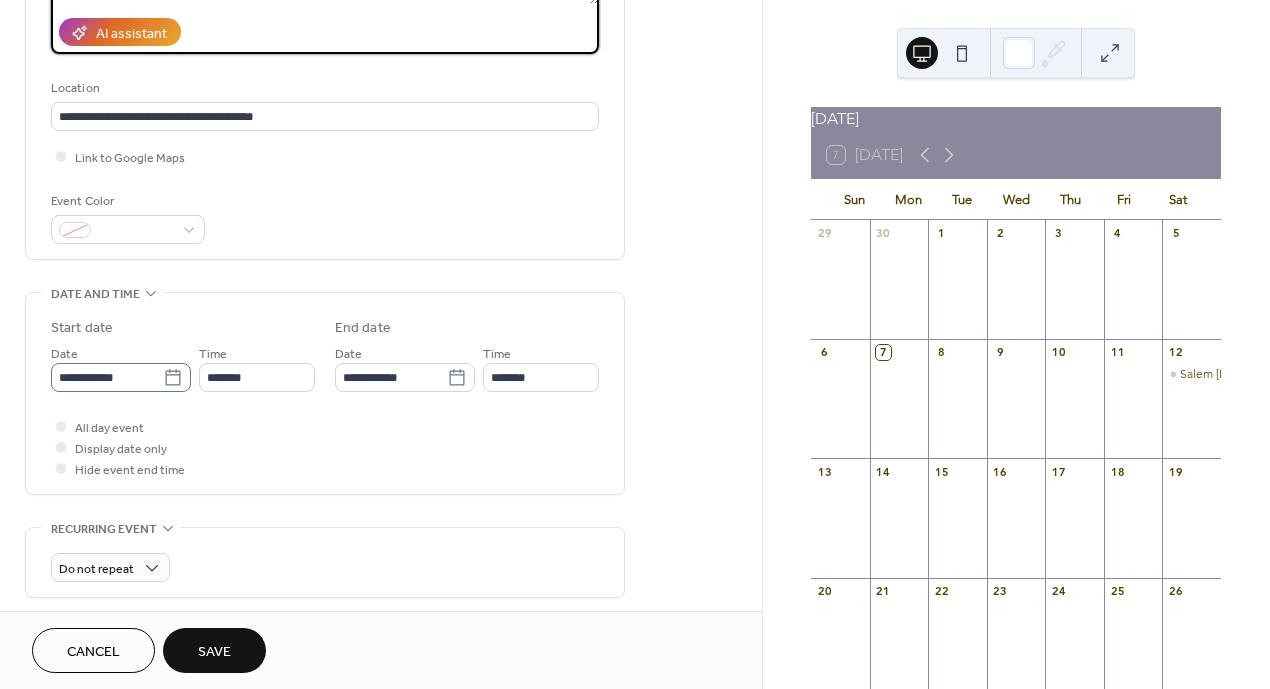 type on "**********" 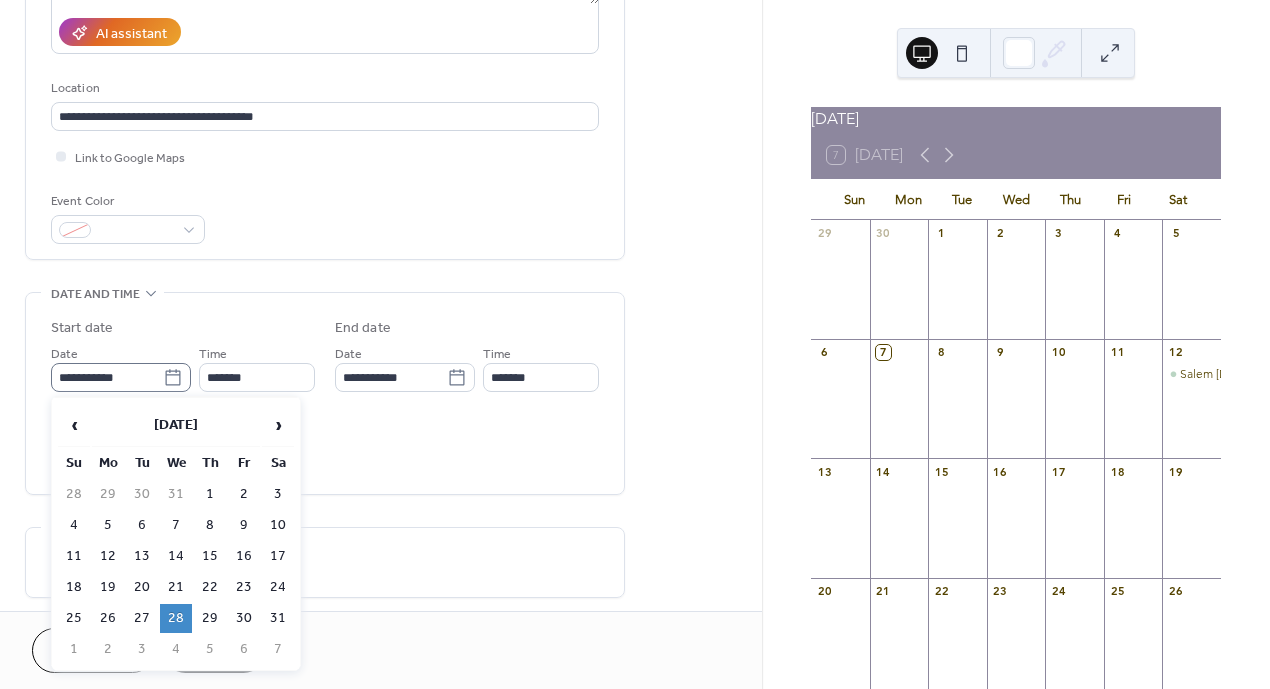 click 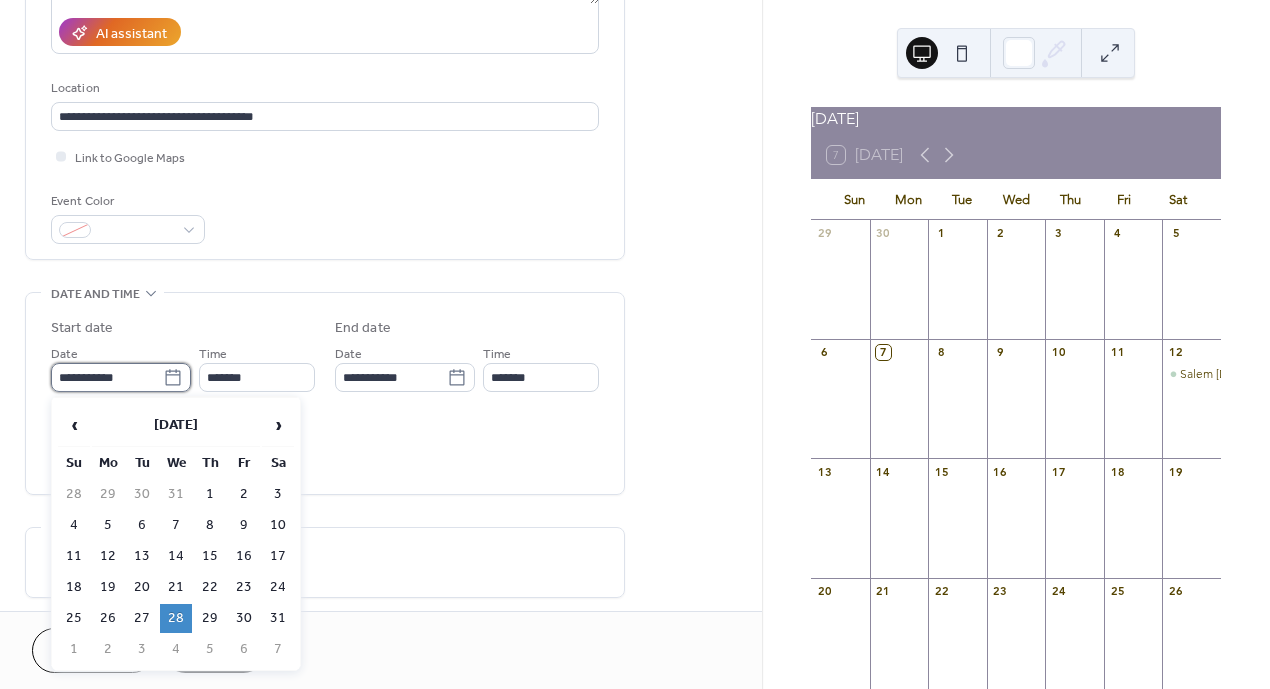 click on "**********" at bounding box center [107, 377] 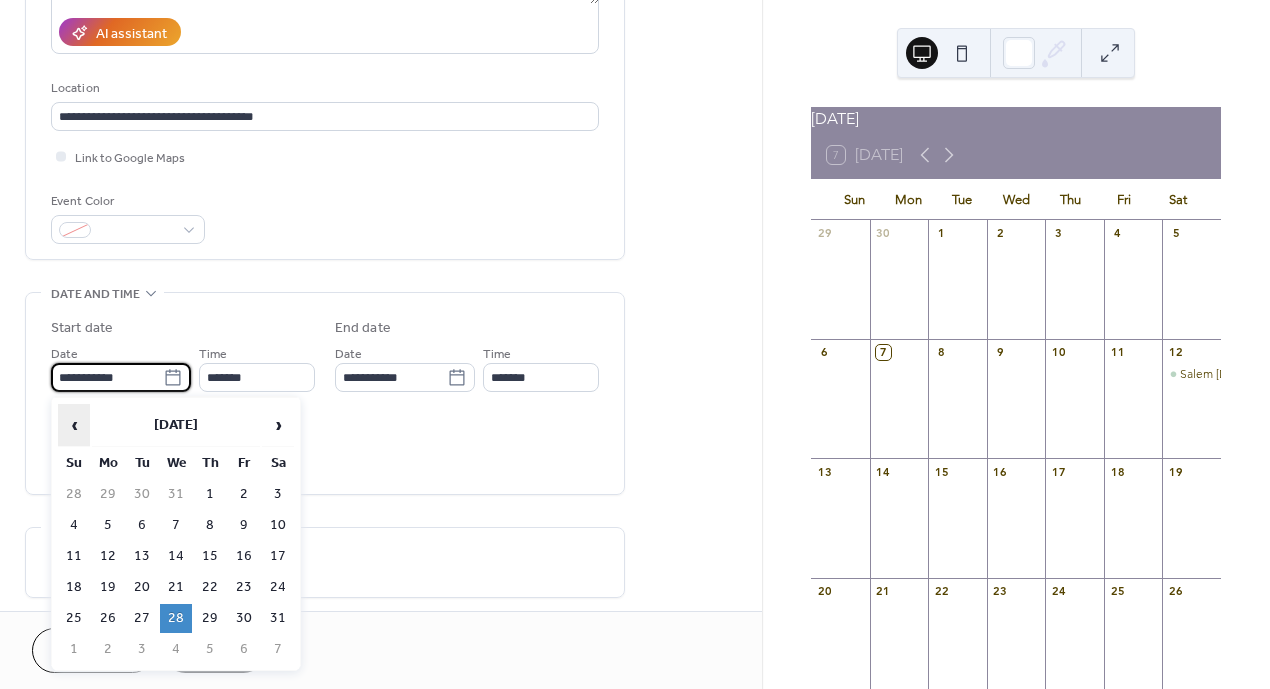 click on "‹" at bounding box center [74, 425] 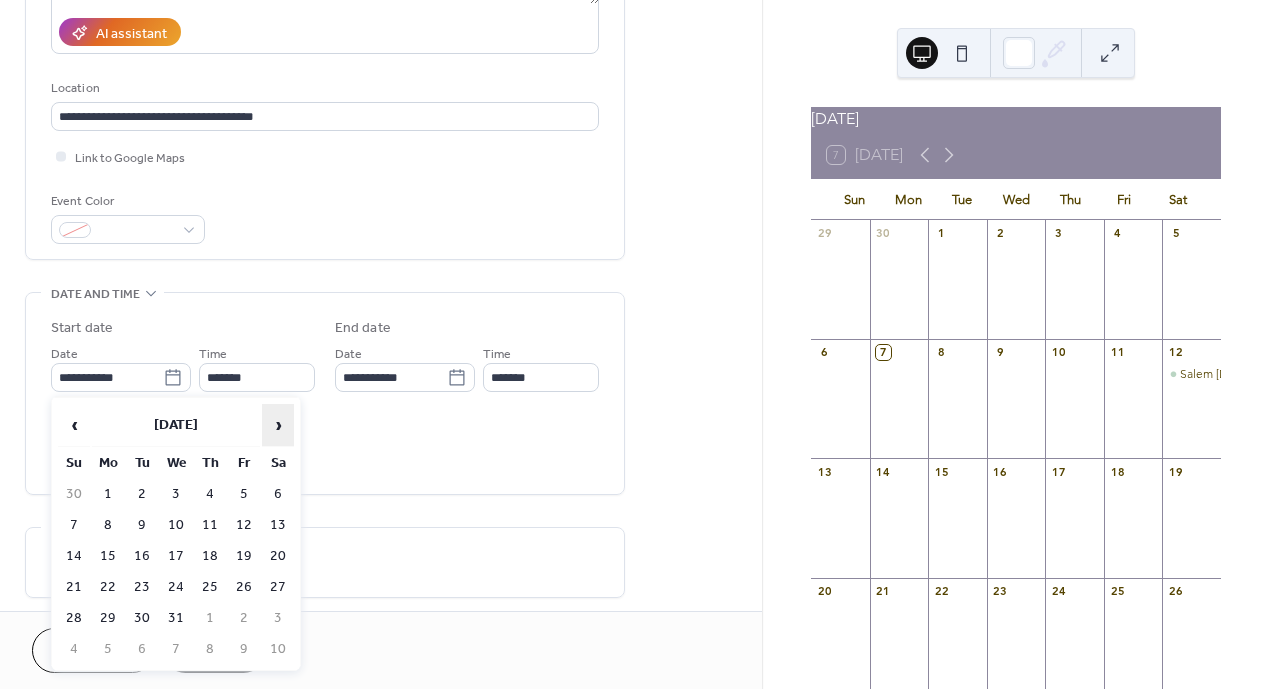 click on "›" at bounding box center (278, 425) 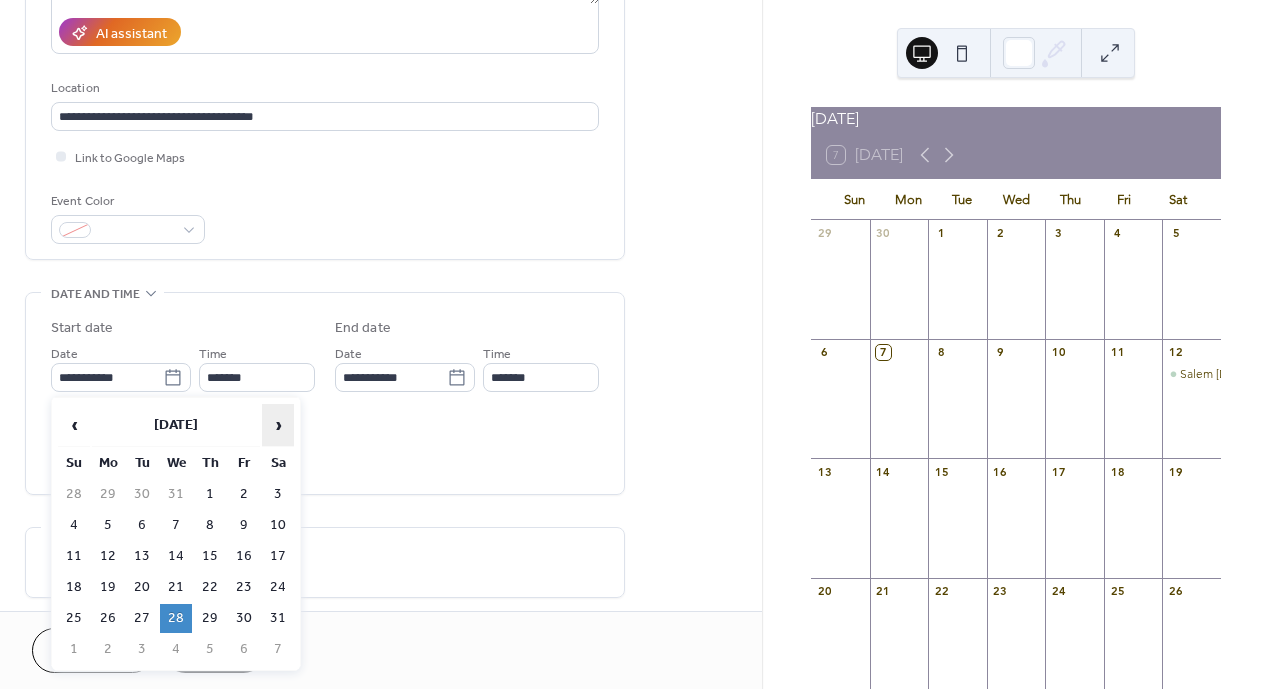 click on "›" at bounding box center (278, 425) 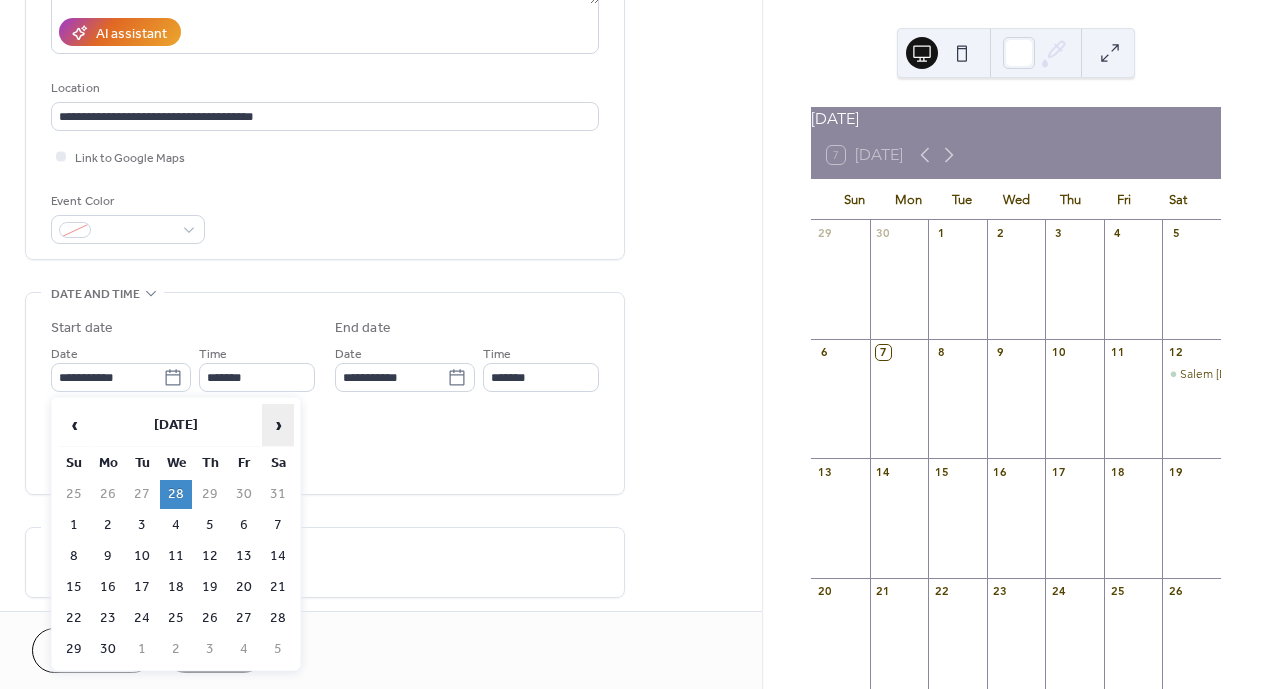 click on "›" at bounding box center (278, 425) 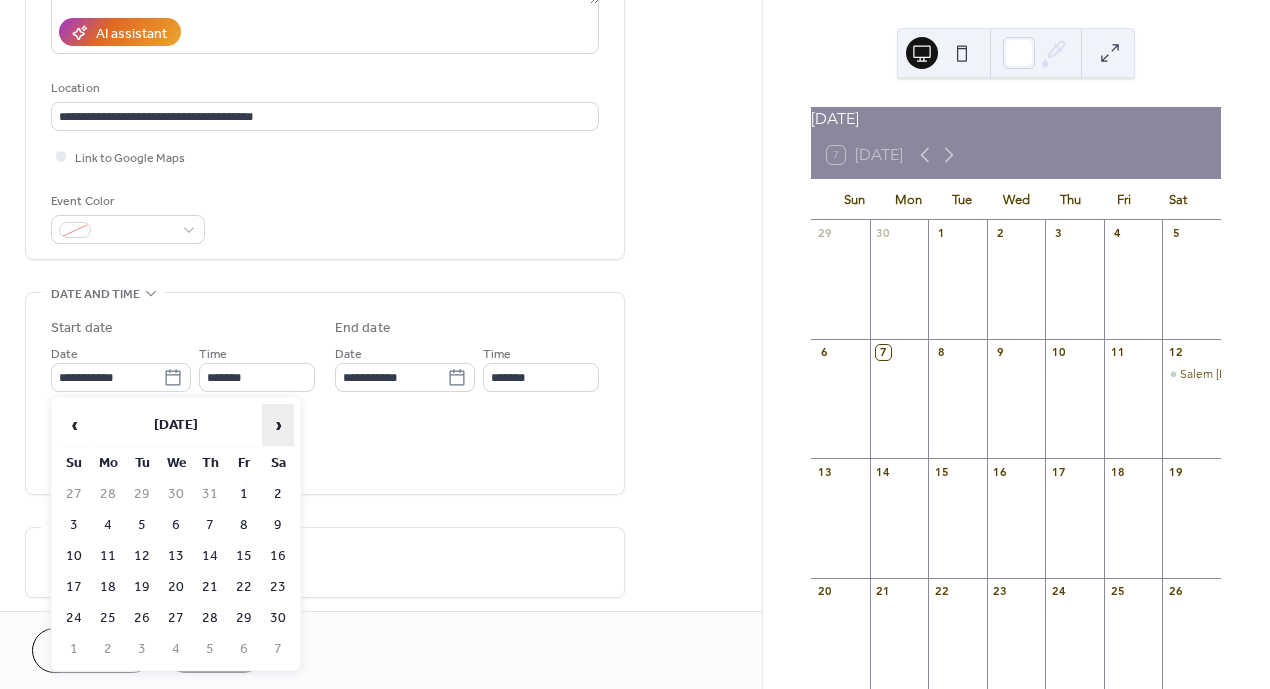 click on "›" at bounding box center [278, 425] 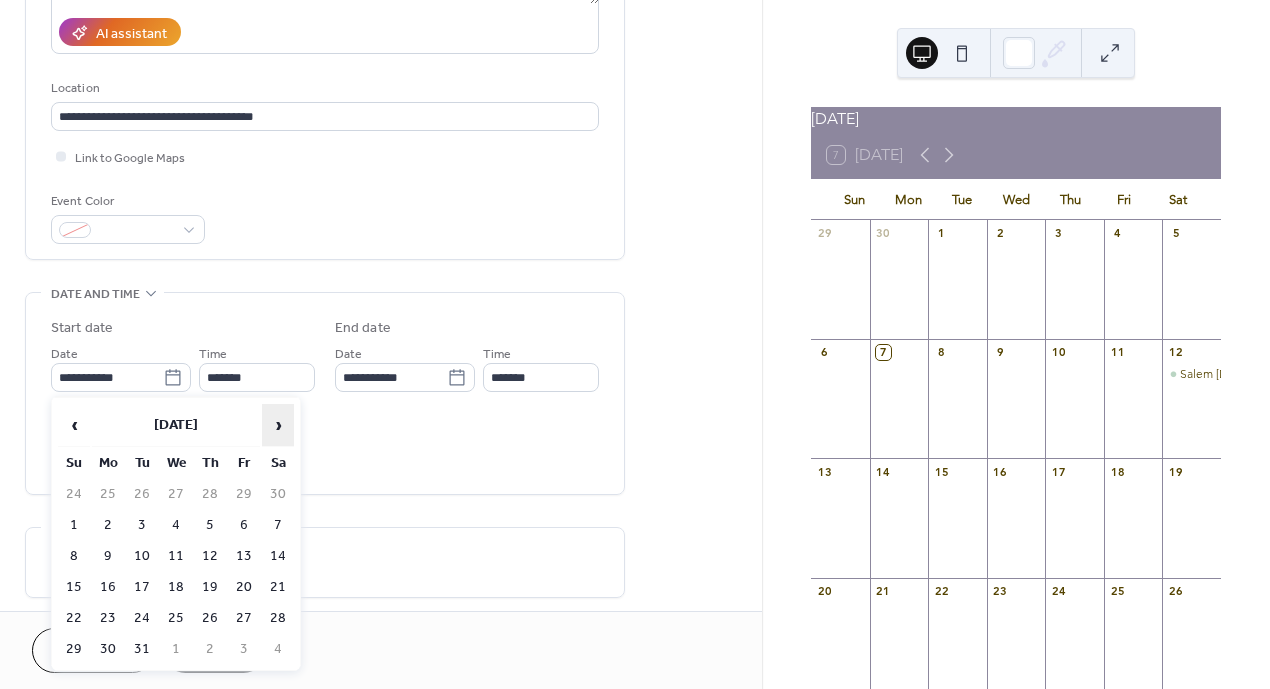 click on "›" at bounding box center [278, 425] 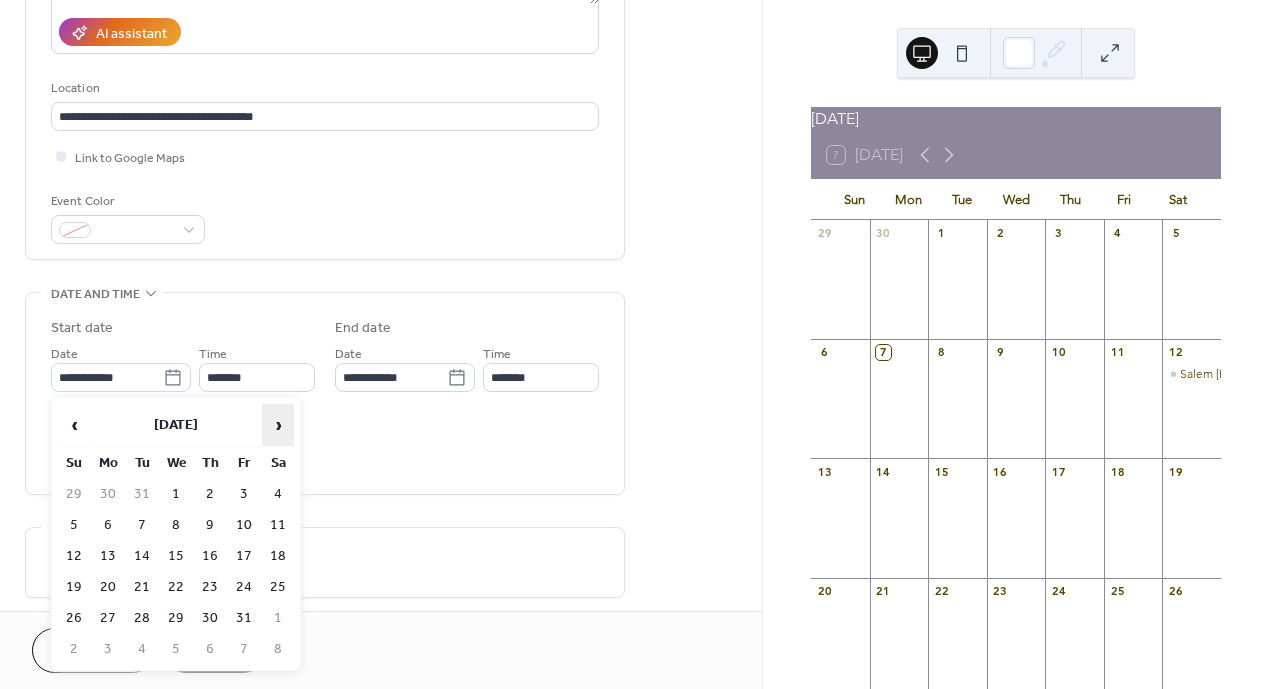 click on "›" at bounding box center (278, 425) 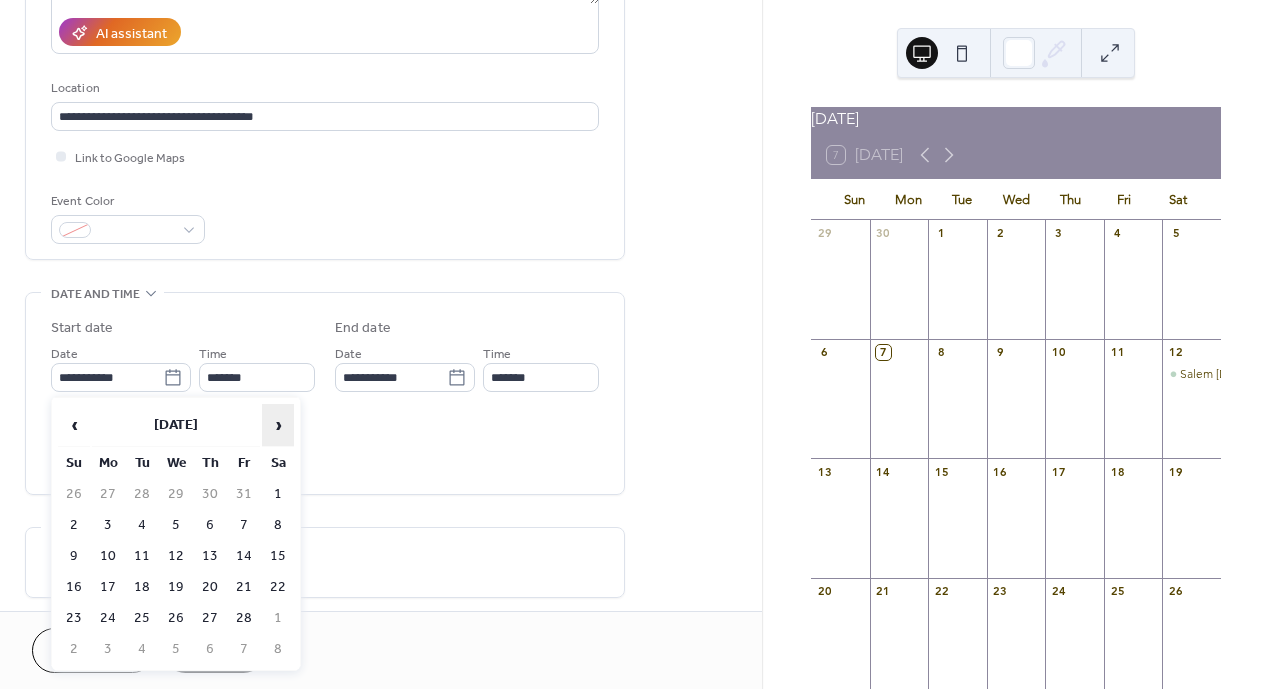 click on "›" at bounding box center [278, 425] 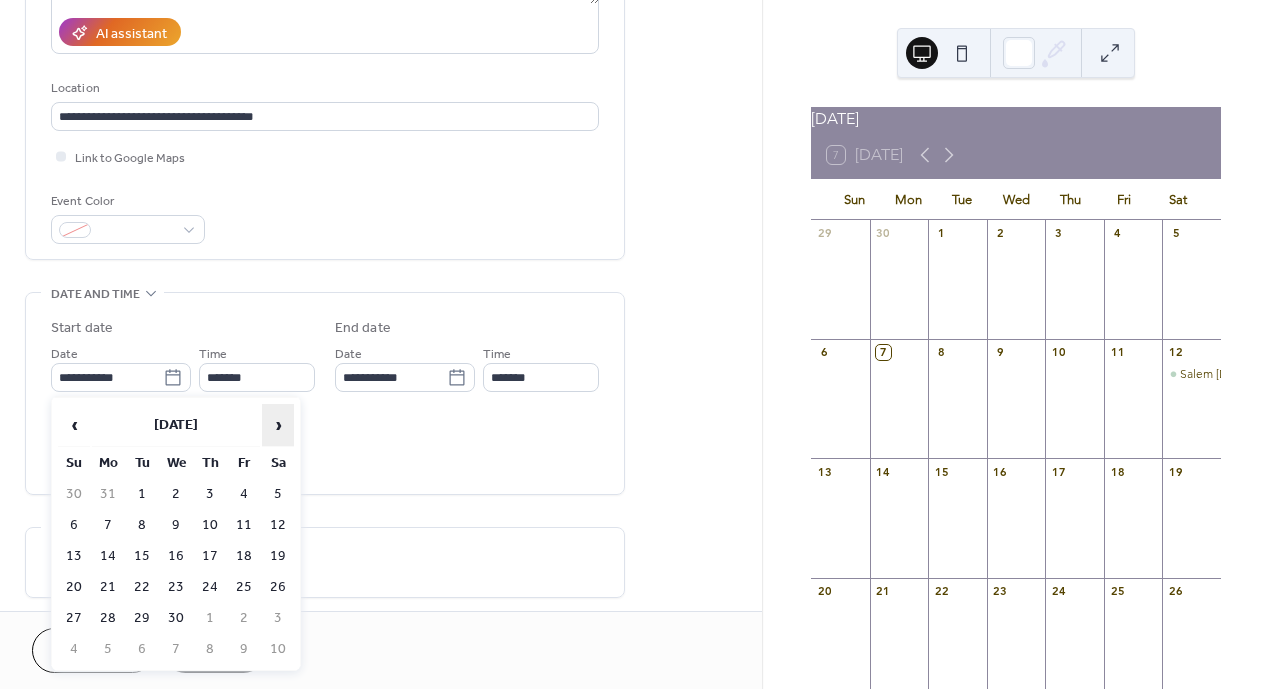 click on "›" at bounding box center [278, 425] 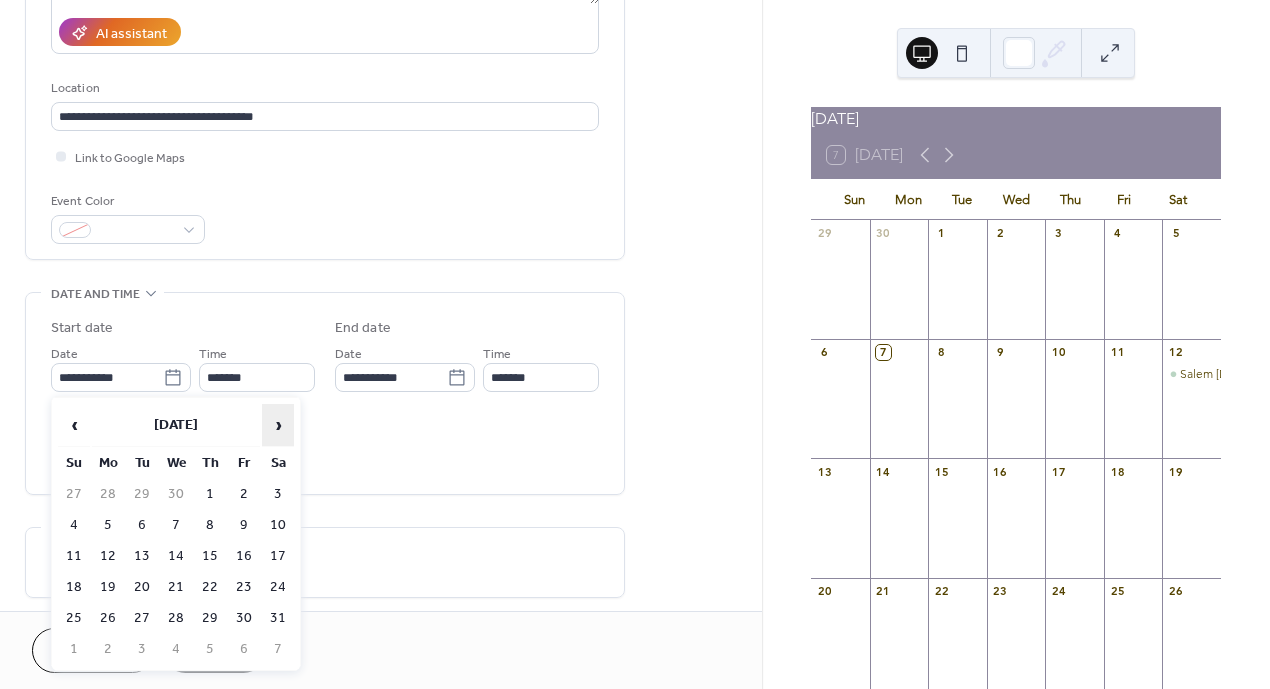 click on "›" at bounding box center [278, 425] 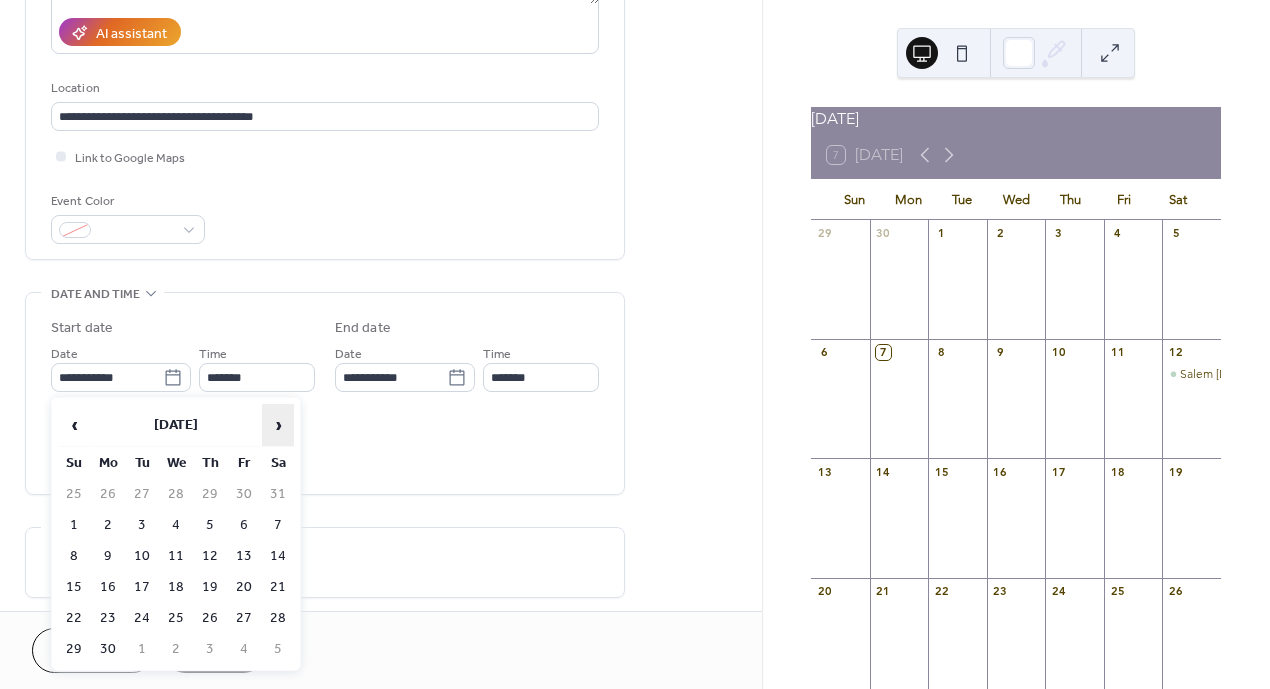 click on "›" at bounding box center (278, 425) 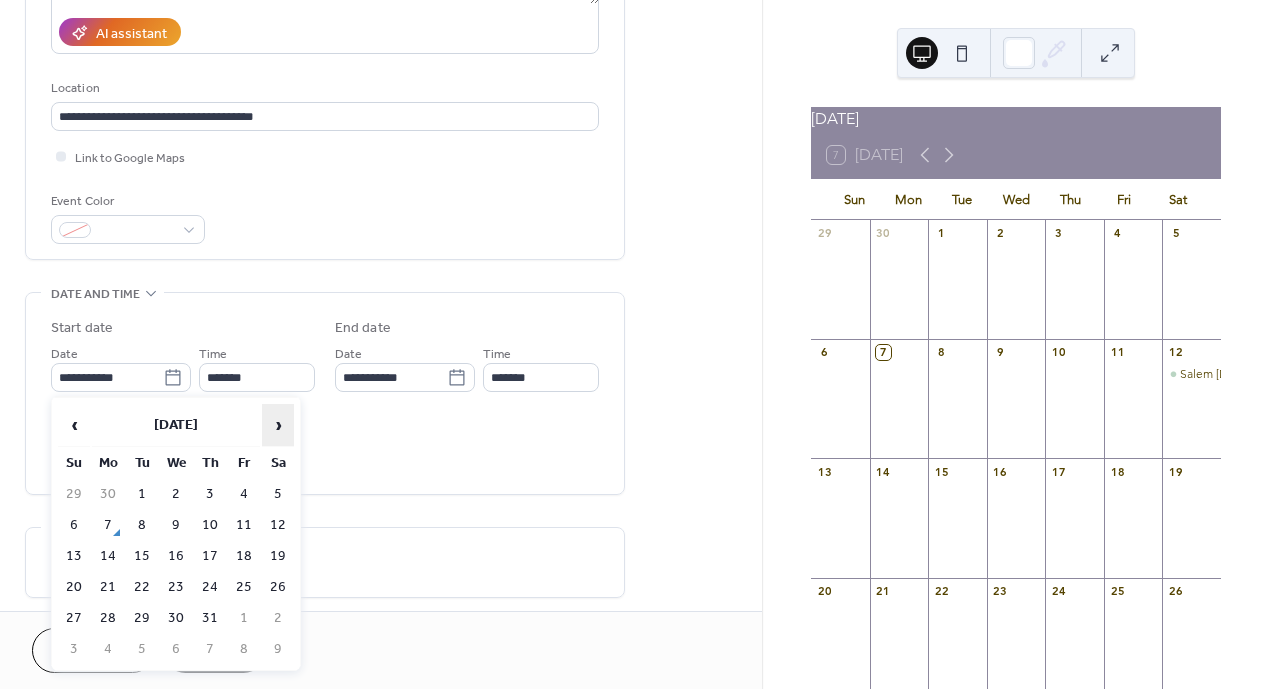 click on "›" at bounding box center (278, 425) 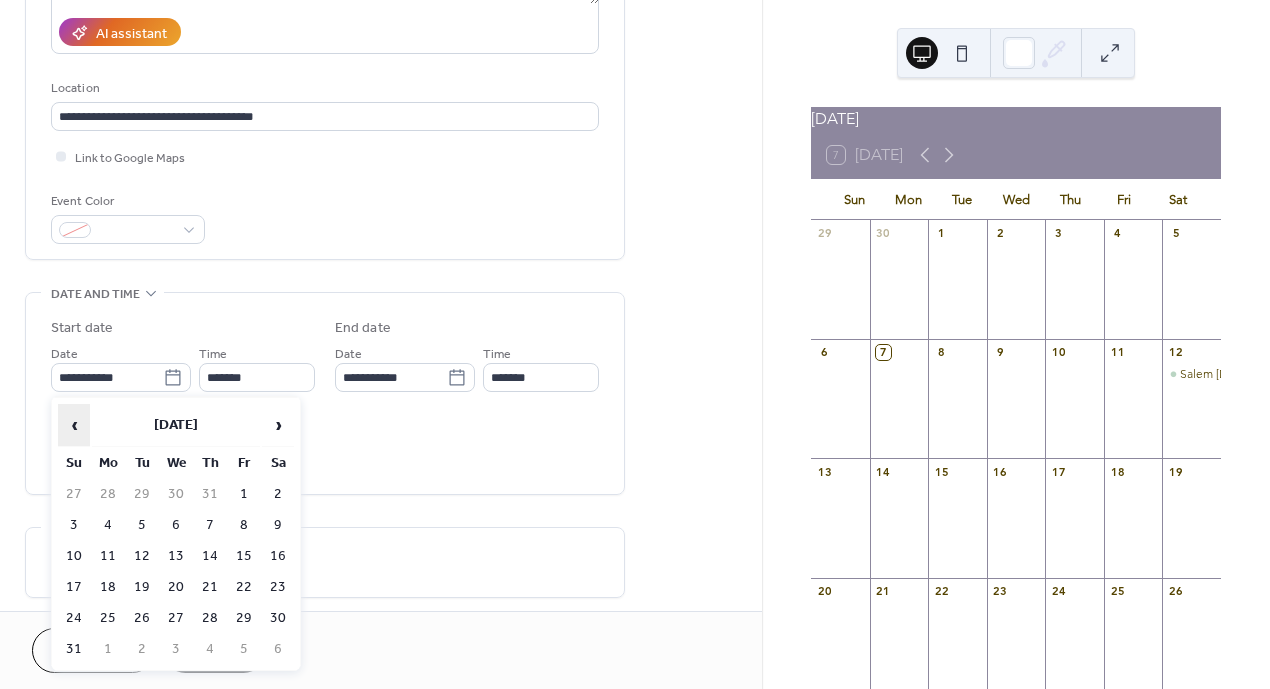 click on "‹" at bounding box center [74, 425] 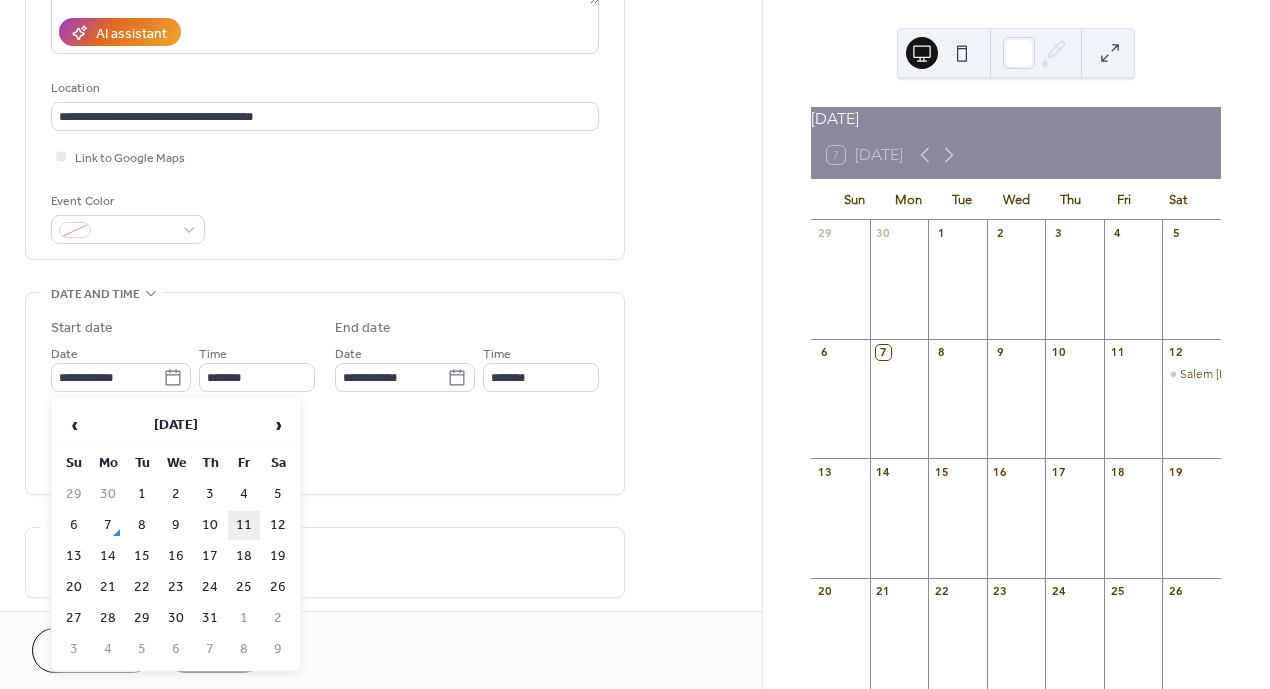click on "11" at bounding box center [244, 525] 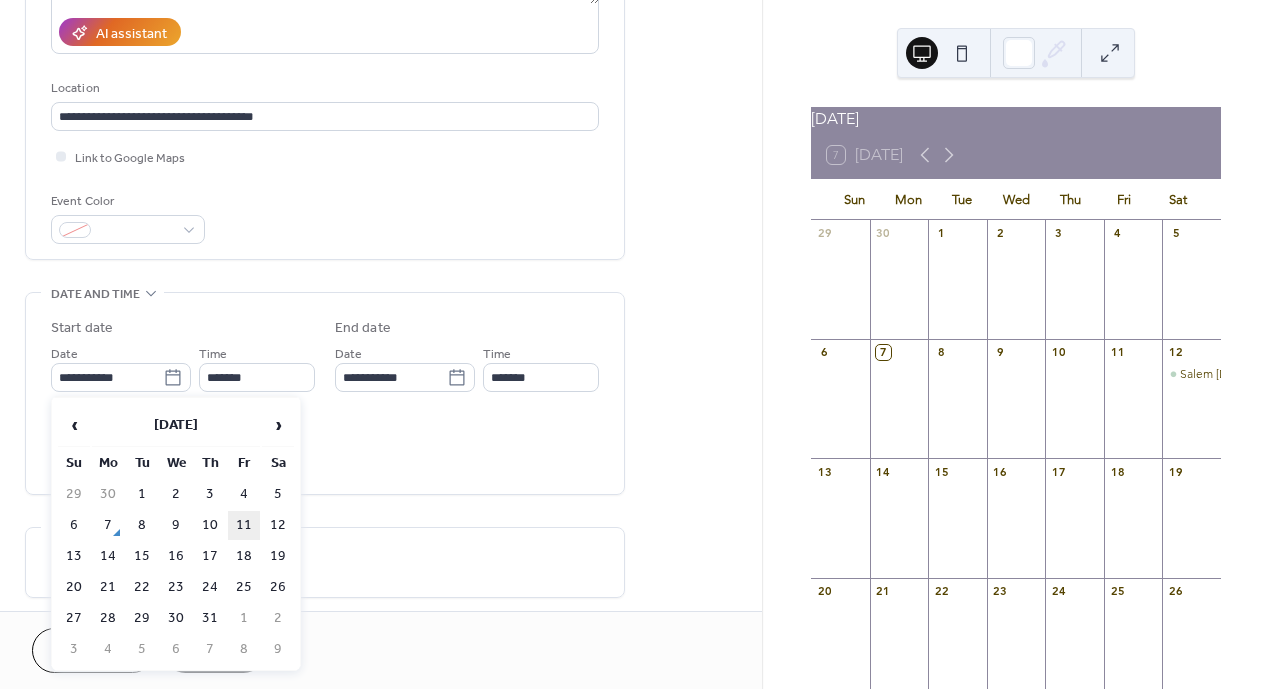 type on "**********" 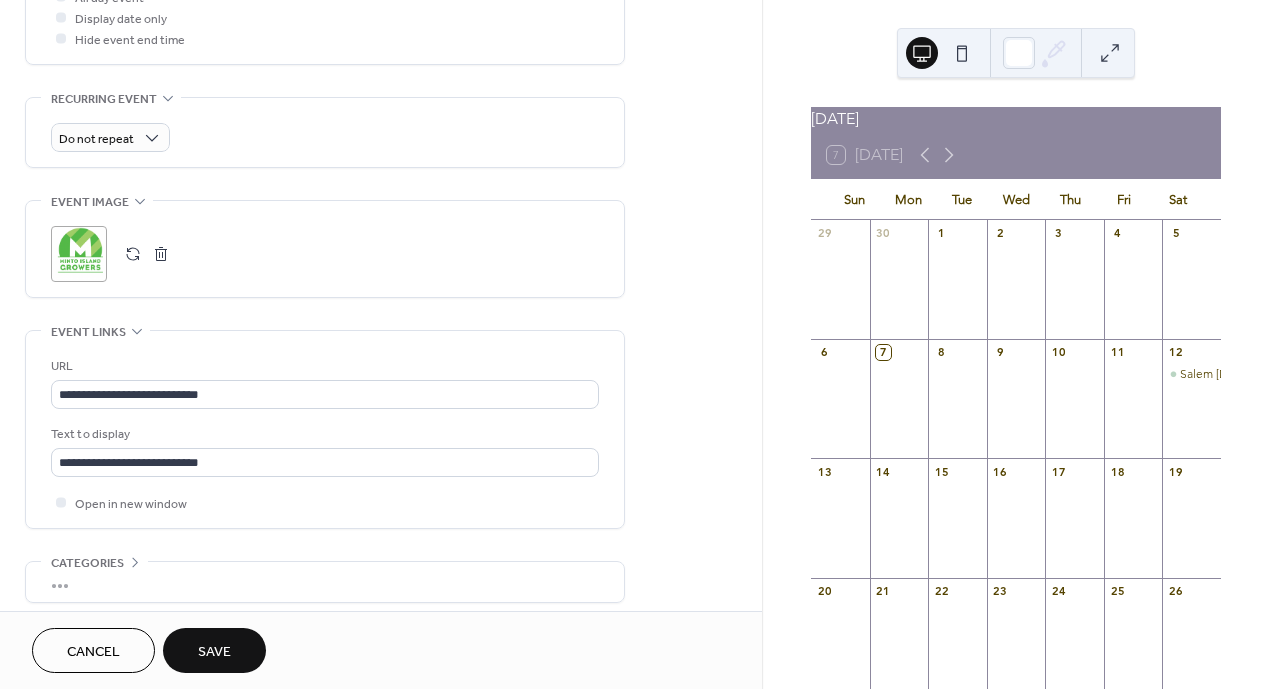 scroll, scrollTop: 874, scrollLeft: 0, axis: vertical 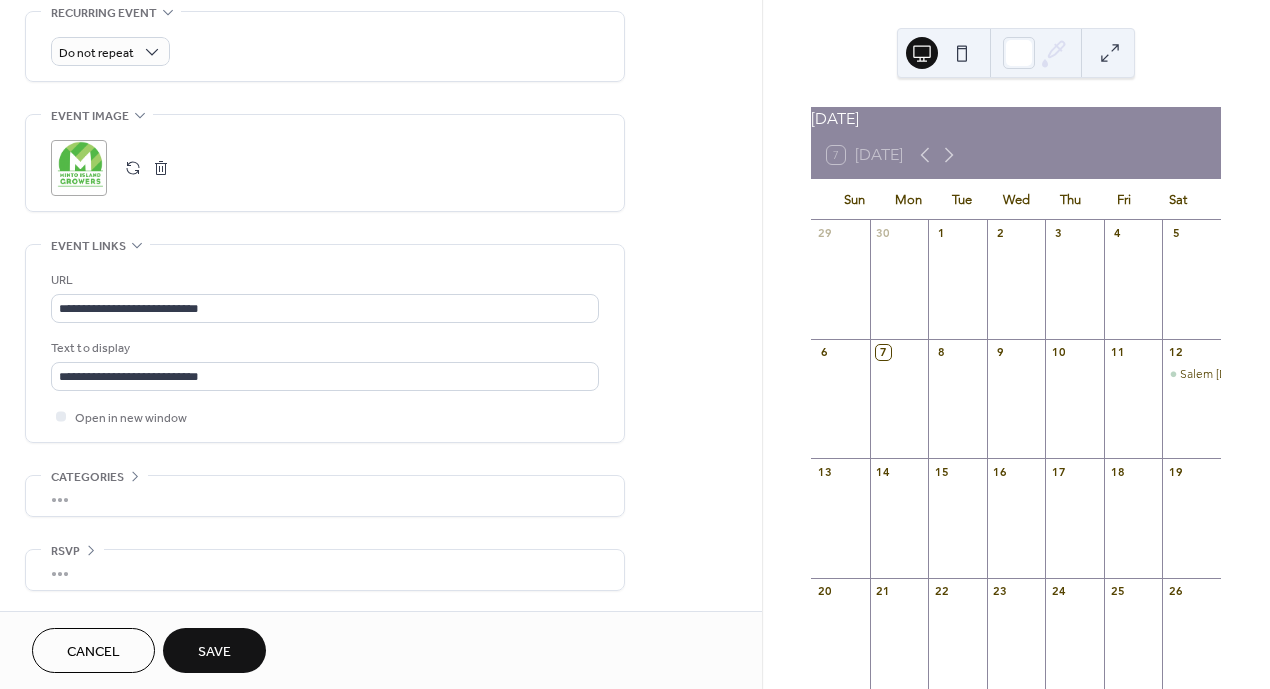 click on "Save" at bounding box center (214, 652) 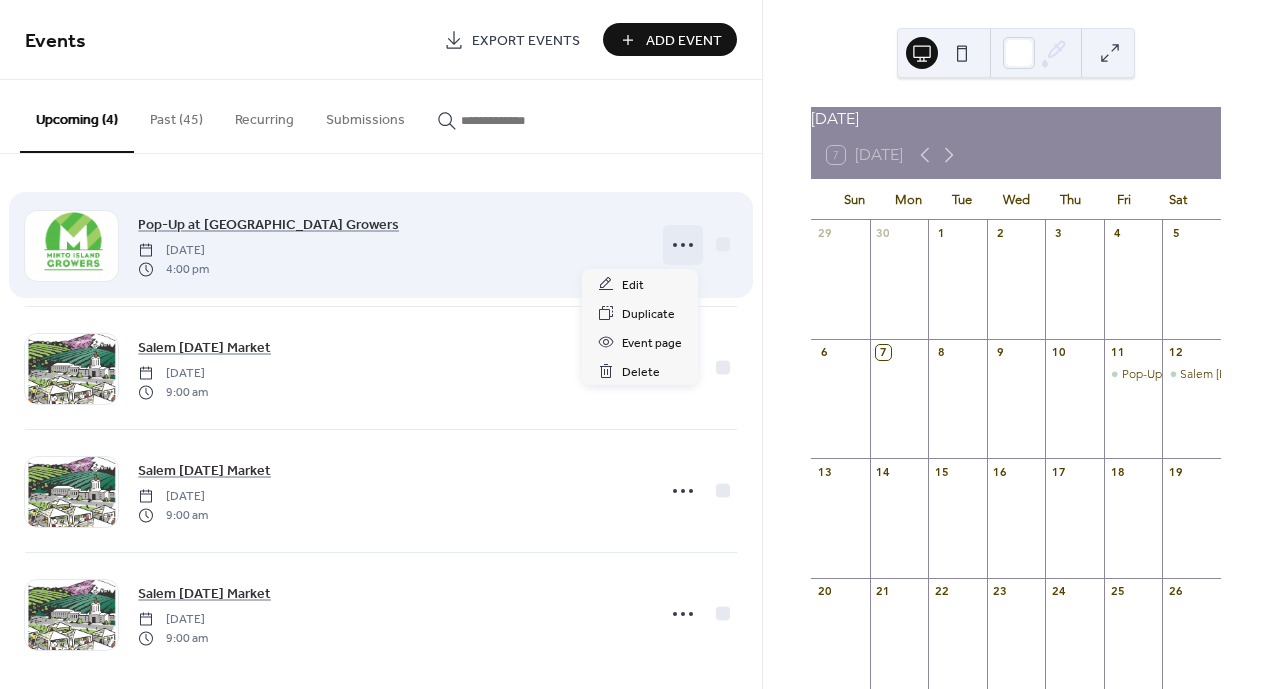 click 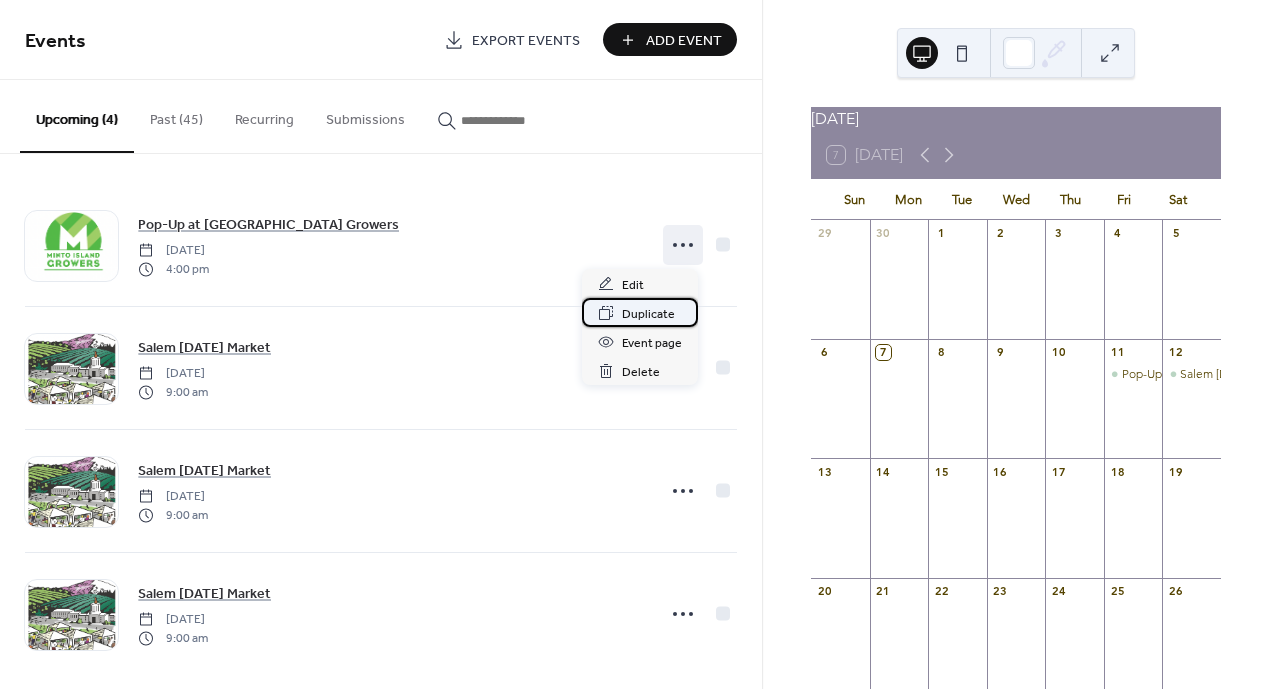 click on "Duplicate" at bounding box center (648, 314) 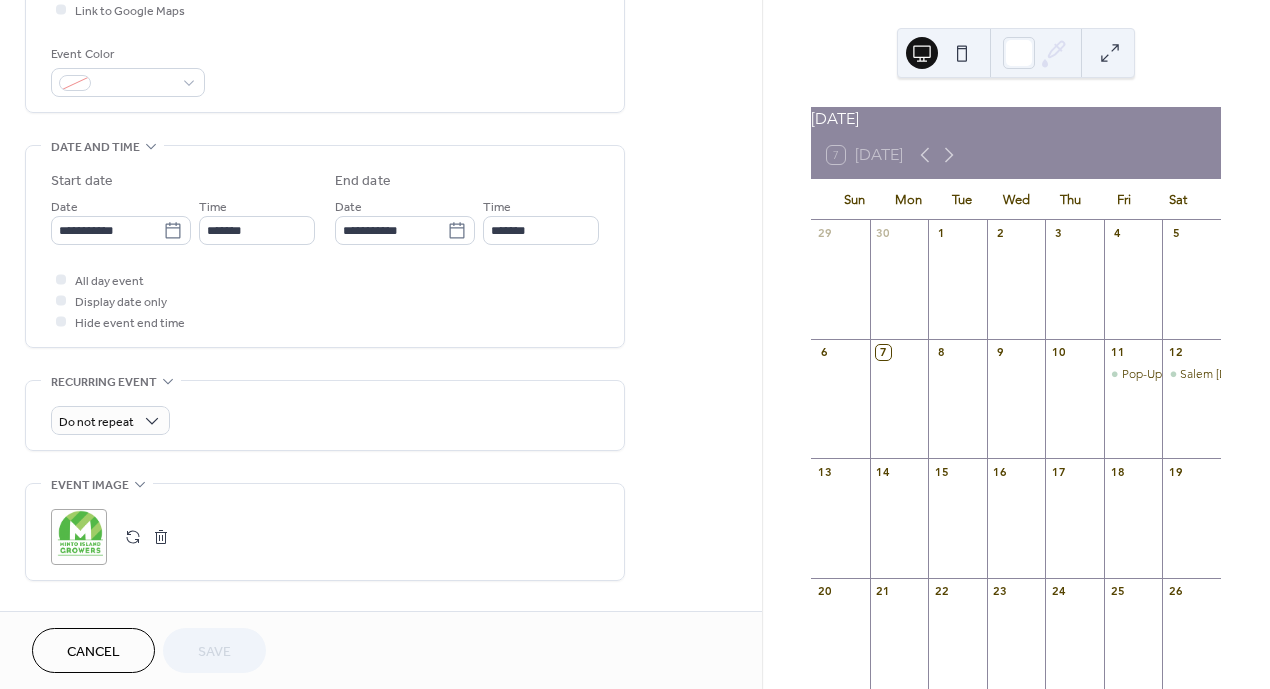 scroll, scrollTop: 427, scrollLeft: 0, axis: vertical 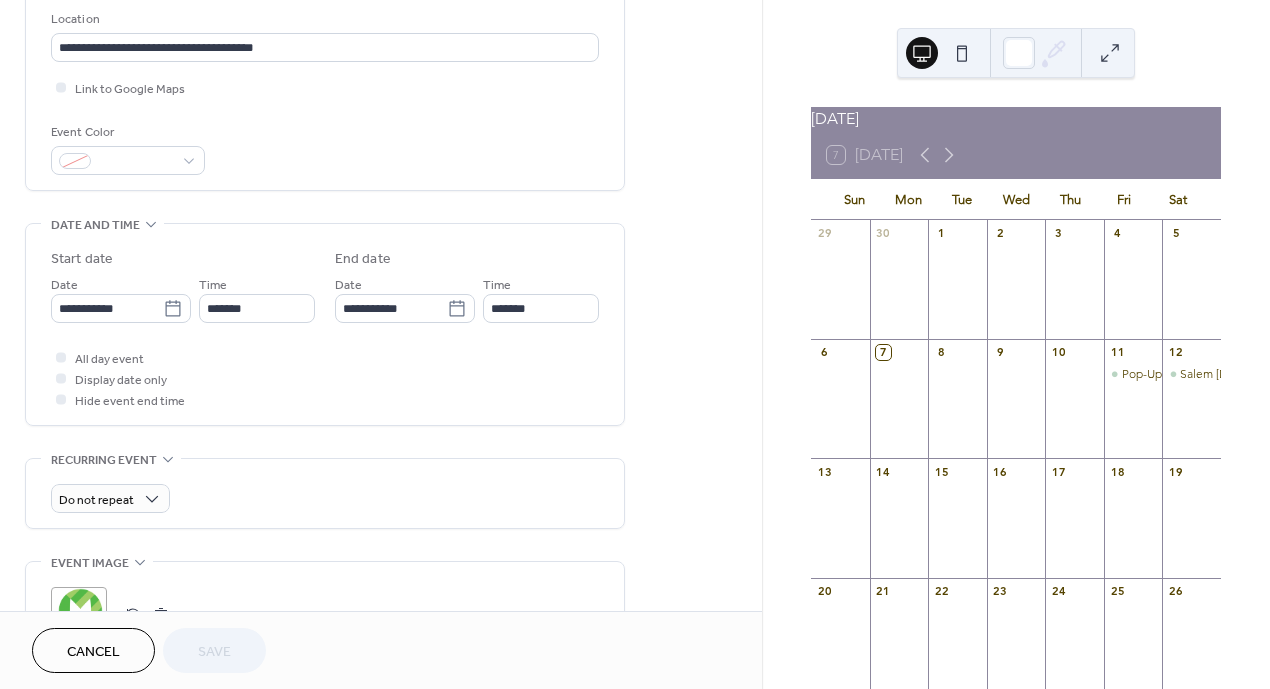 click on "Cancel" at bounding box center (93, 650) 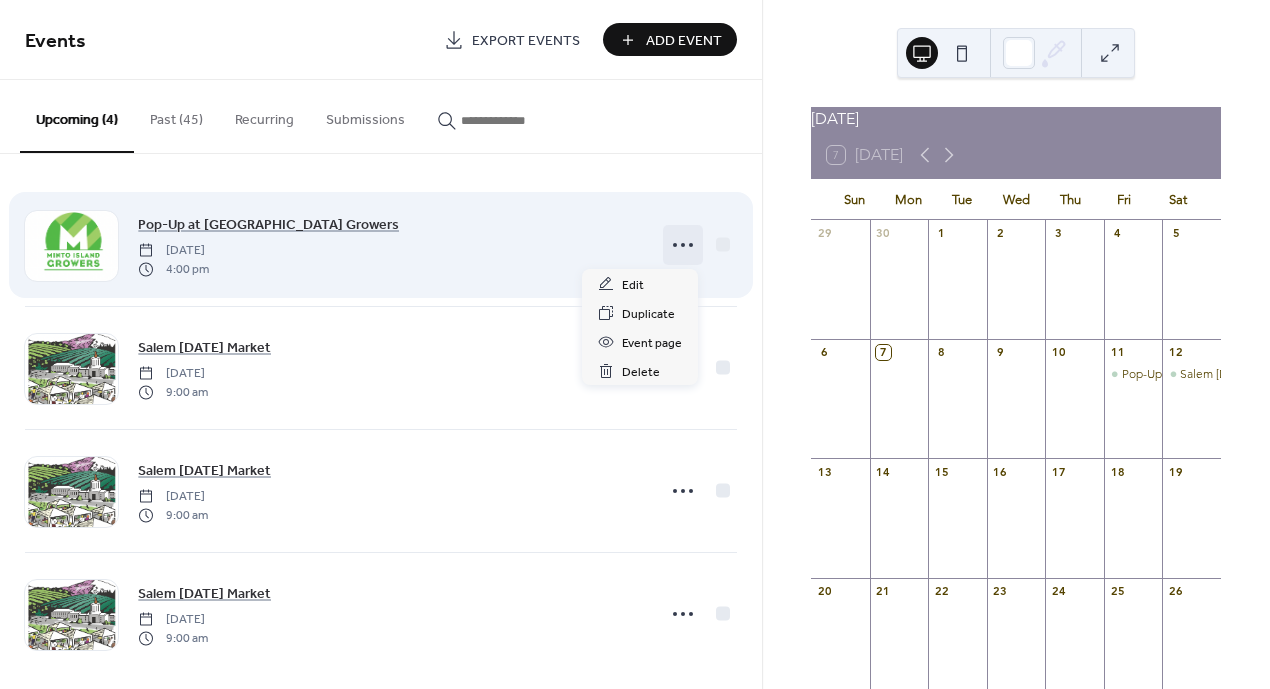 click 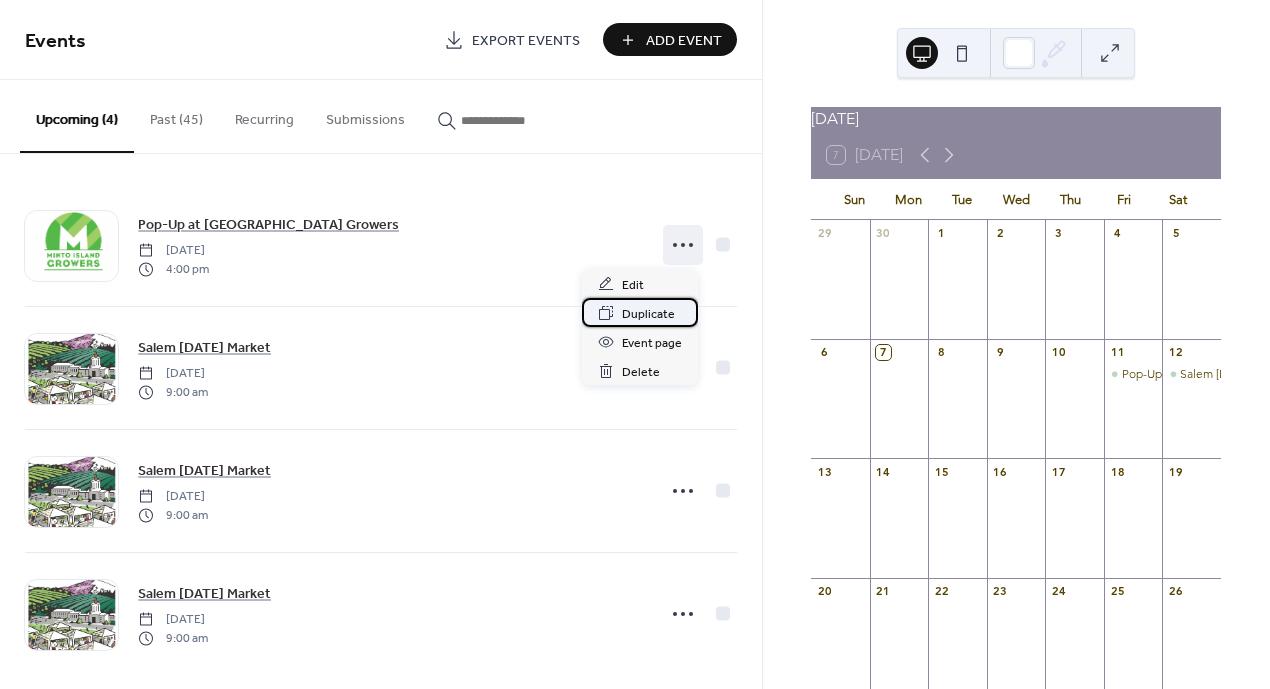 click on "Duplicate" at bounding box center (648, 314) 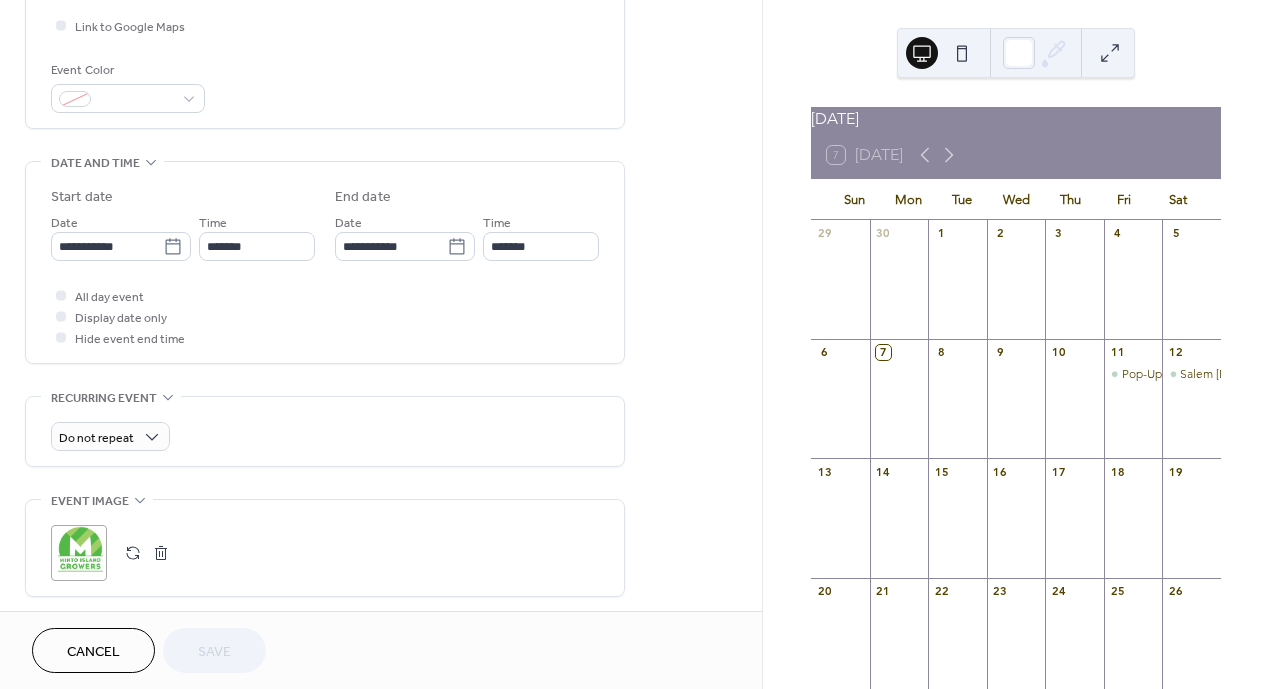 scroll, scrollTop: 490, scrollLeft: 0, axis: vertical 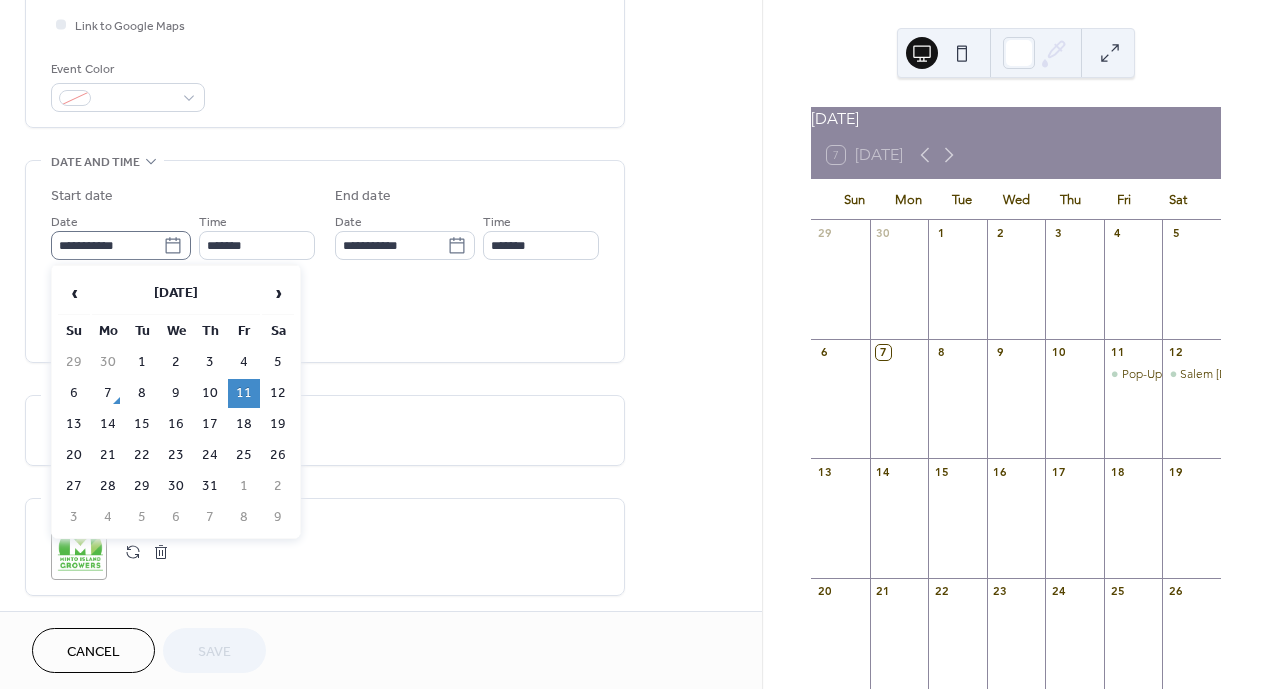click 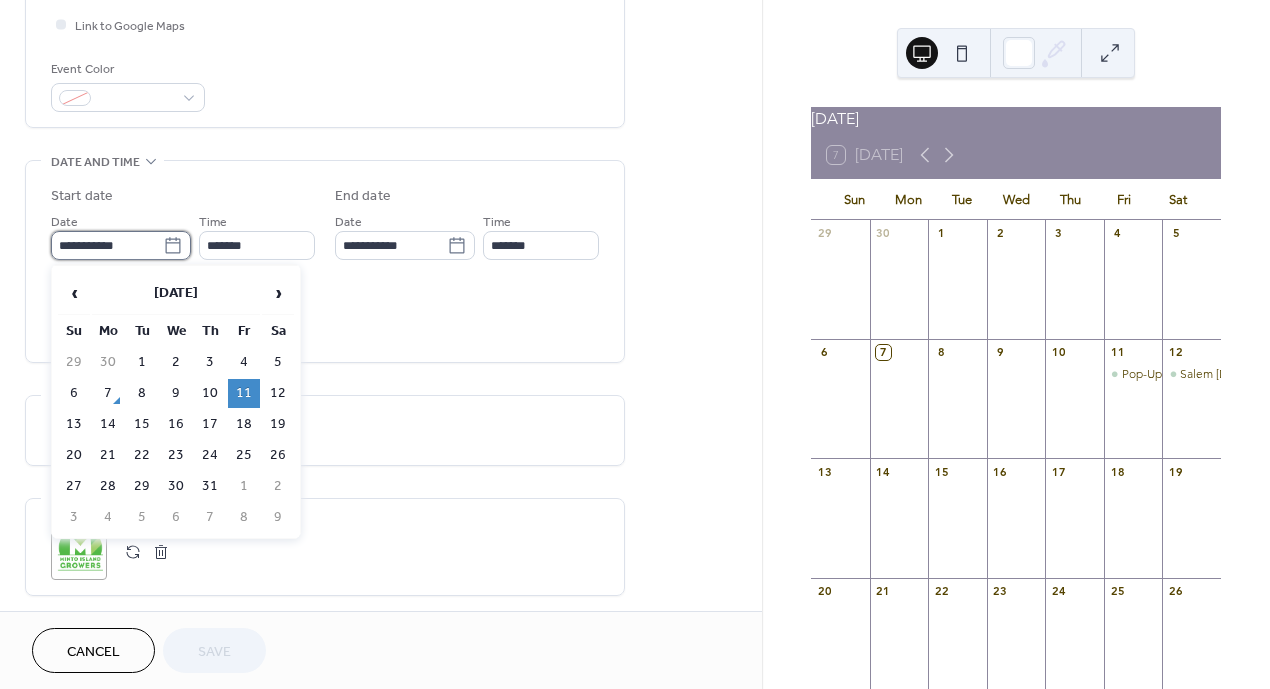 click on "**********" at bounding box center (107, 245) 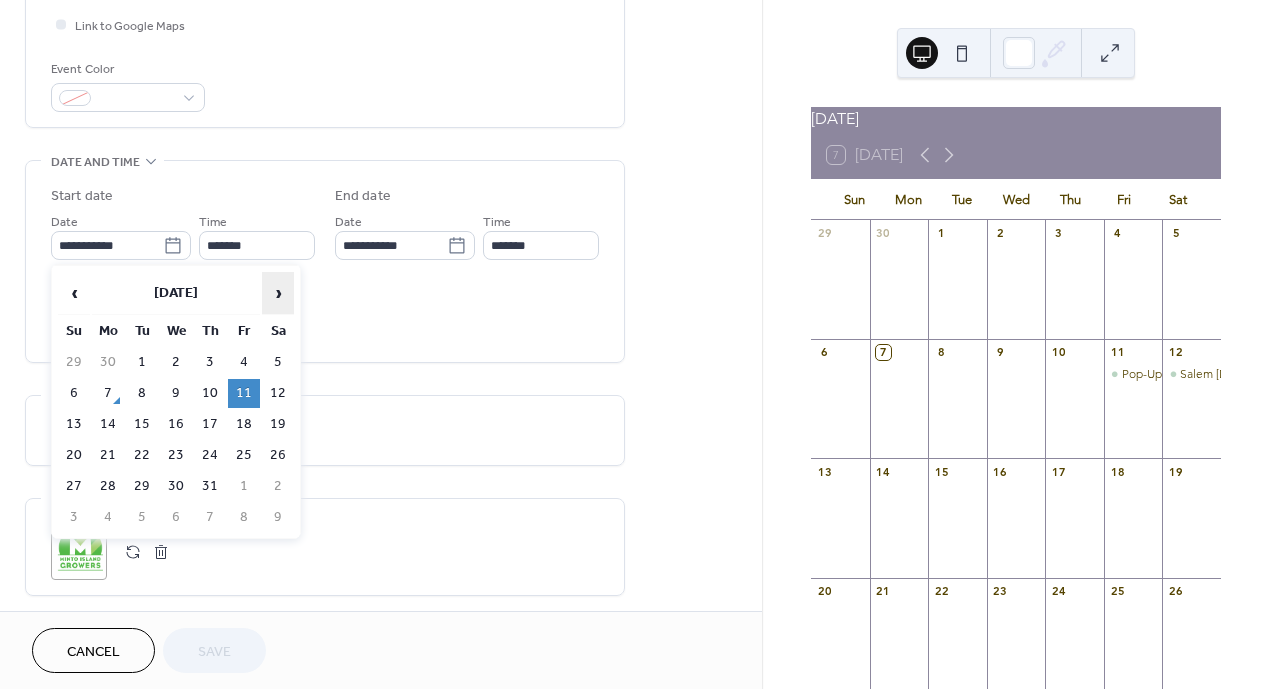 click on "›" at bounding box center [278, 293] 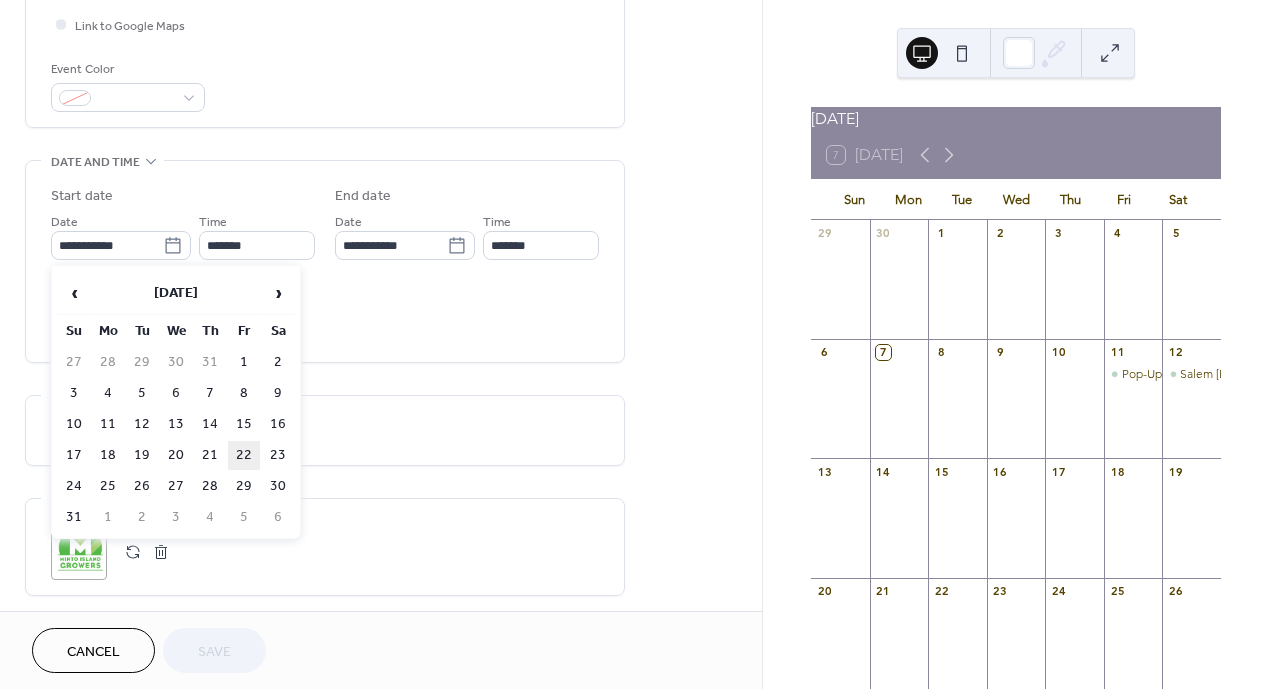 click on "22" at bounding box center (244, 455) 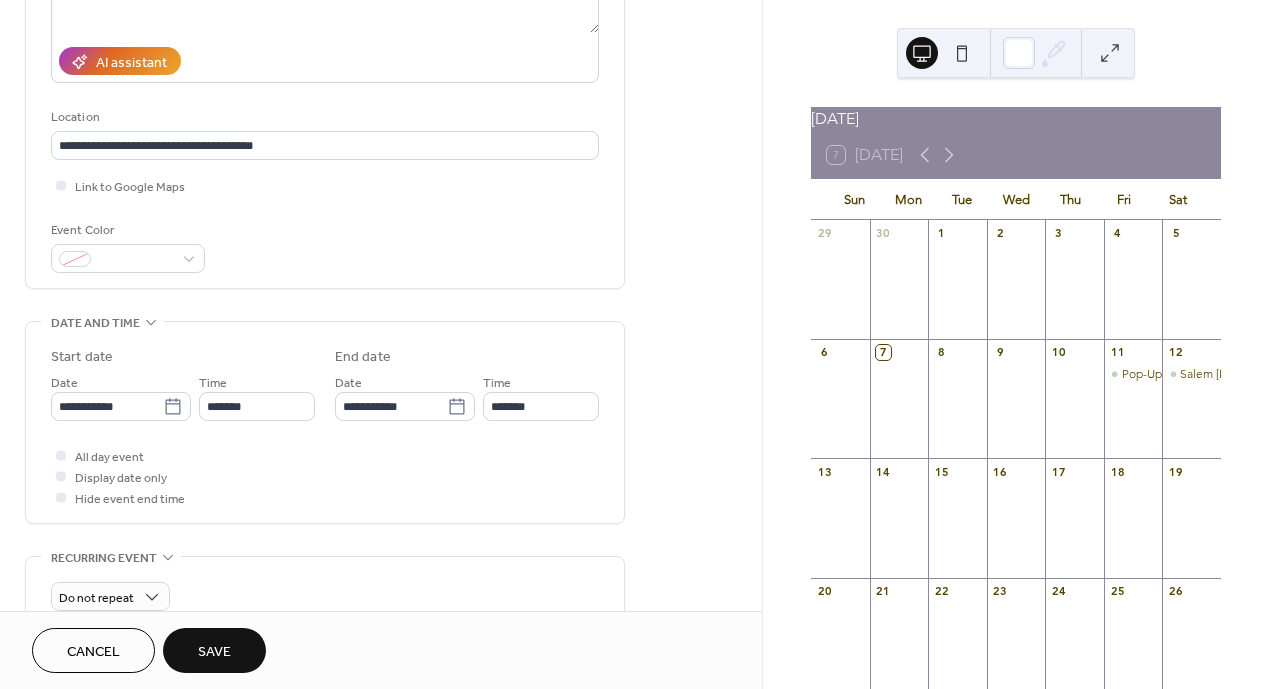 scroll, scrollTop: 327, scrollLeft: 0, axis: vertical 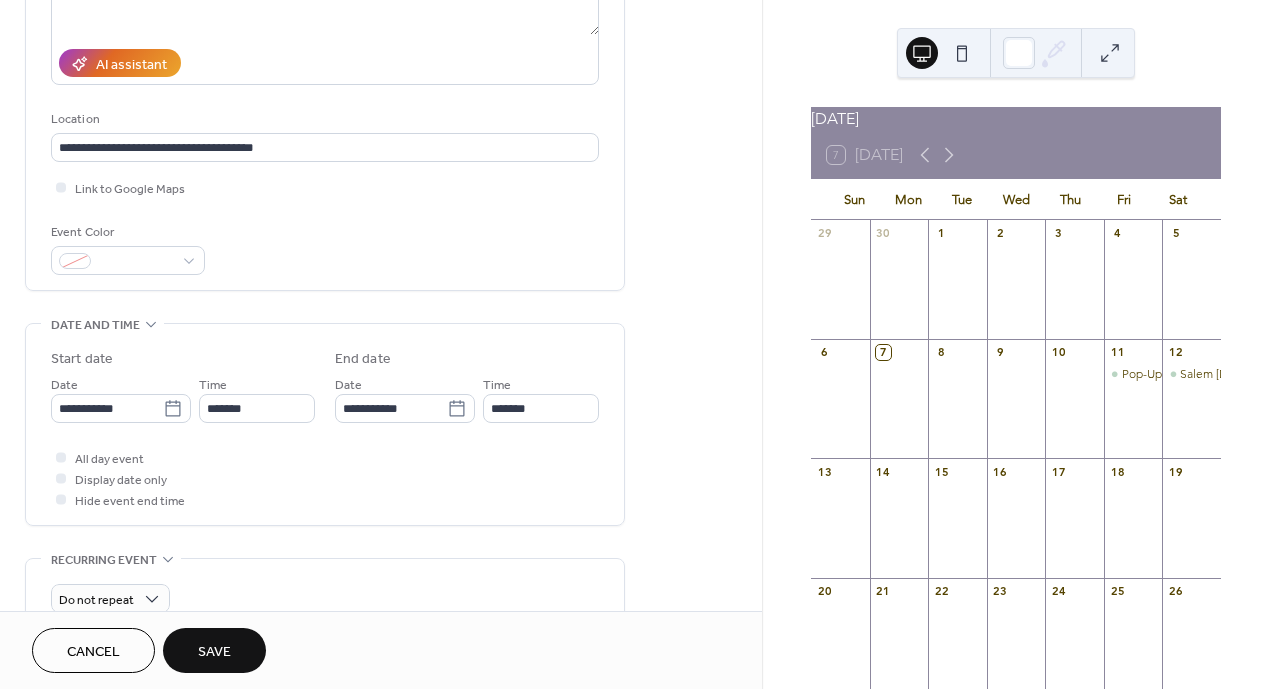 click on "Save" at bounding box center [214, 652] 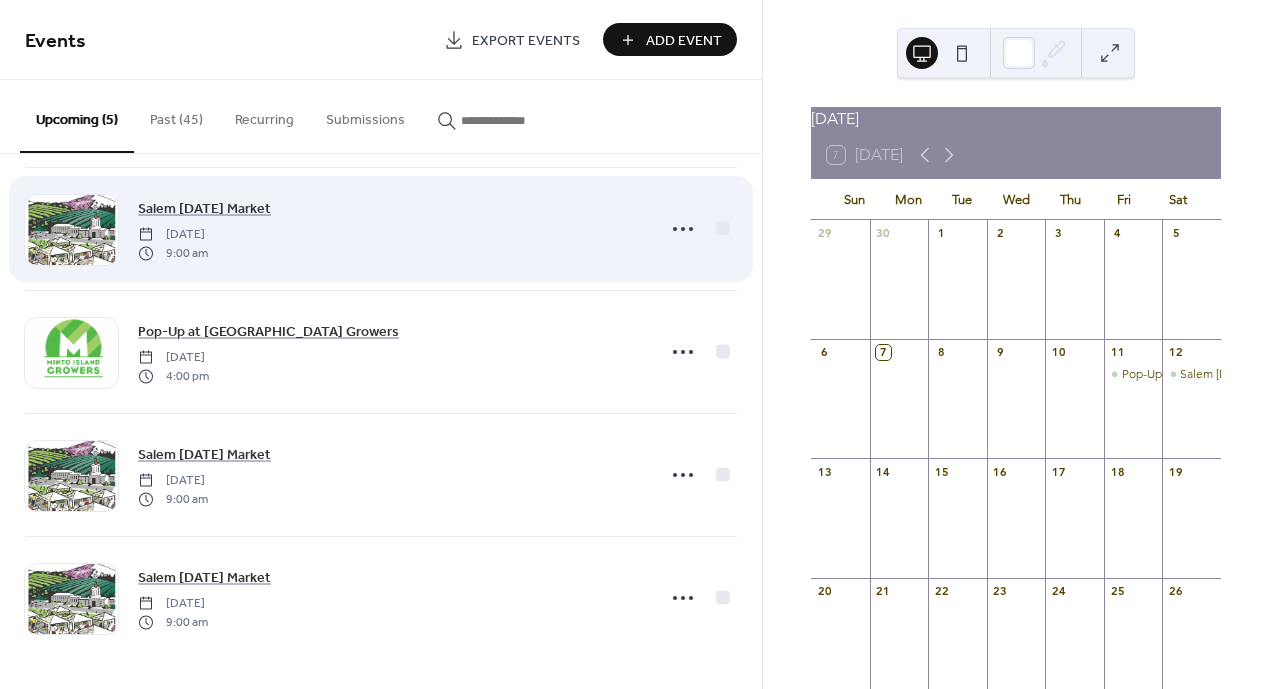 scroll, scrollTop: 0, scrollLeft: 0, axis: both 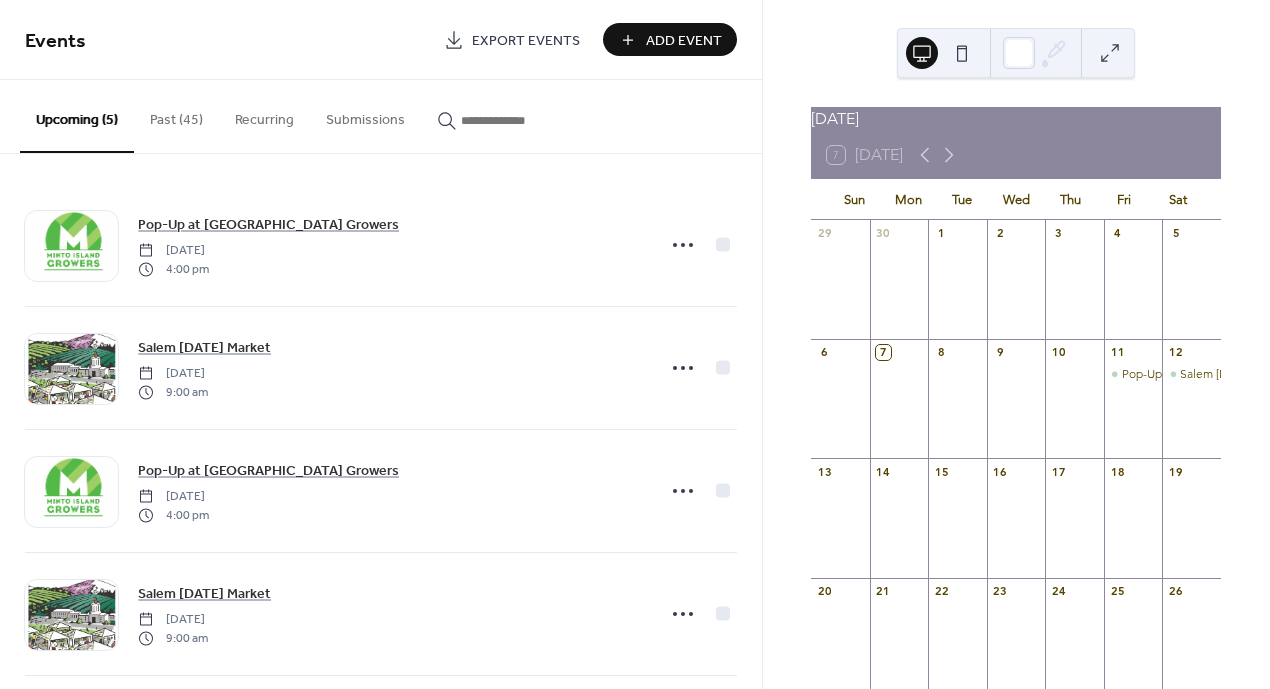 click on "Past  (45)" at bounding box center (176, 115) 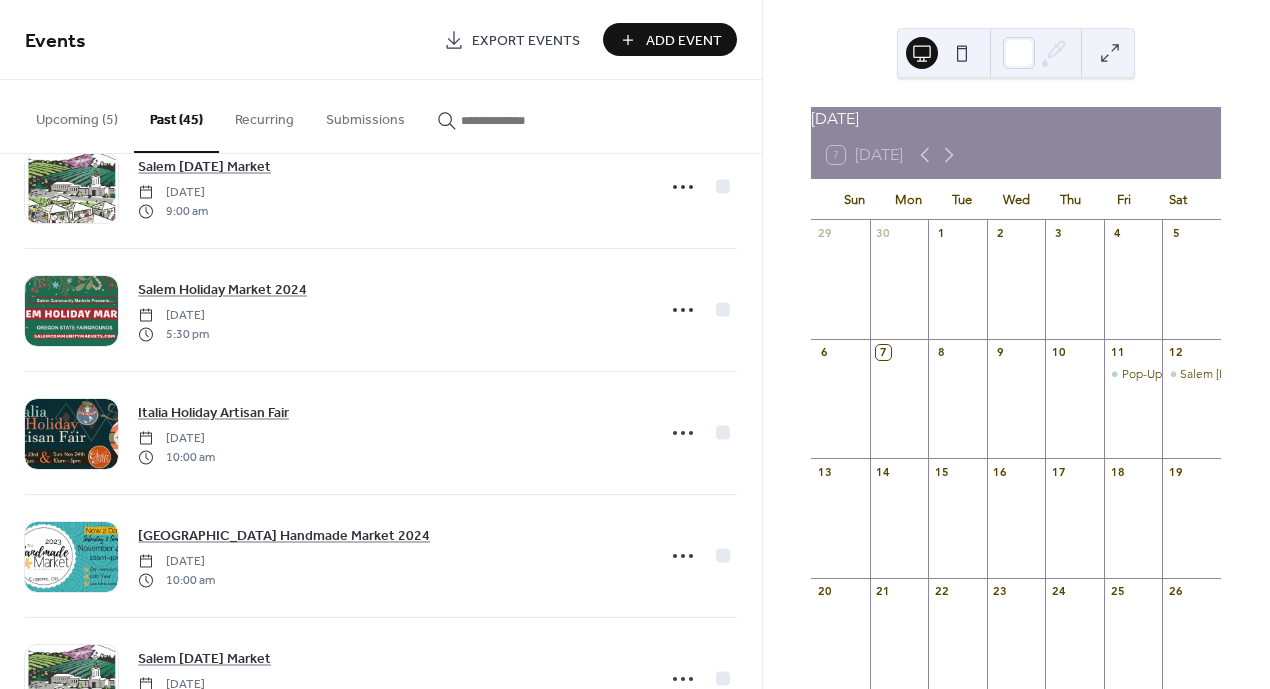 scroll, scrollTop: 340, scrollLeft: 0, axis: vertical 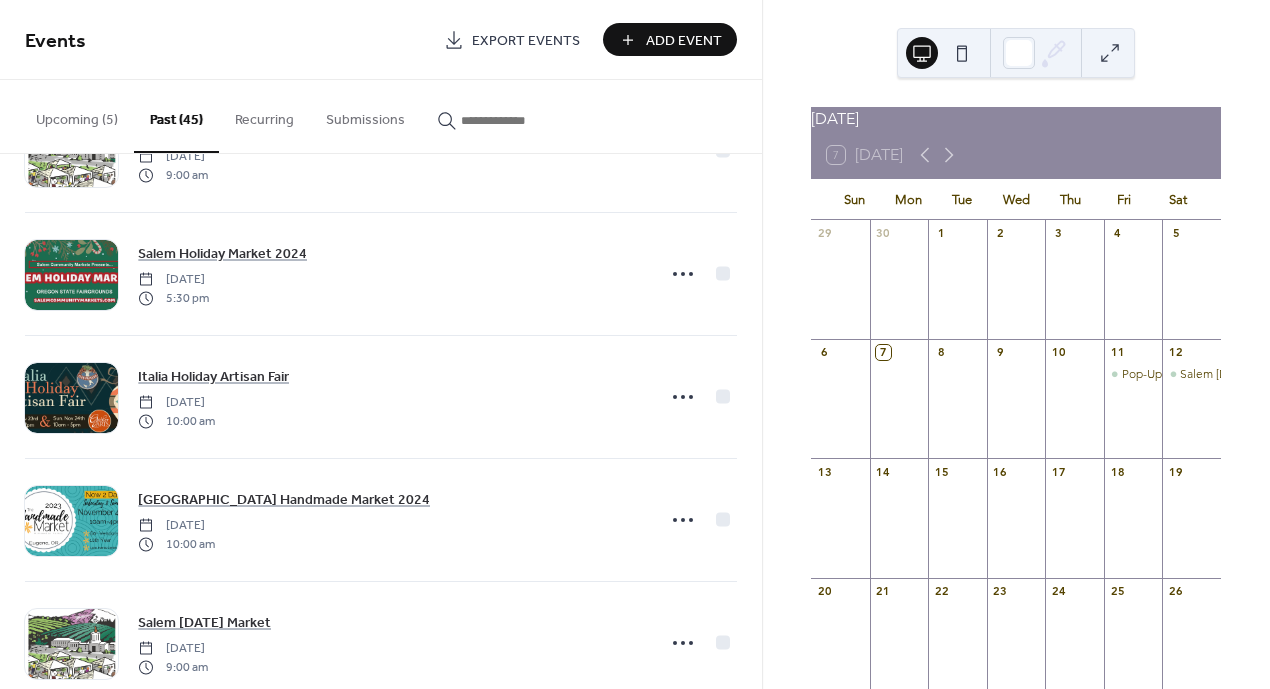 click on "Upcoming  (5)" at bounding box center [77, 115] 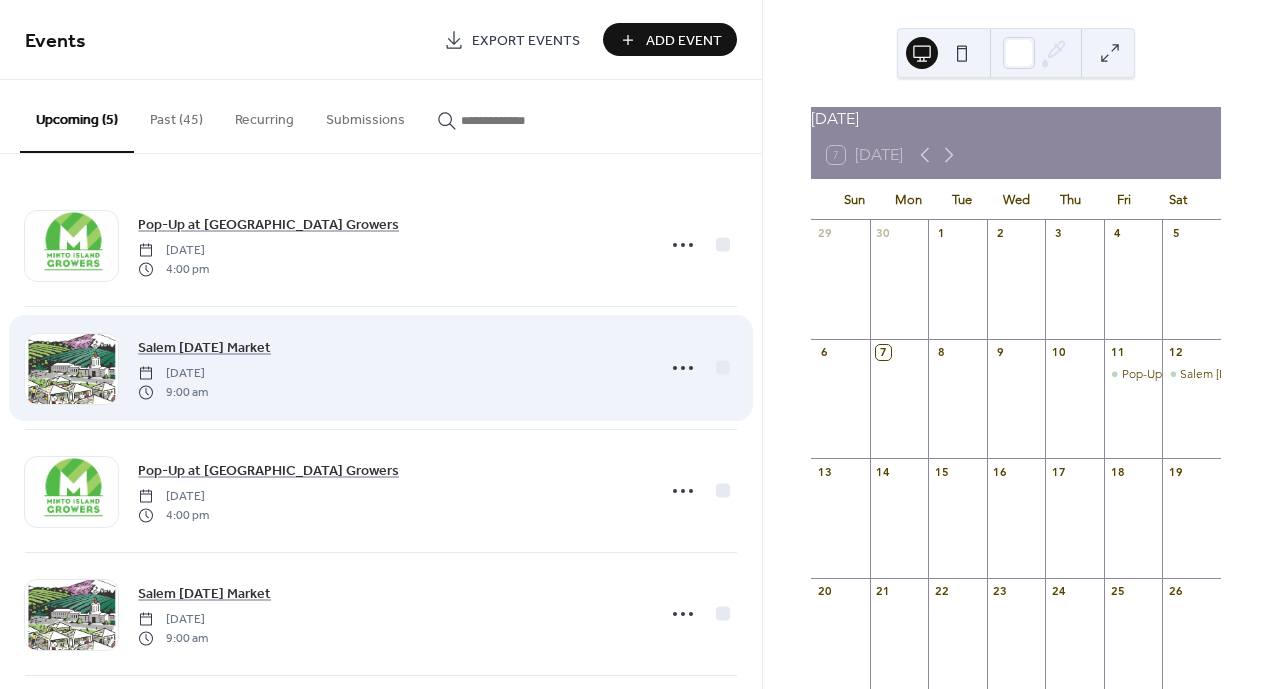 scroll, scrollTop: 139, scrollLeft: 0, axis: vertical 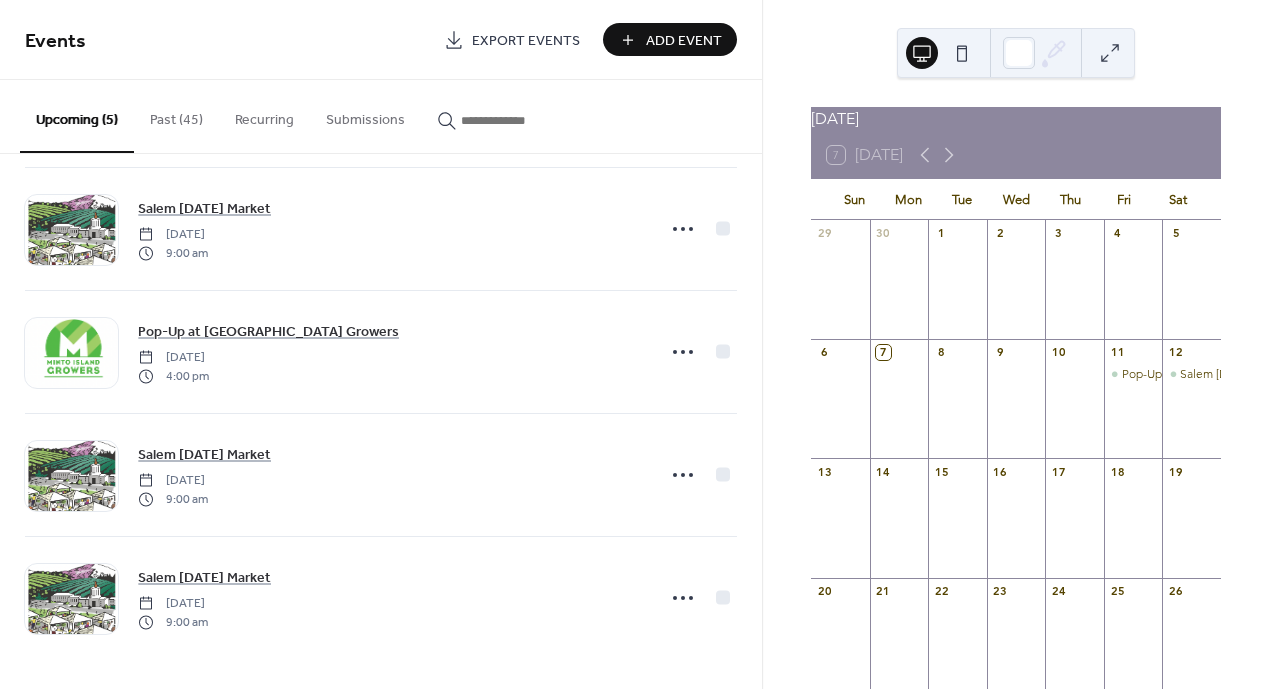 click on "Past  (45)" at bounding box center [176, 115] 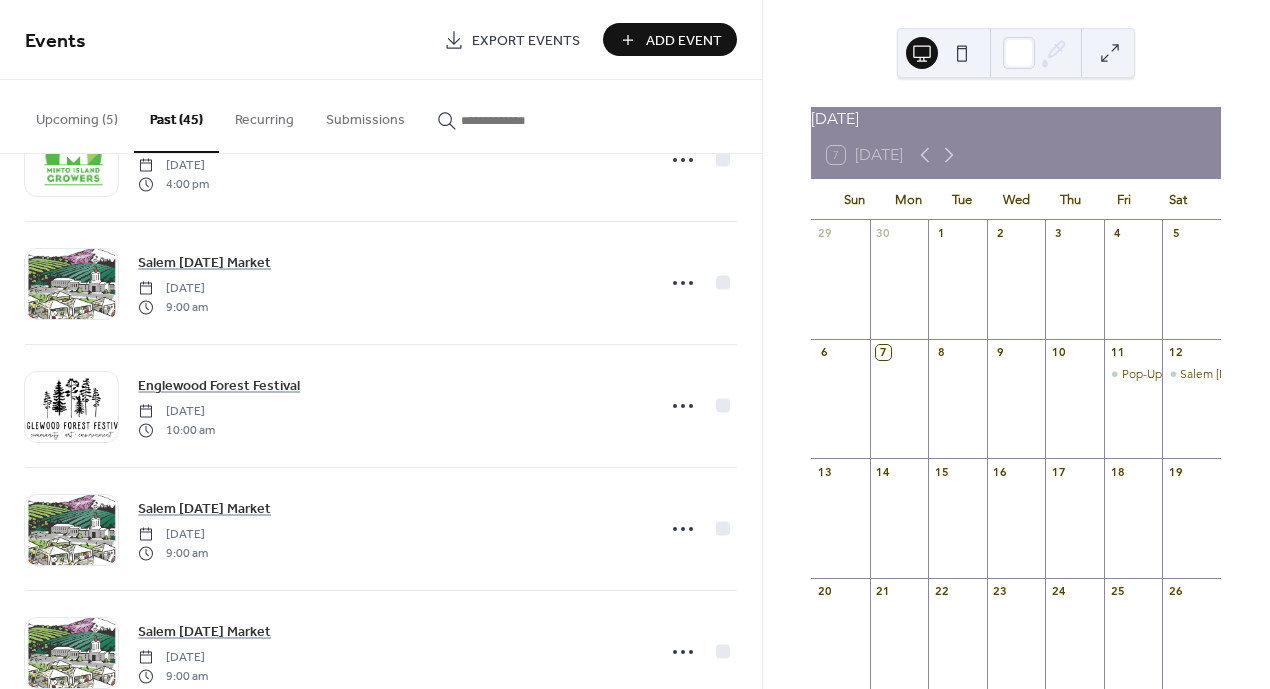 scroll, scrollTop: 1073, scrollLeft: 0, axis: vertical 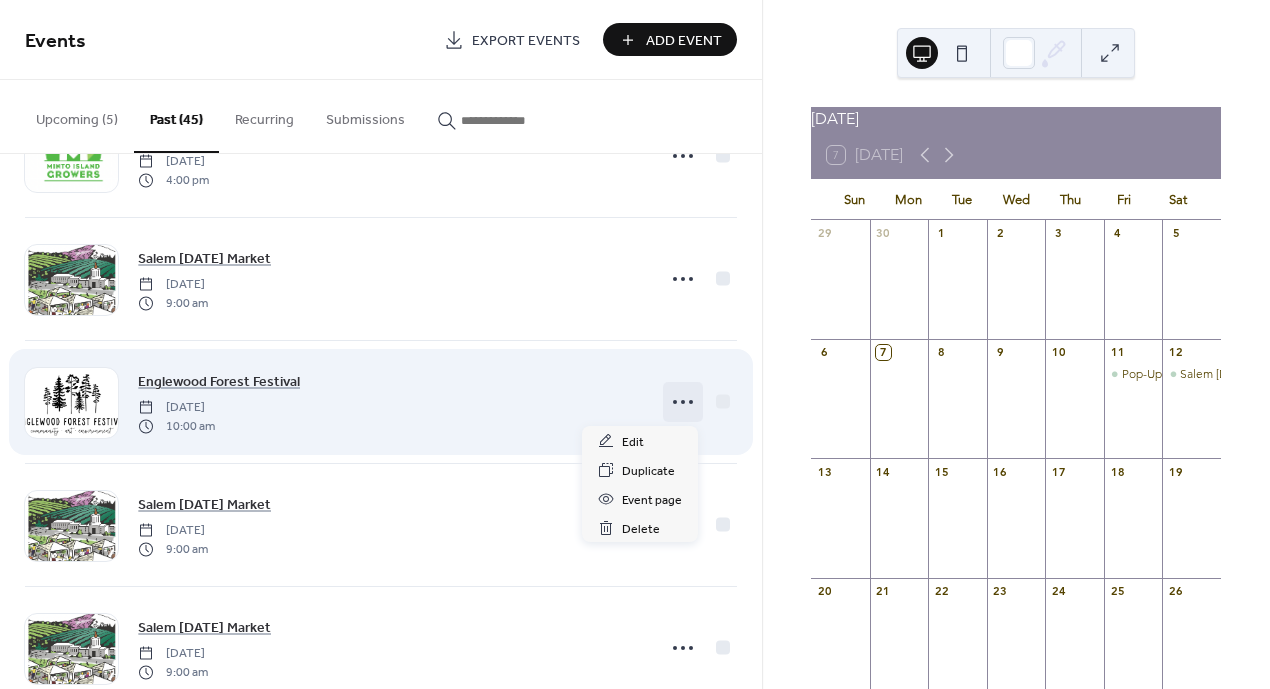 click 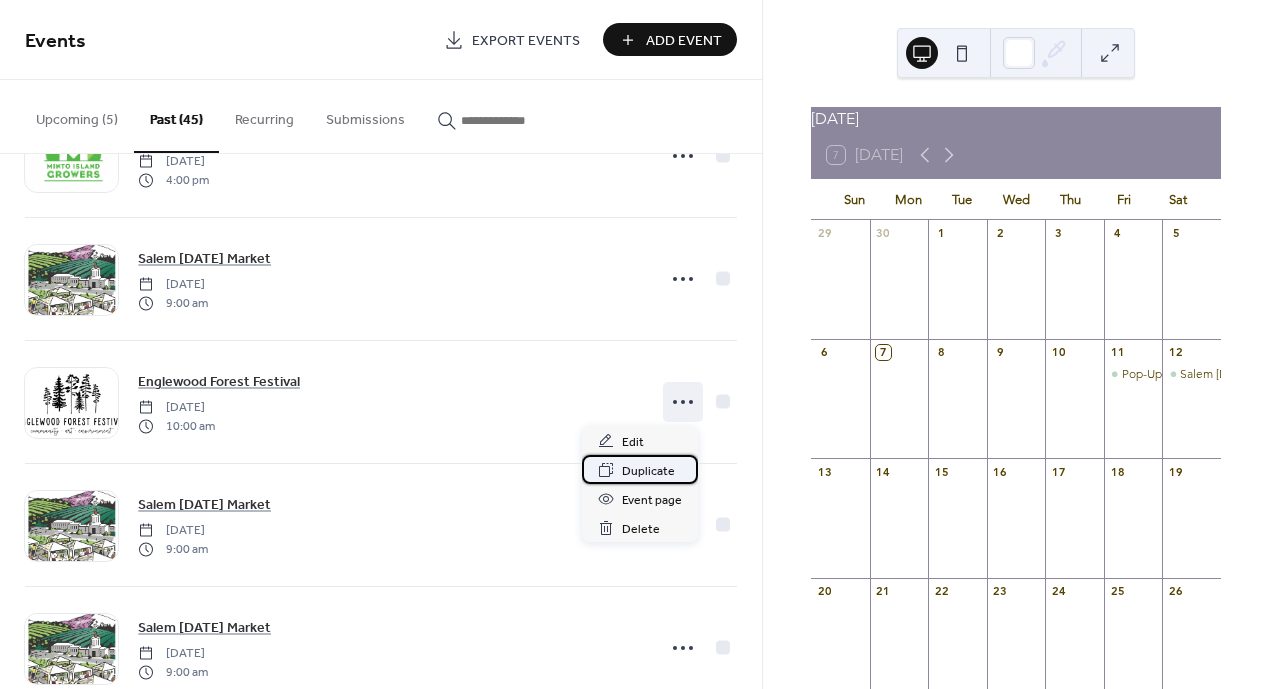 click on "Duplicate" at bounding box center (648, 471) 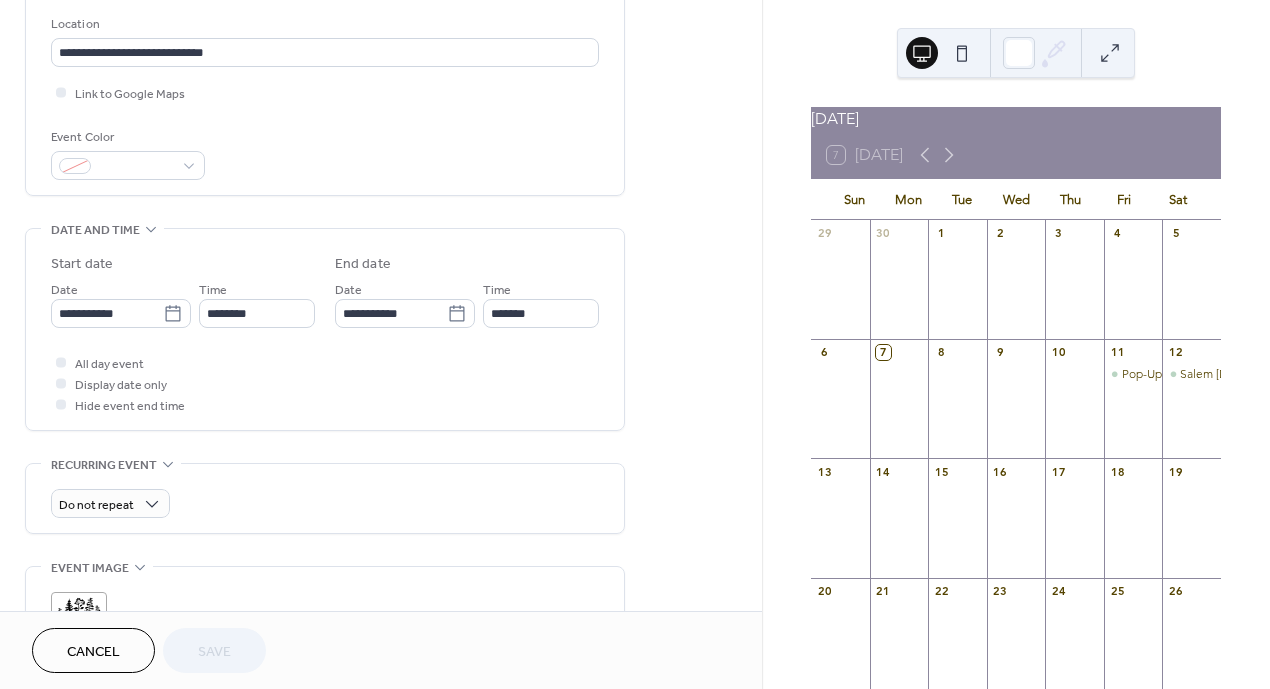 scroll, scrollTop: 437, scrollLeft: 0, axis: vertical 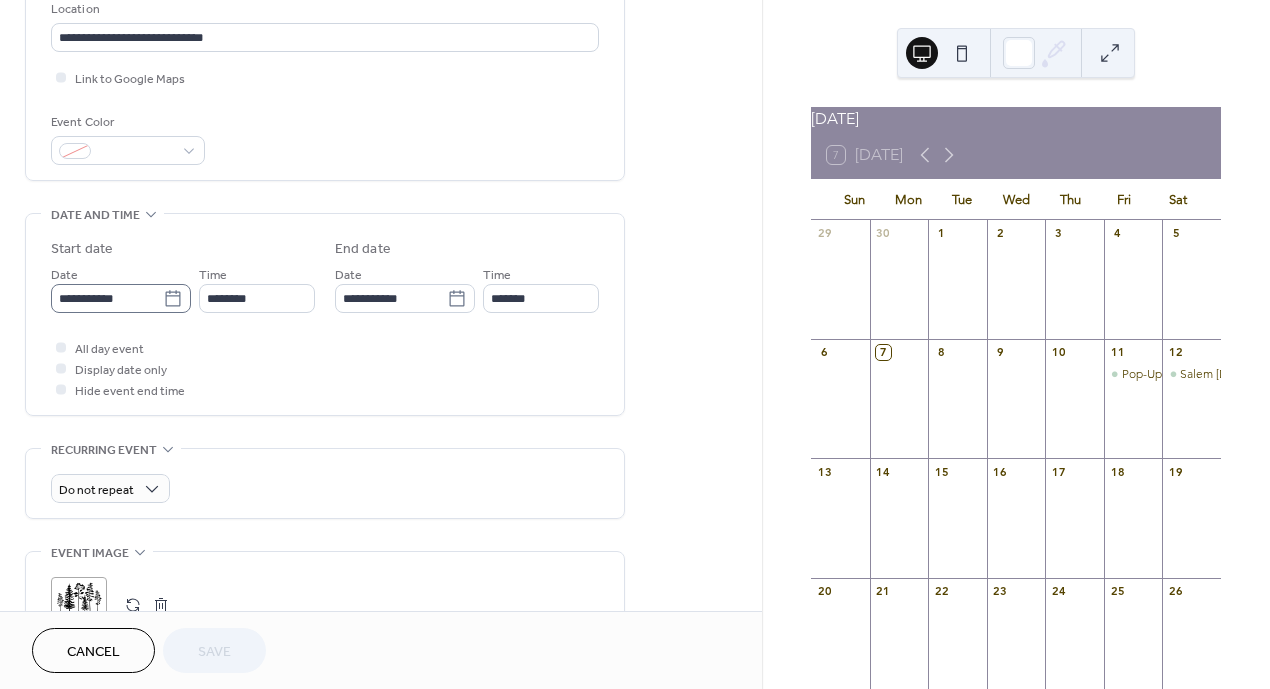 click 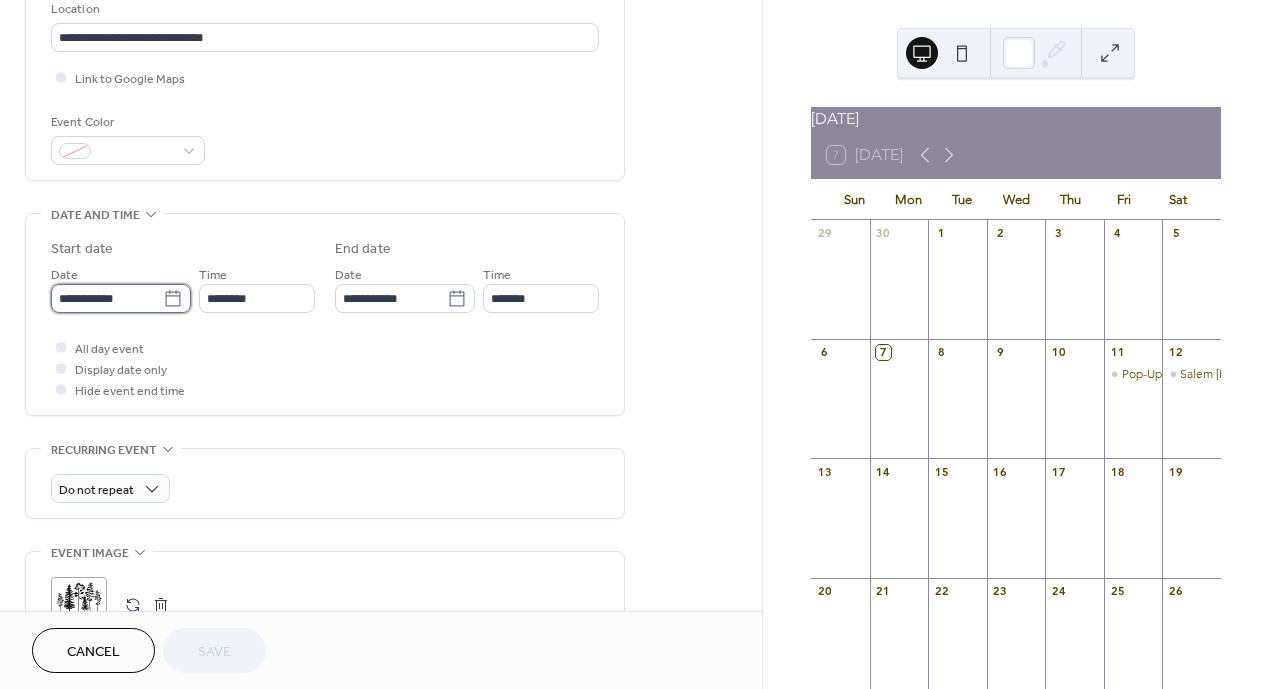 click on "**********" at bounding box center [107, 298] 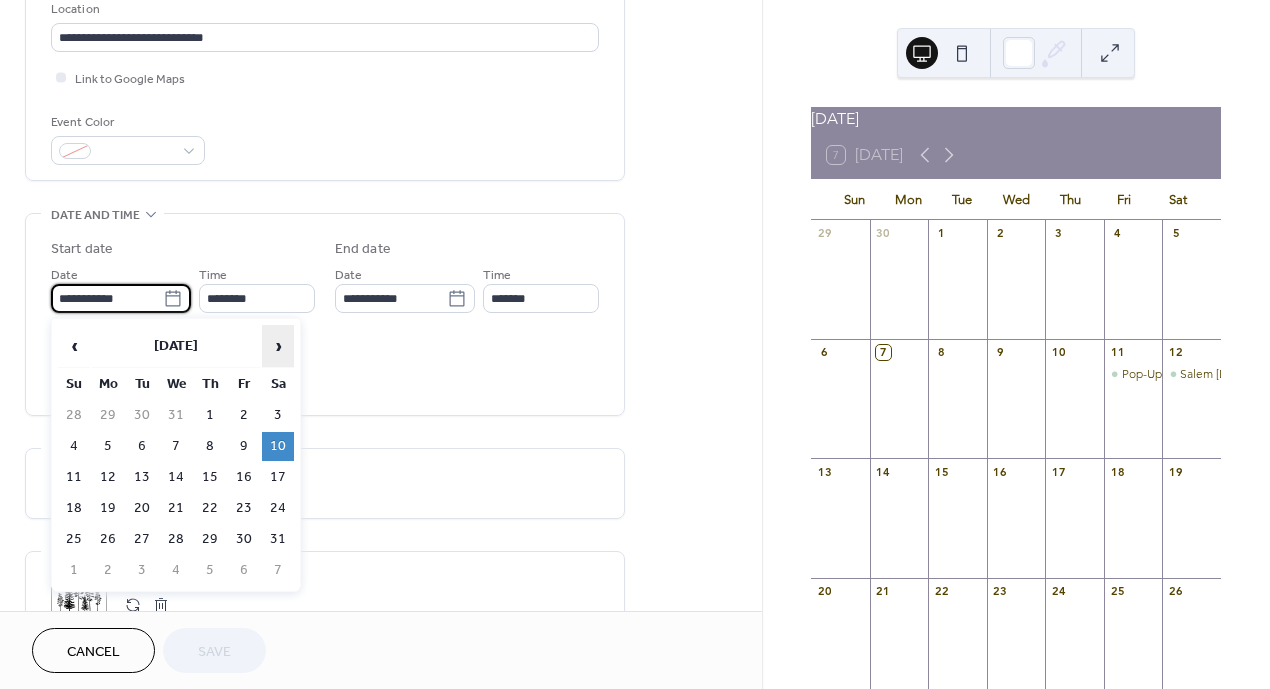 click on "›" at bounding box center (278, 346) 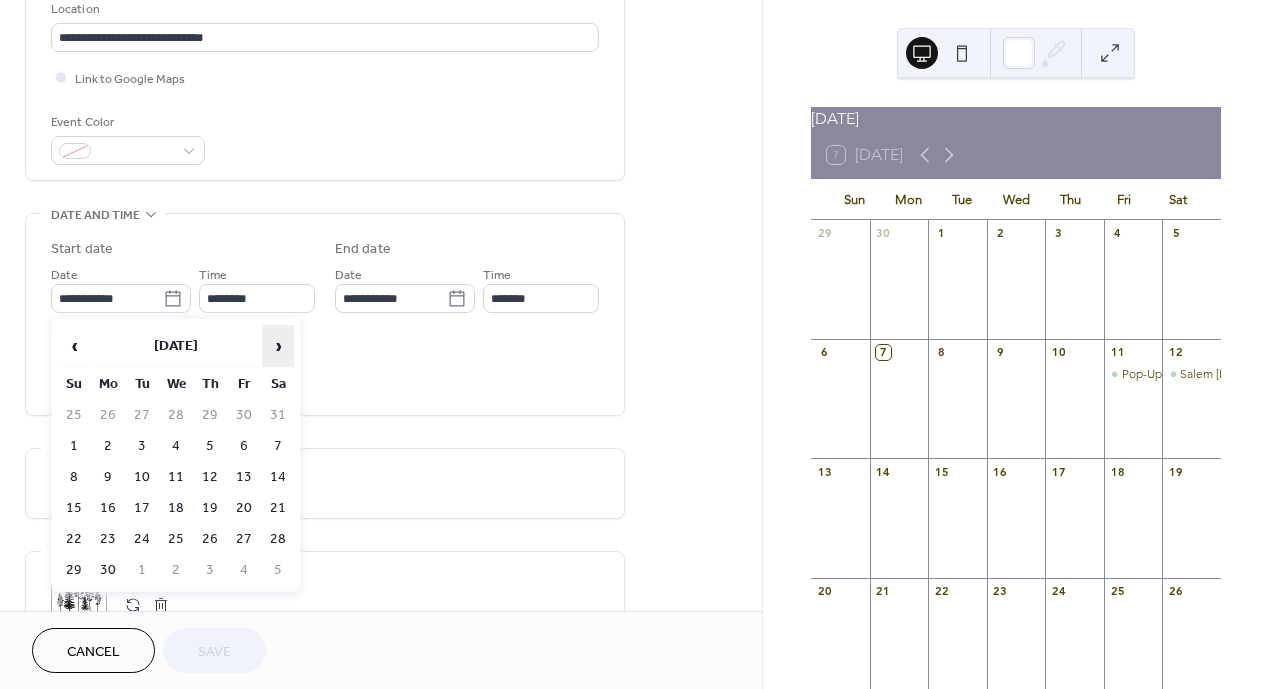 click on "›" at bounding box center [278, 346] 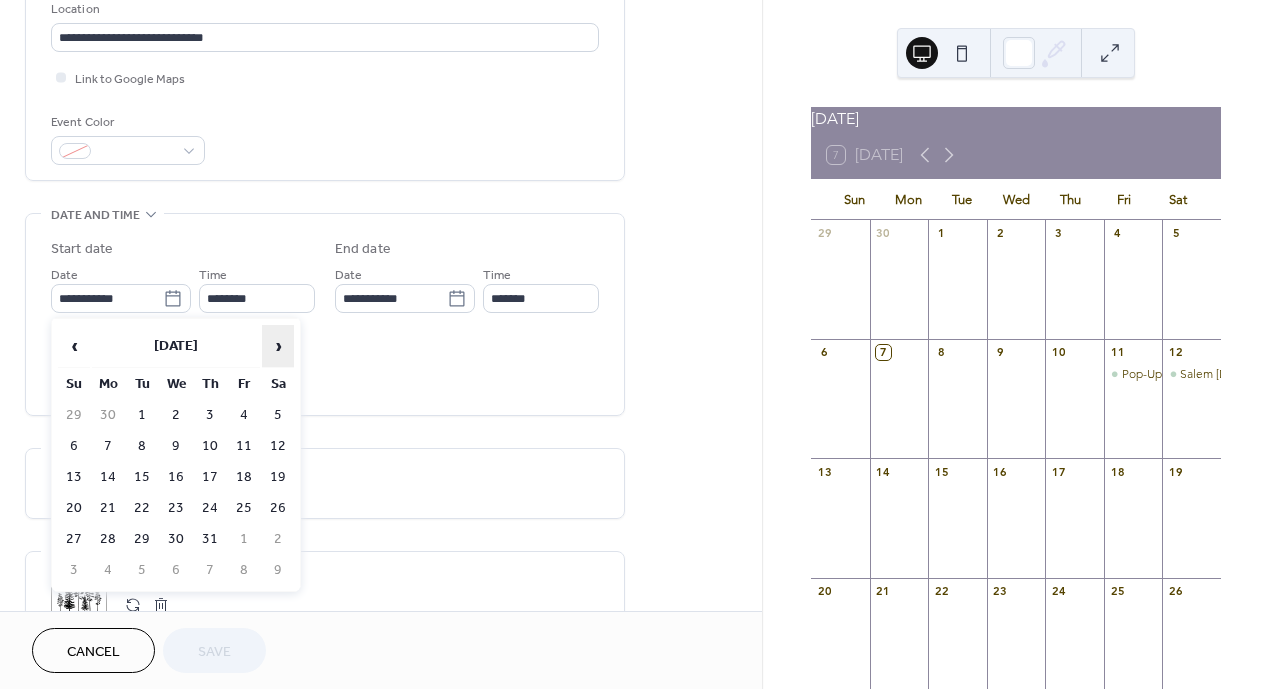 click on "›" at bounding box center (278, 346) 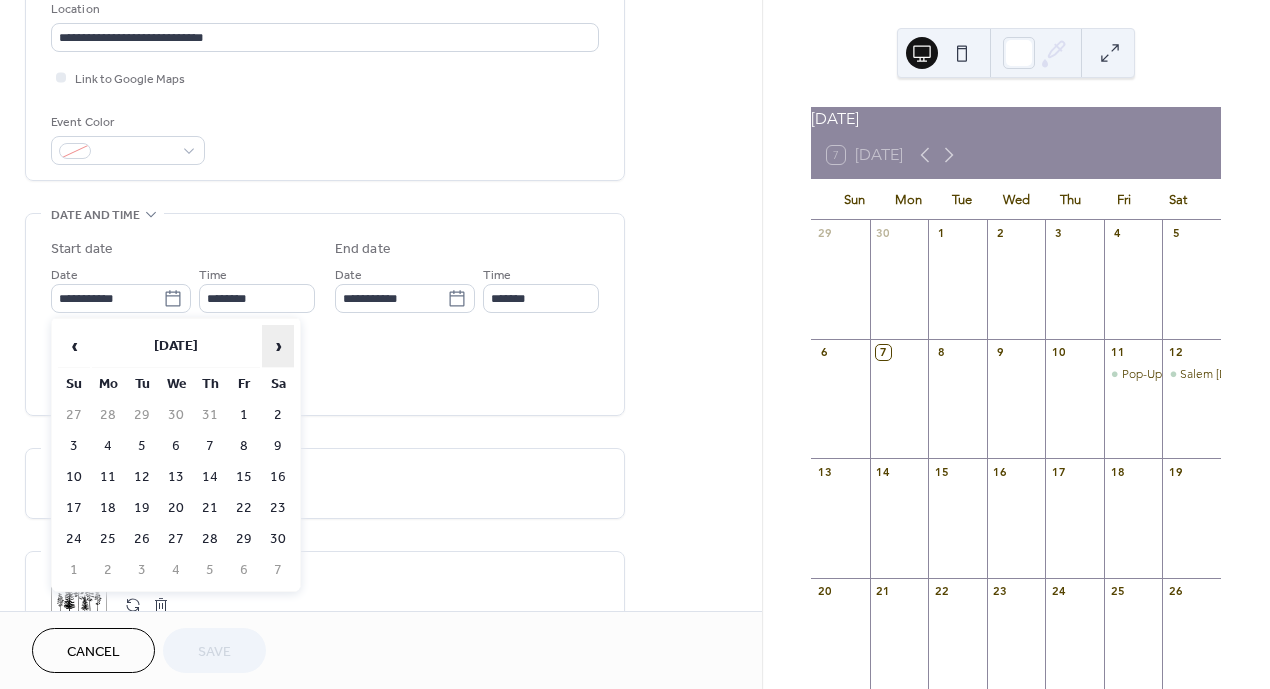 click on "›" at bounding box center [278, 346] 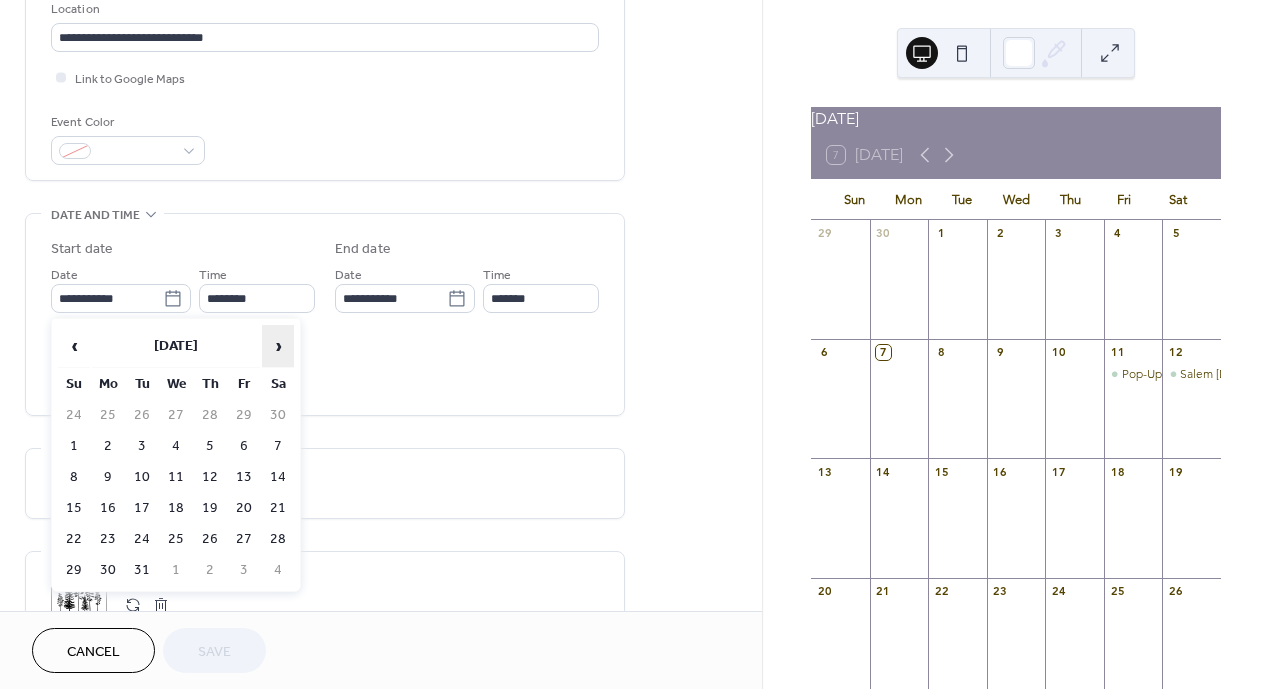 click on "›" at bounding box center (278, 346) 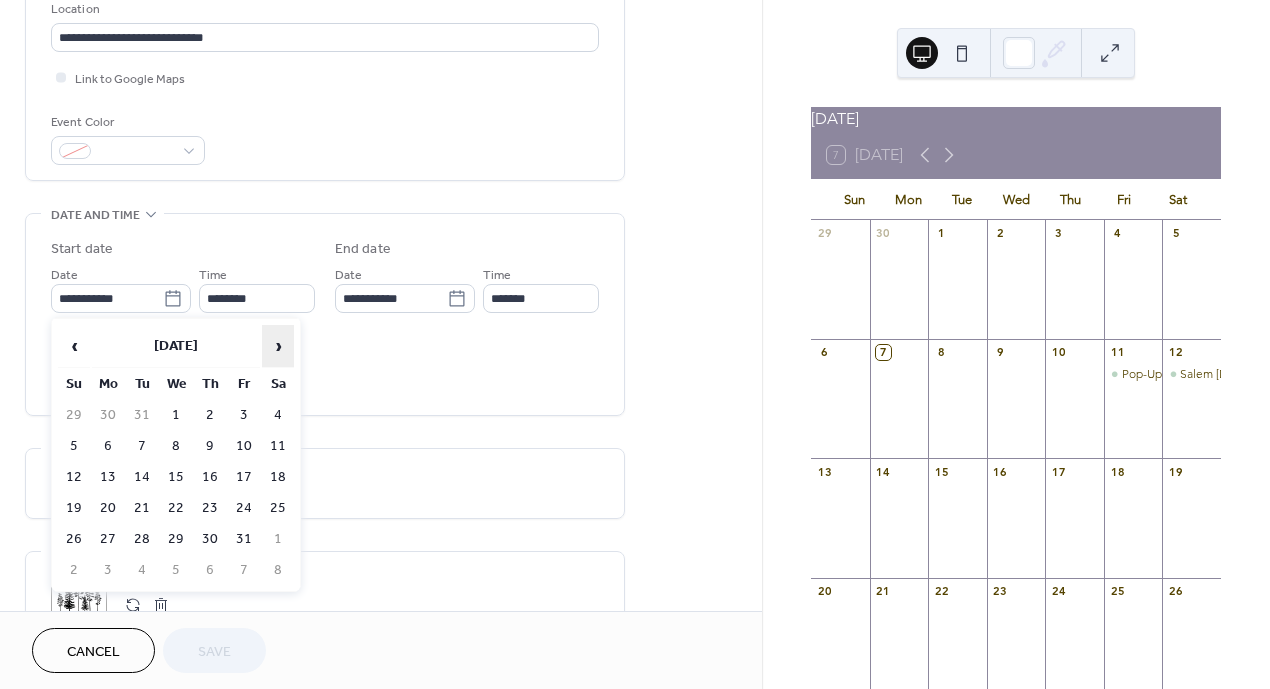click on "›" at bounding box center (278, 346) 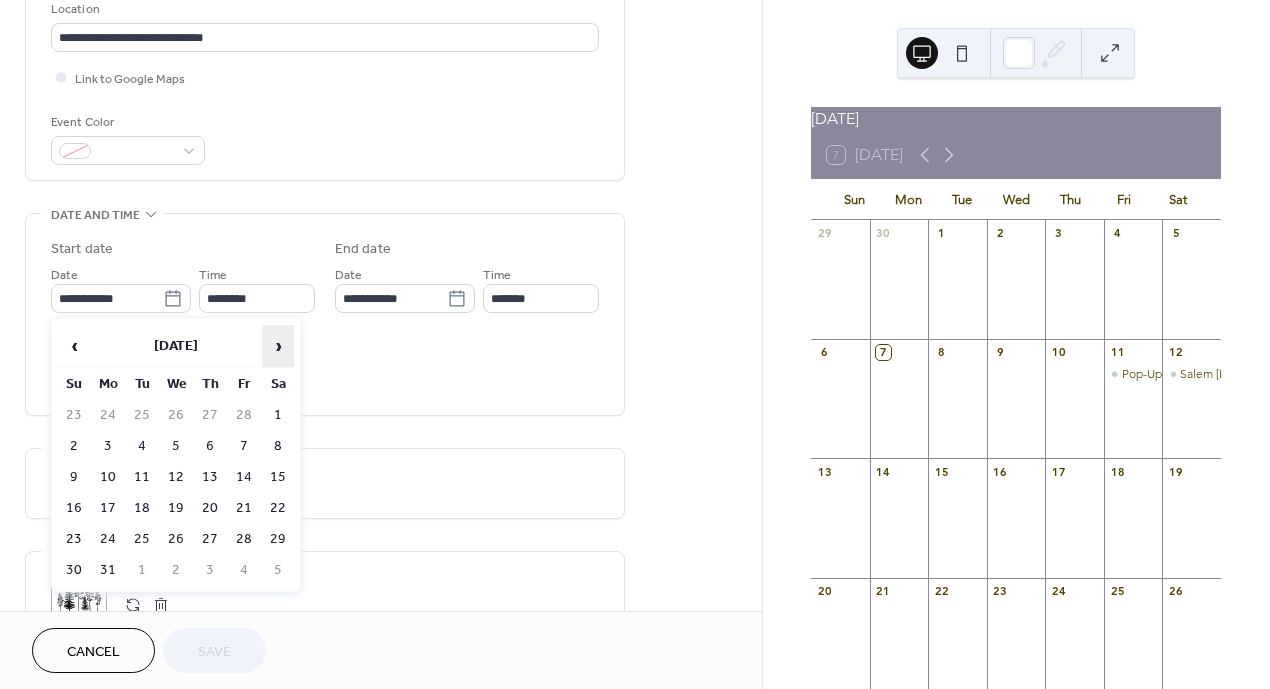 click on "›" at bounding box center [278, 346] 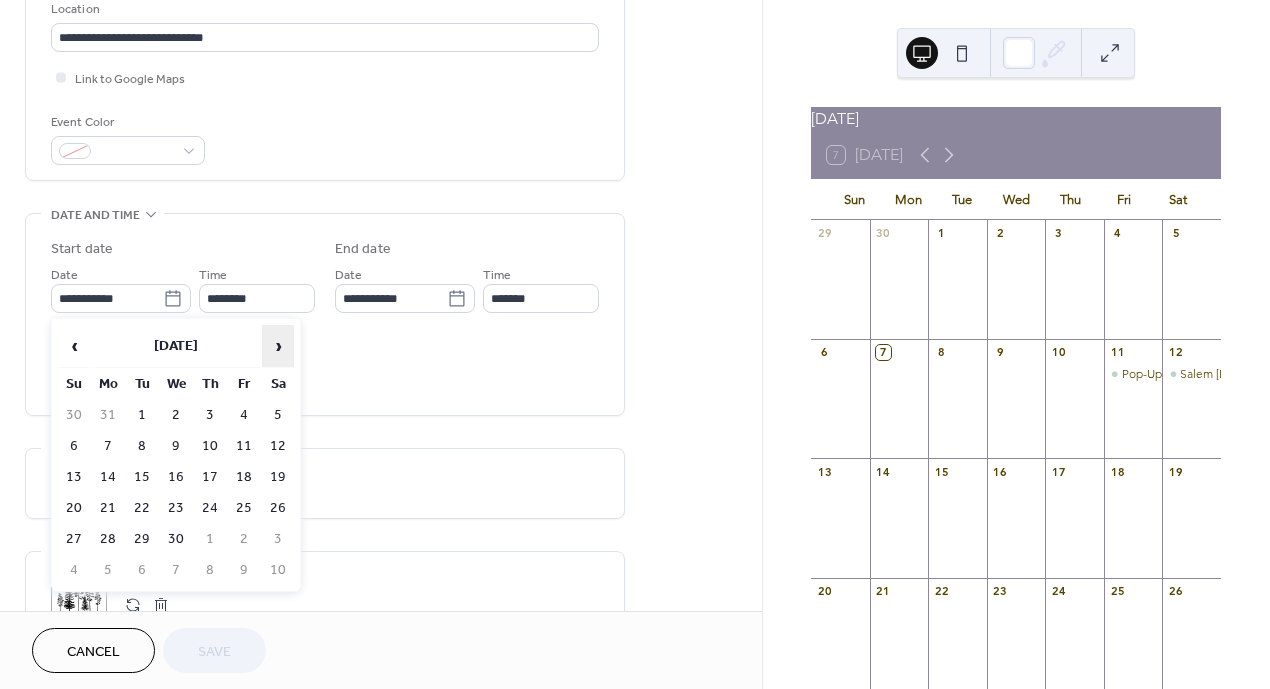 click on "›" at bounding box center (278, 346) 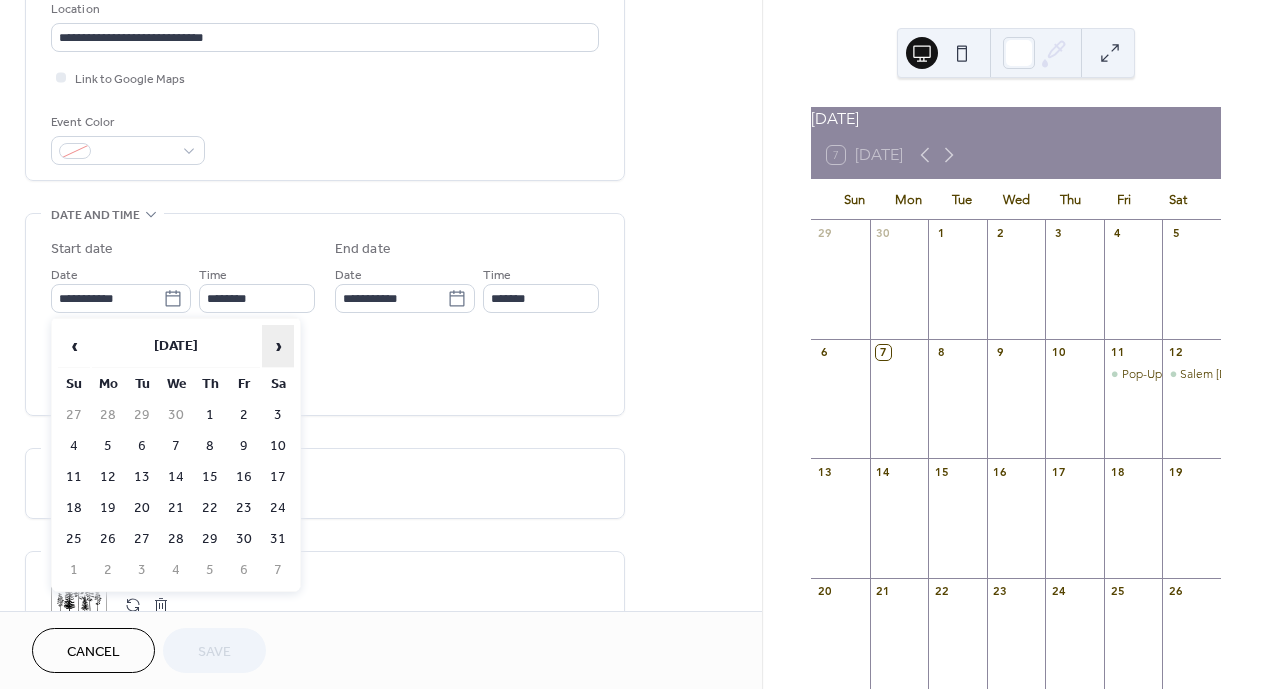 click on "›" at bounding box center [278, 346] 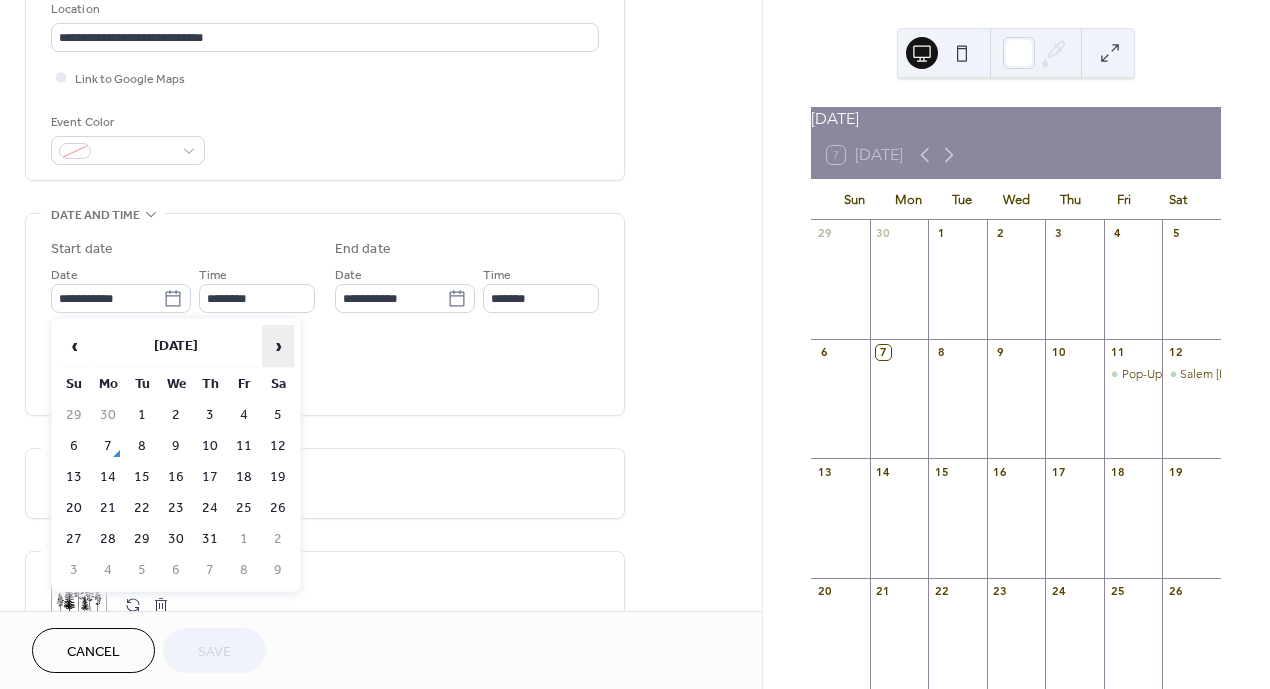 click on "›" at bounding box center [278, 346] 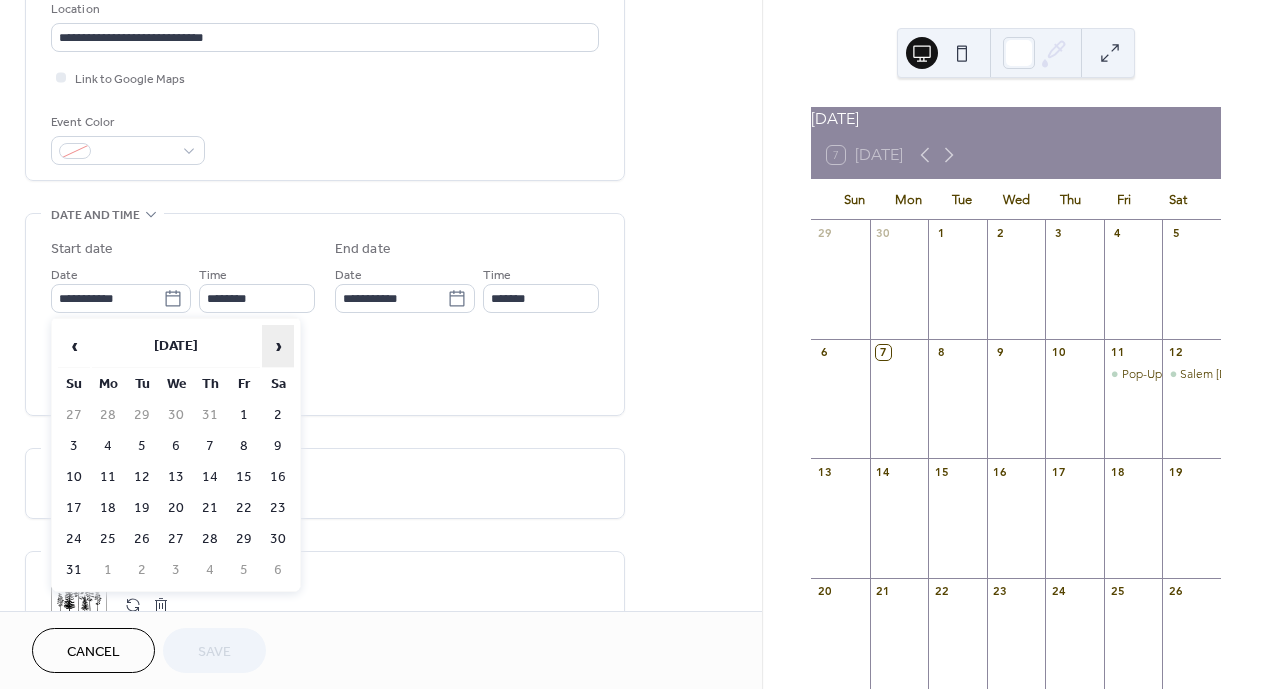 click on "›" at bounding box center [278, 346] 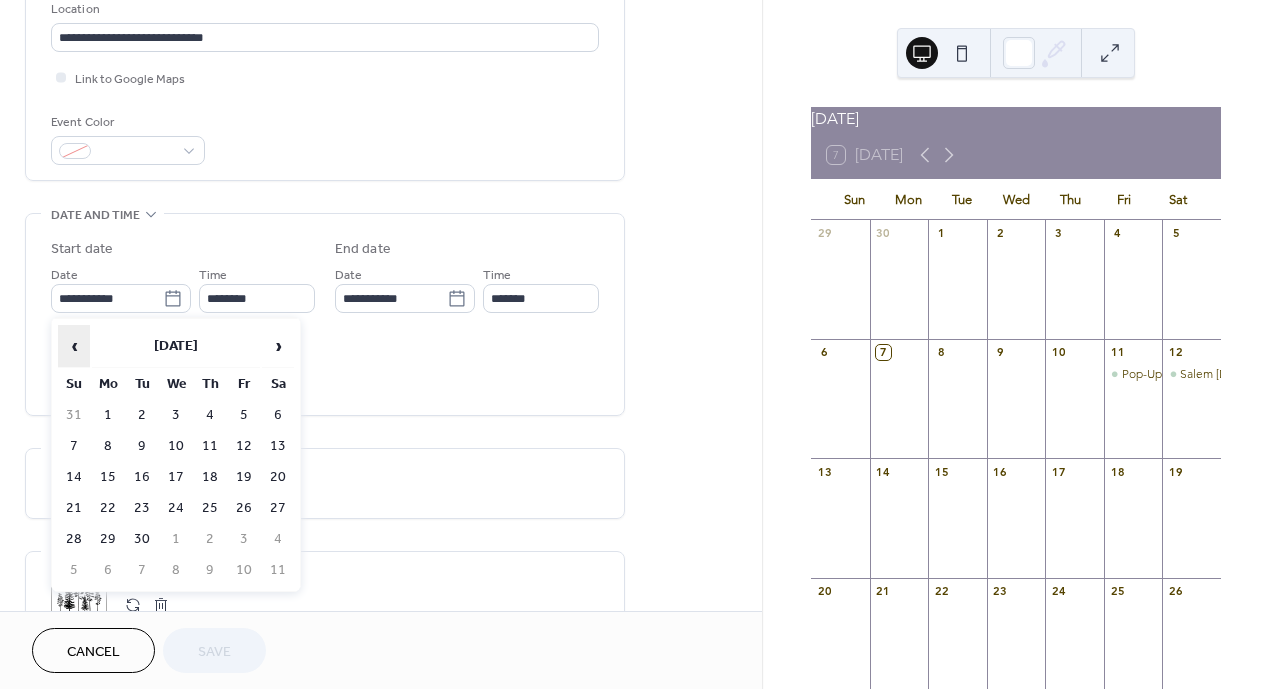 click on "‹" at bounding box center (74, 346) 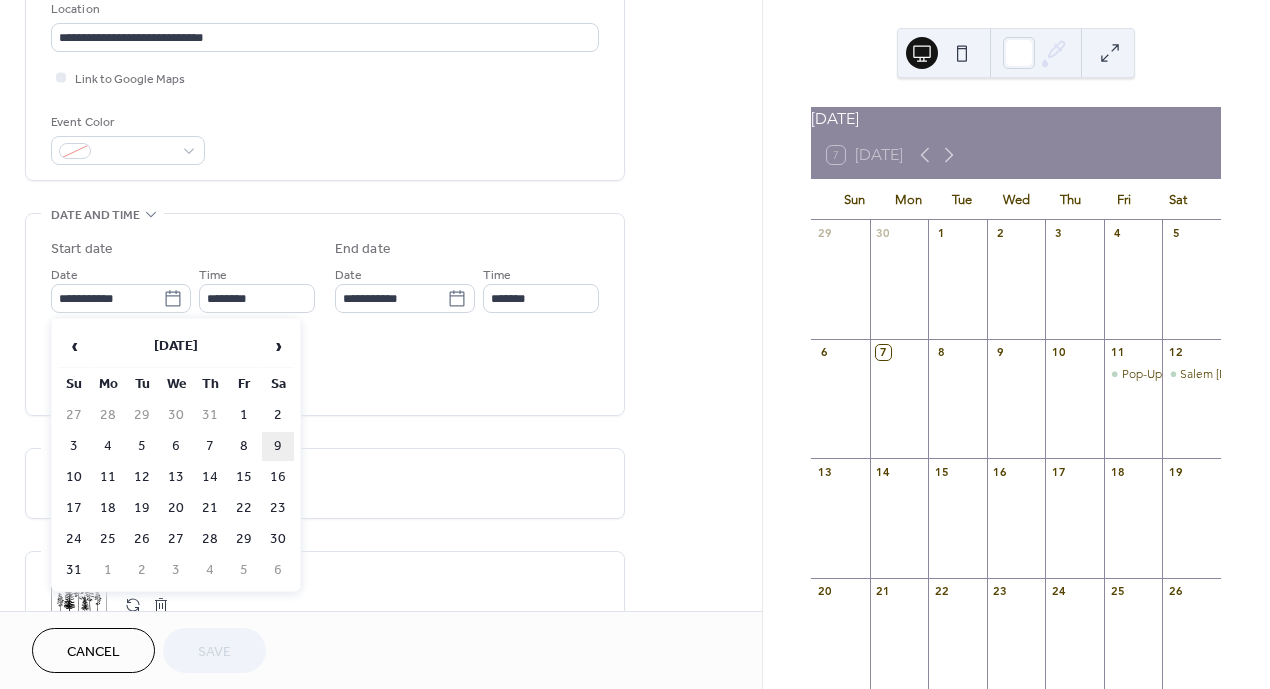 click on "9" at bounding box center [278, 446] 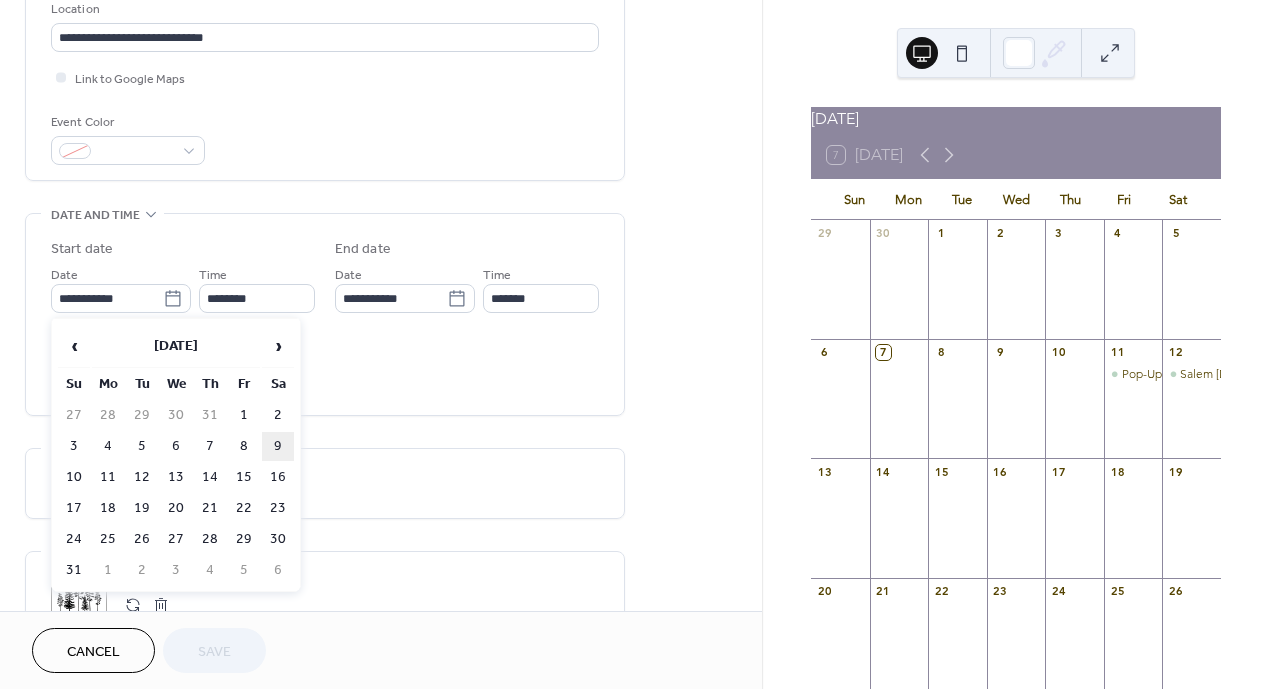 type on "**********" 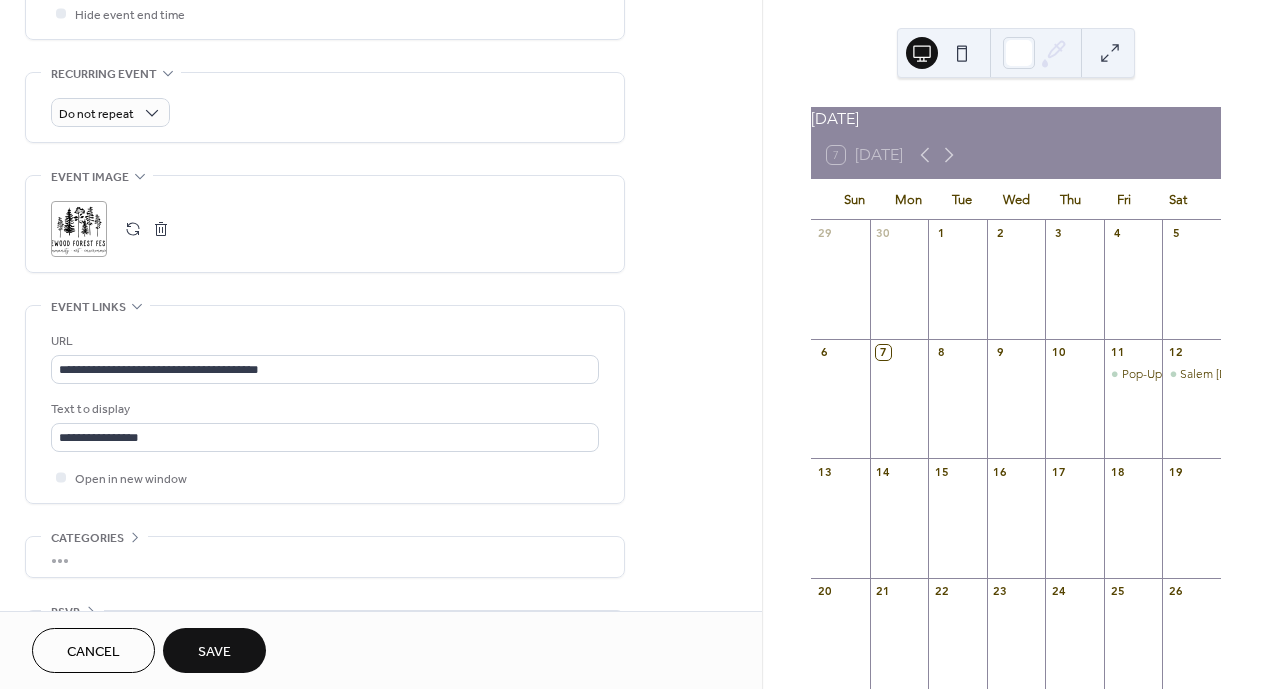 scroll, scrollTop: 874, scrollLeft: 0, axis: vertical 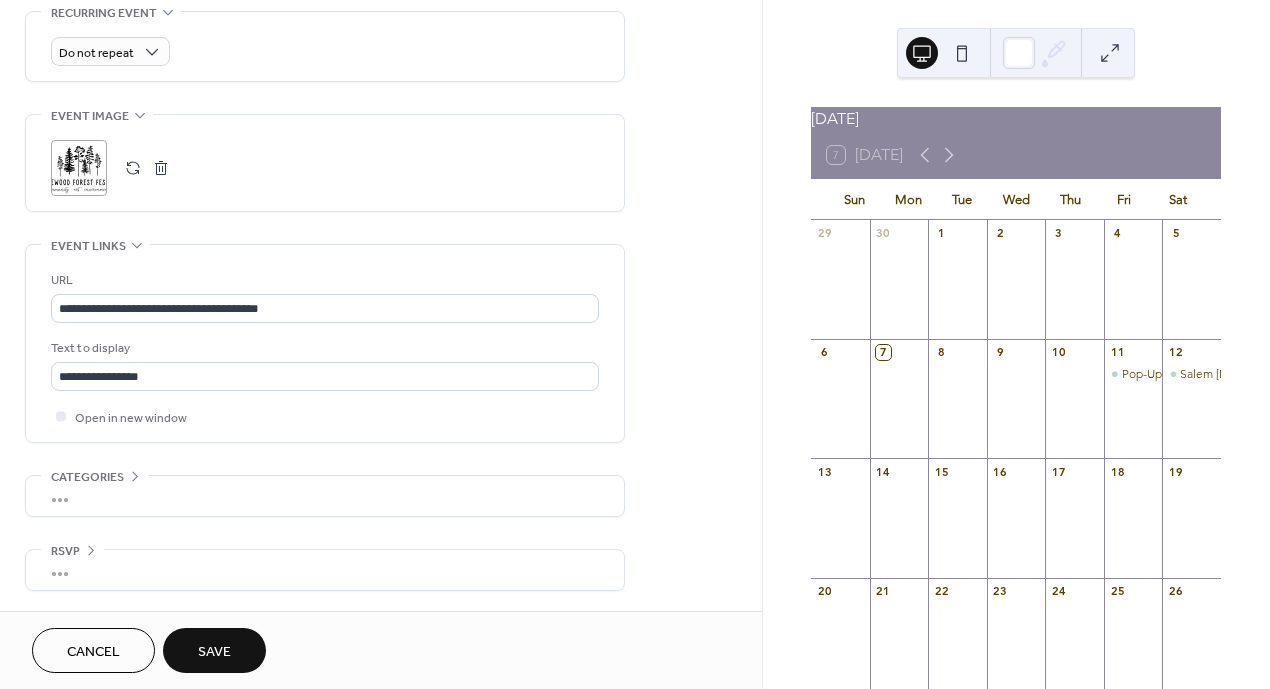 click on "Save" at bounding box center [214, 652] 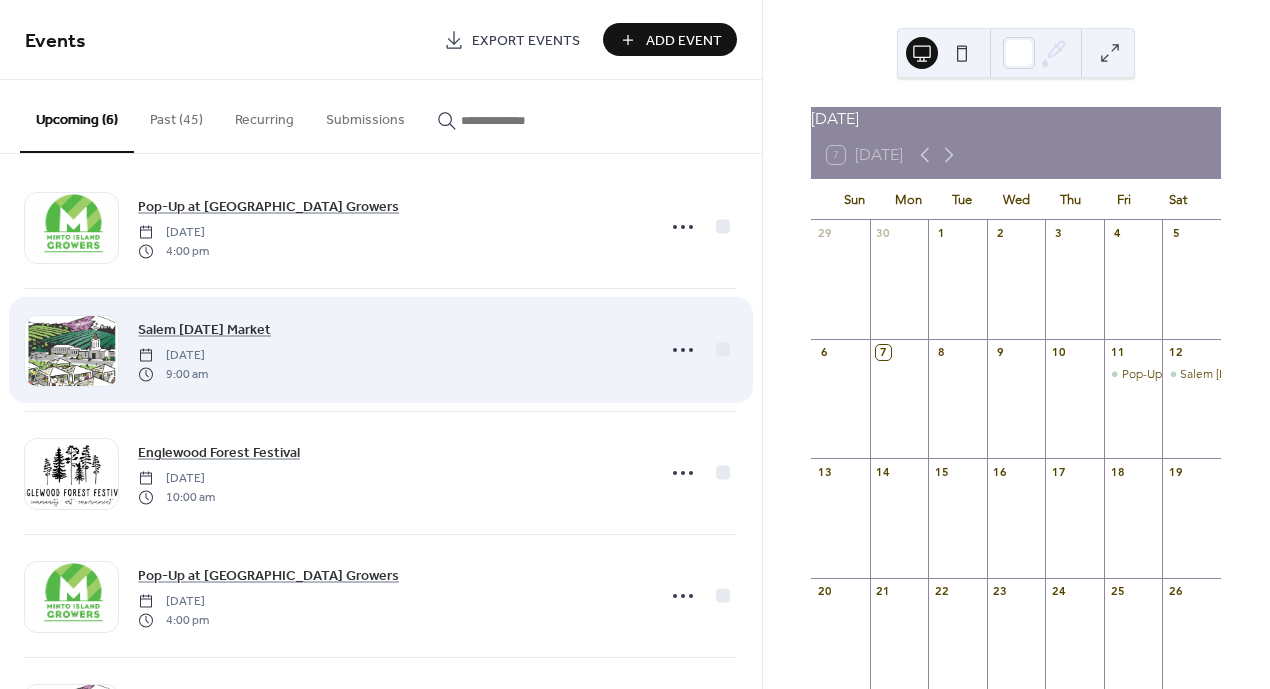 scroll, scrollTop: 262, scrollLeft: 0, axis: vertical 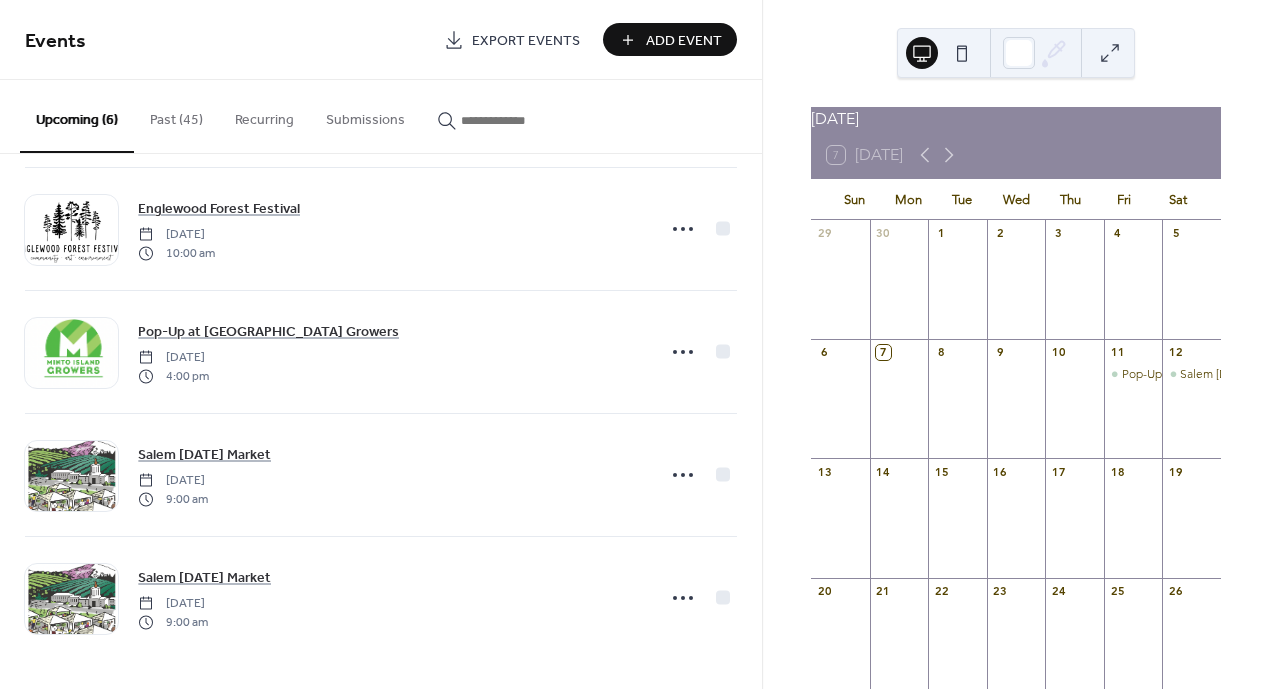 click on "Add Event" at bounding box center [684, 41] 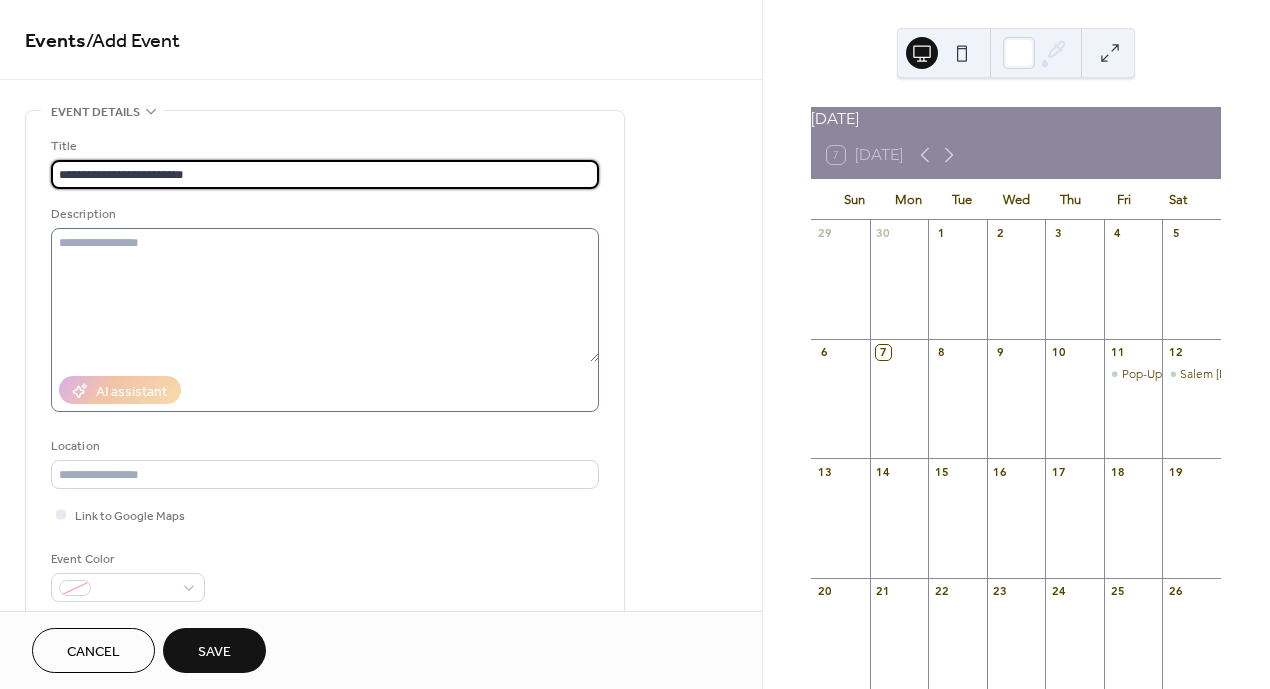 type on "**********" 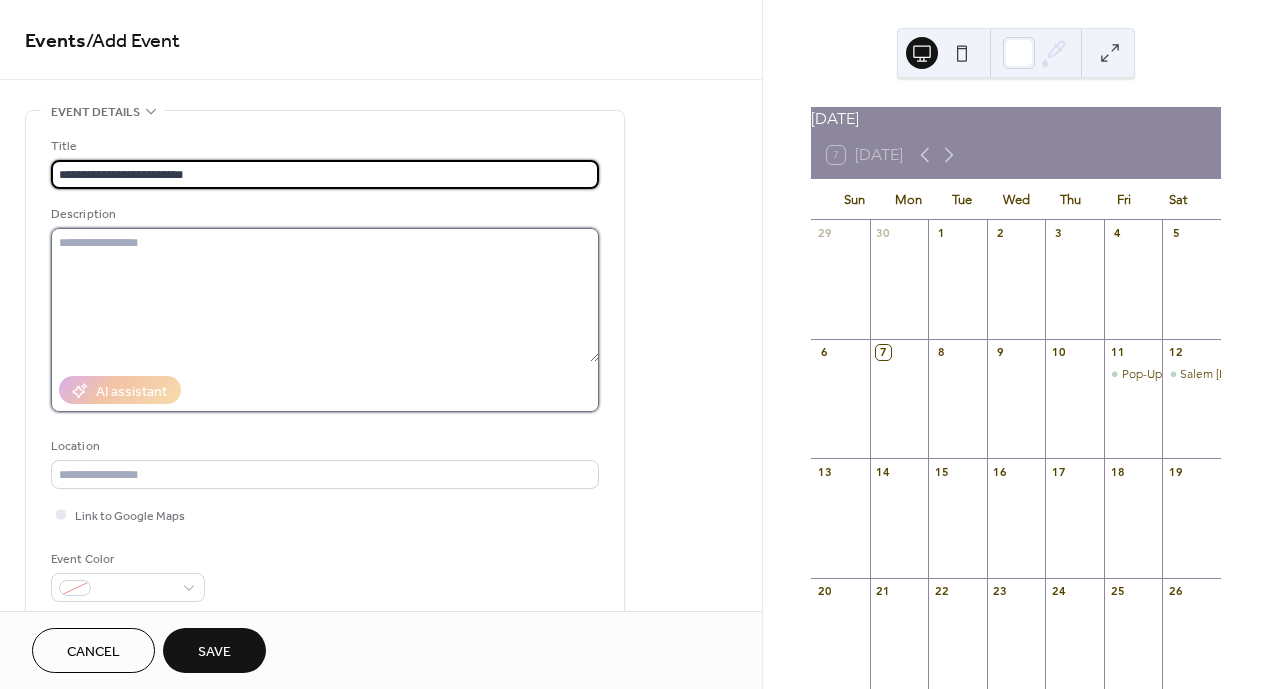 click at bounding box center [325, 295] 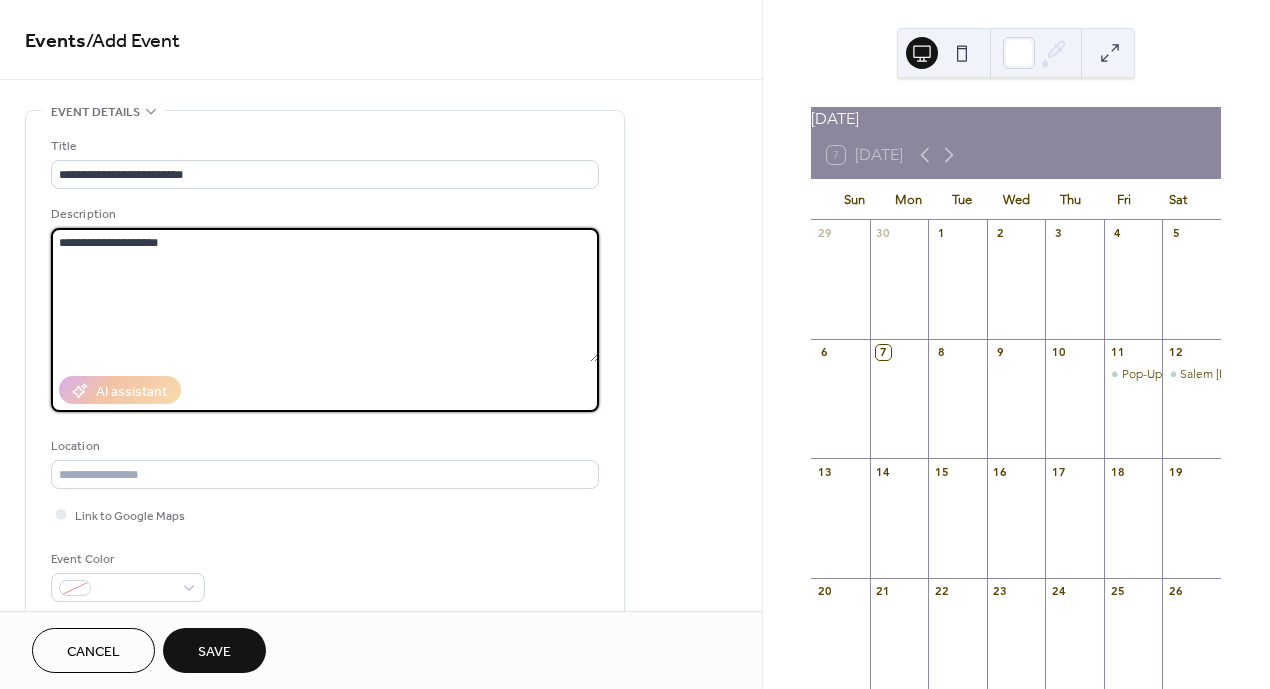 paste on "**********" 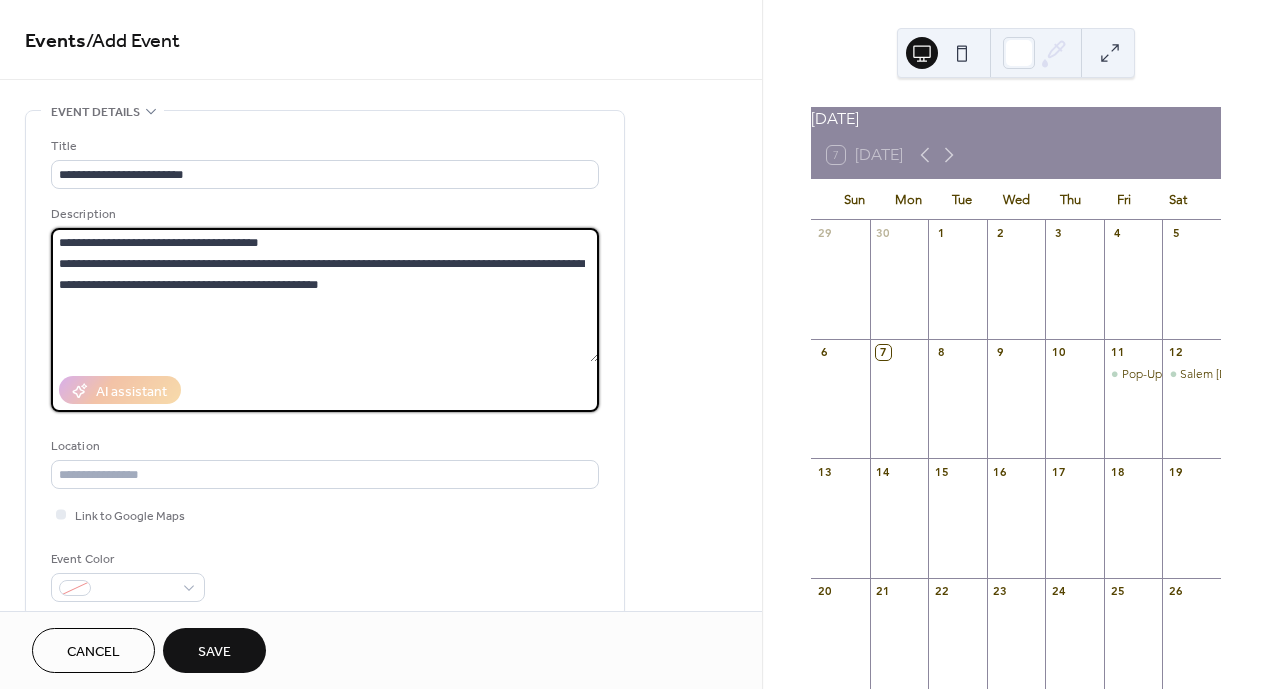 drag, startPoint x: 350, startPoint y: 283, endPoint x: 168, endPoint y: 245, distance: 185.92471 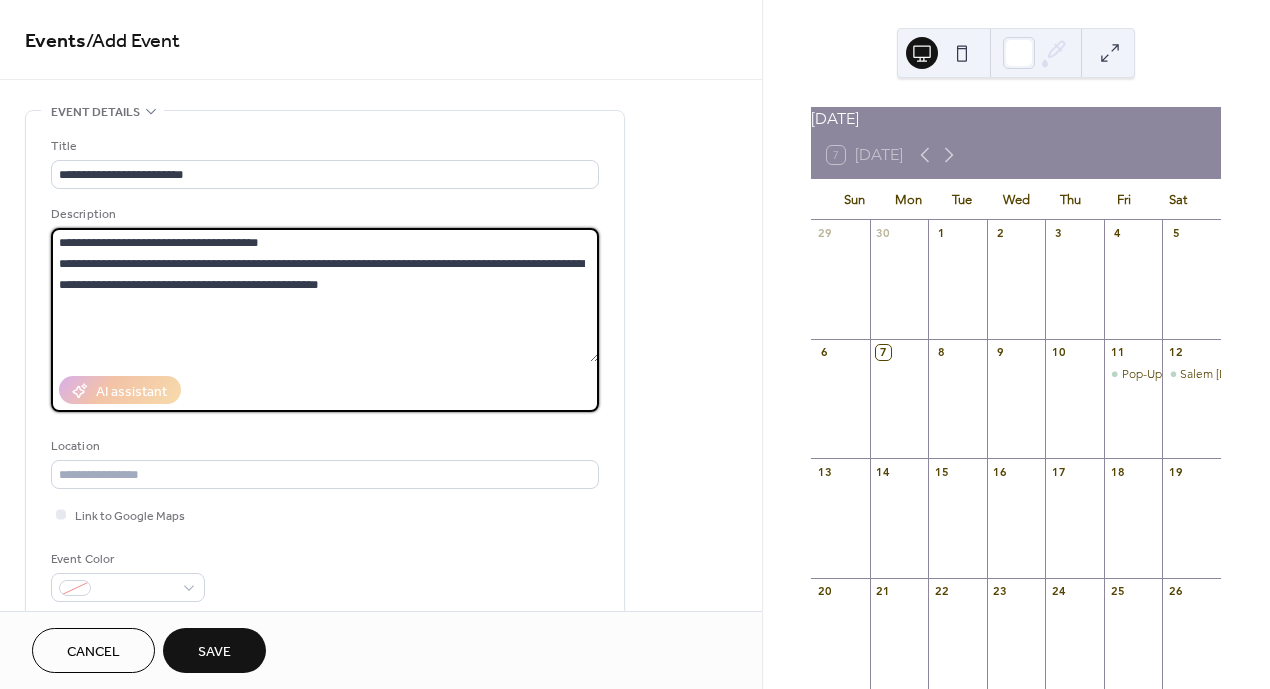 click on "**********" at bounding box center [325, 295] 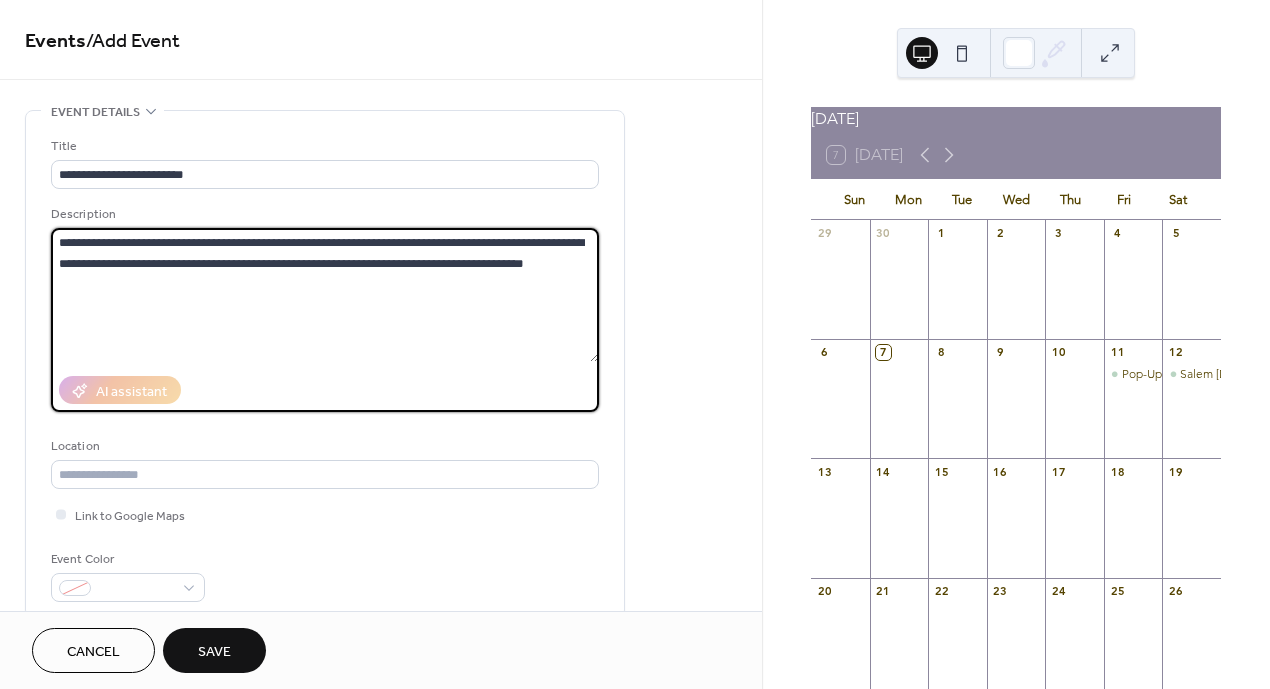 drag, startPoint x: 550, startPoint y: 260, endPoint x: 266, endPoint y: 259, distance: 284.00177 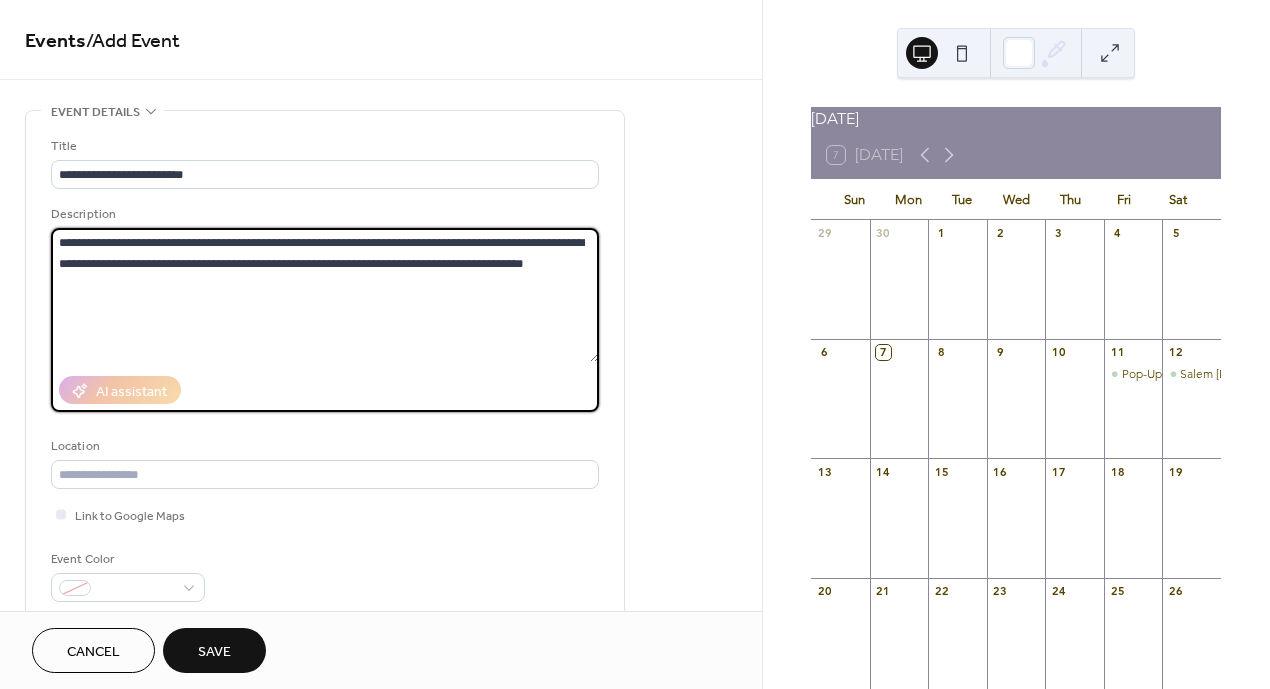click on "**********" at bounding box center [325, 295] 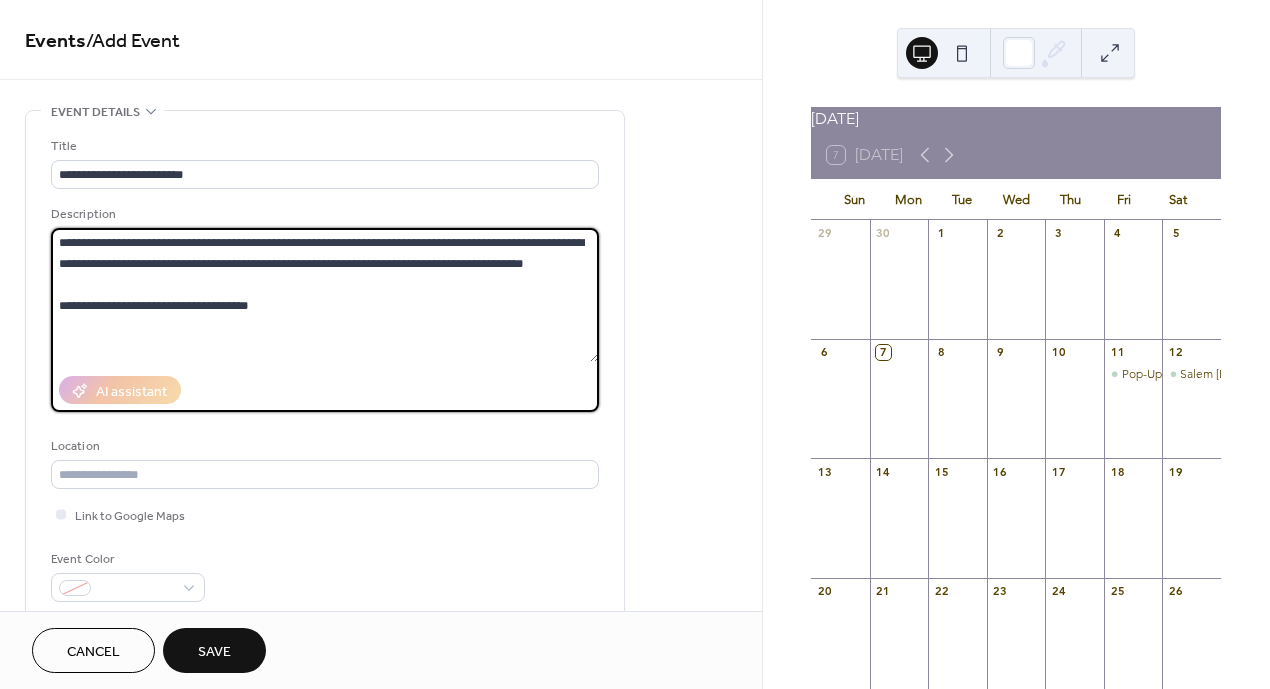 paste on "**********" 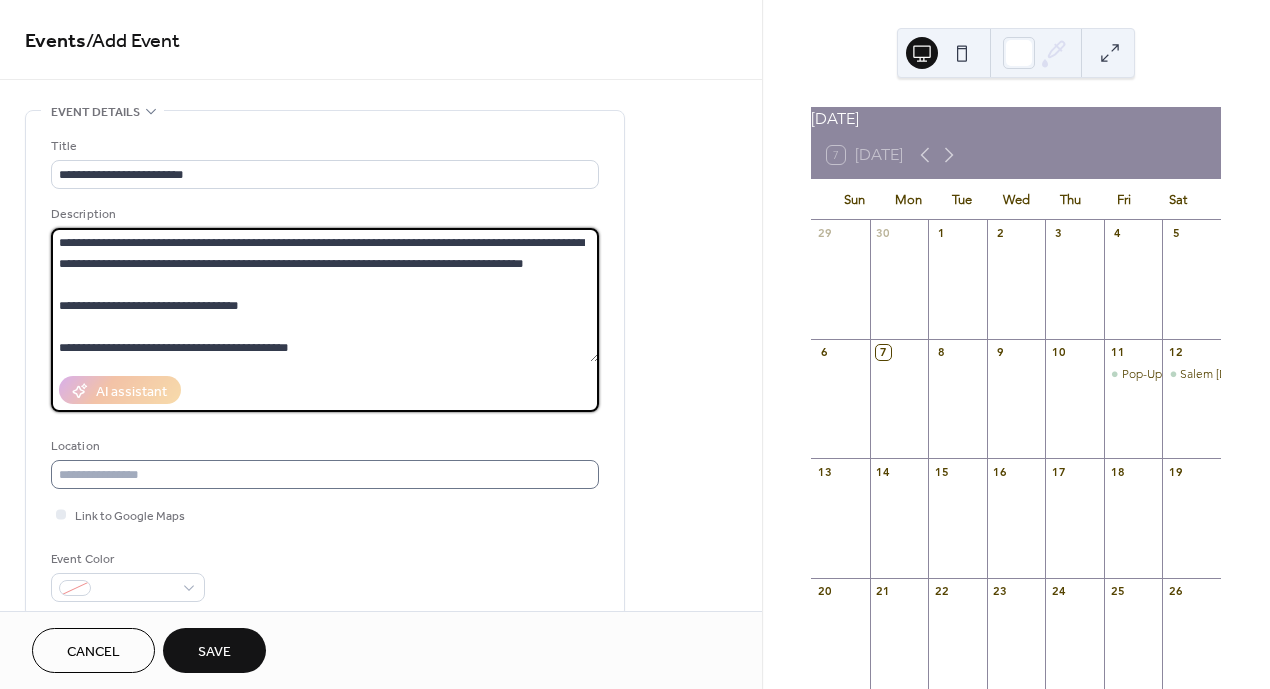 type on "**********" 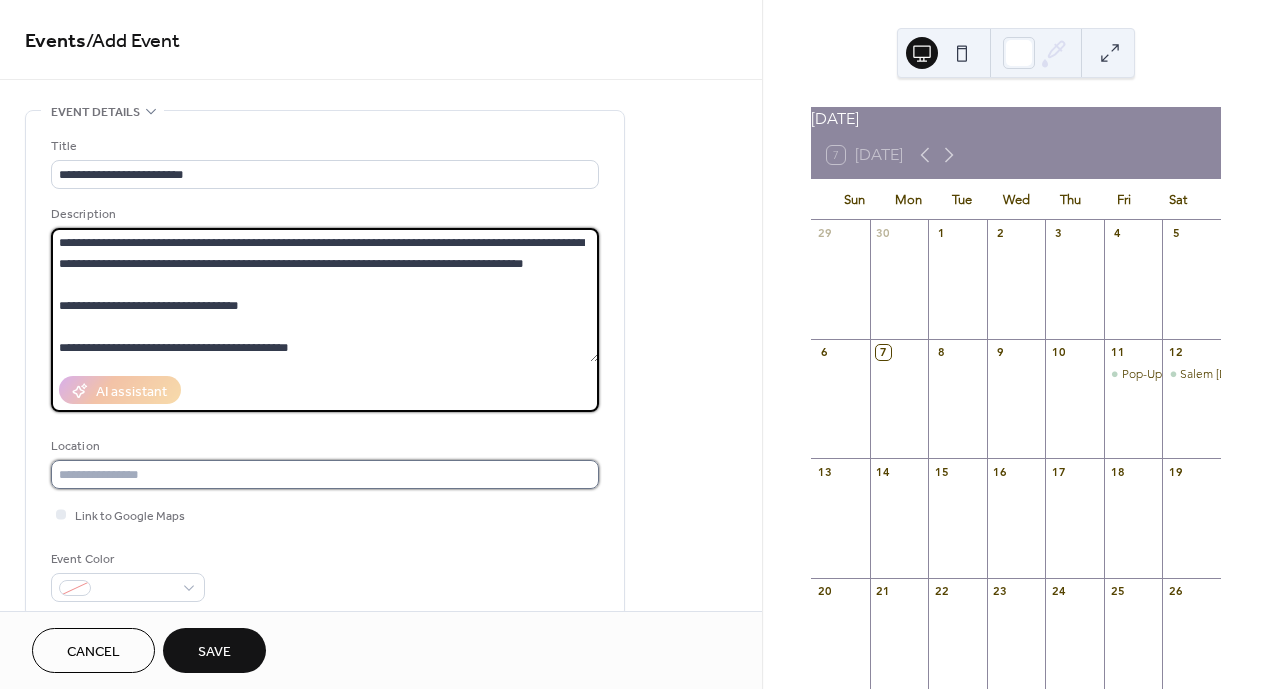 click at bounding box center (325, 474) 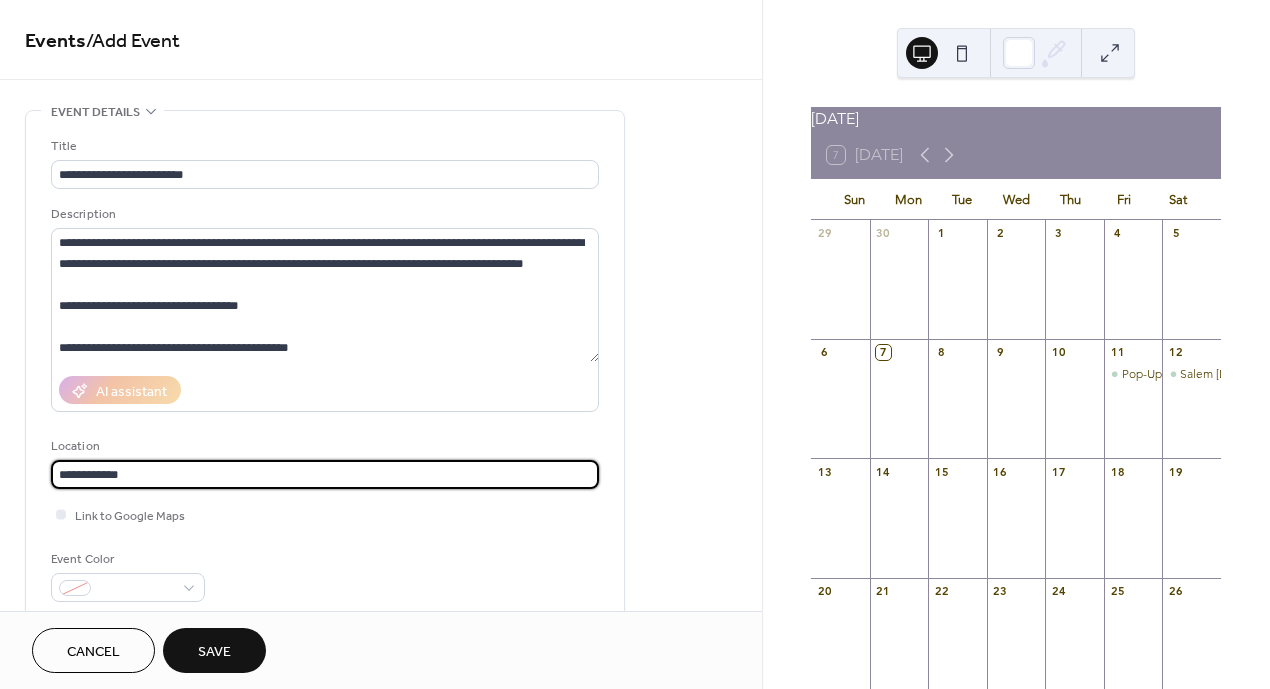 type on "**********" 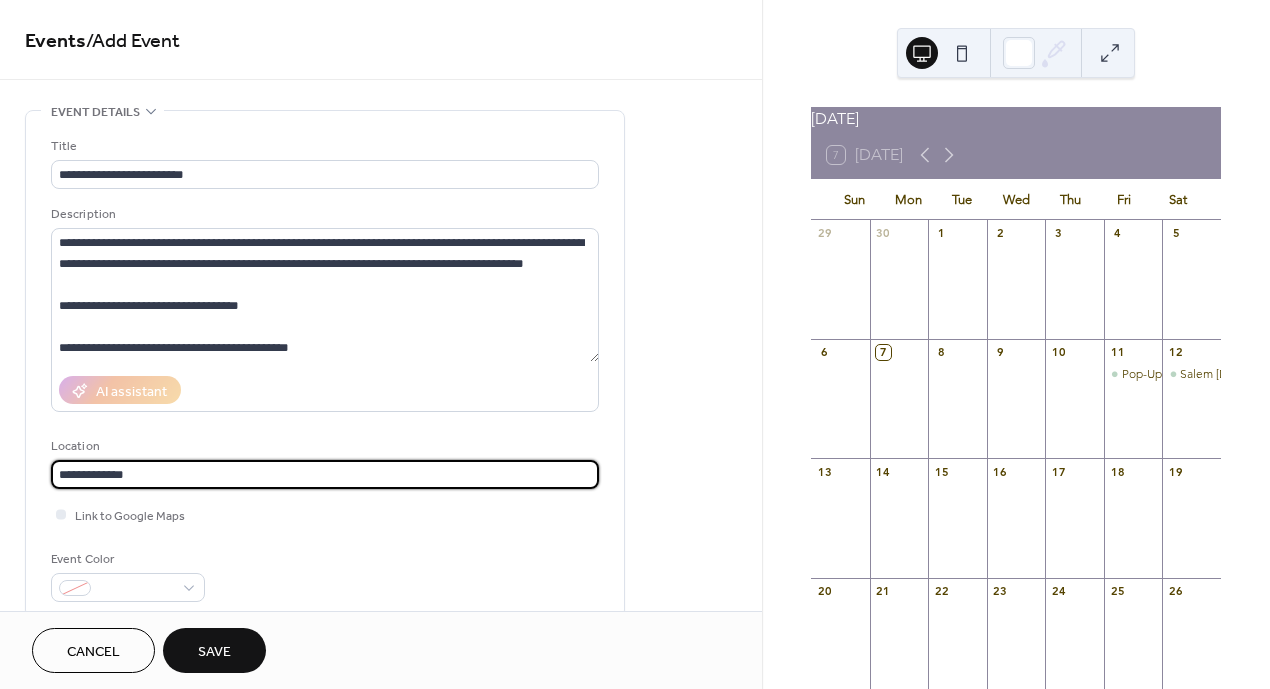 drag, startPoint x: 145, startPoint y: 472, endPoint x: 23, endPoint y: 466, distance: 122.14745 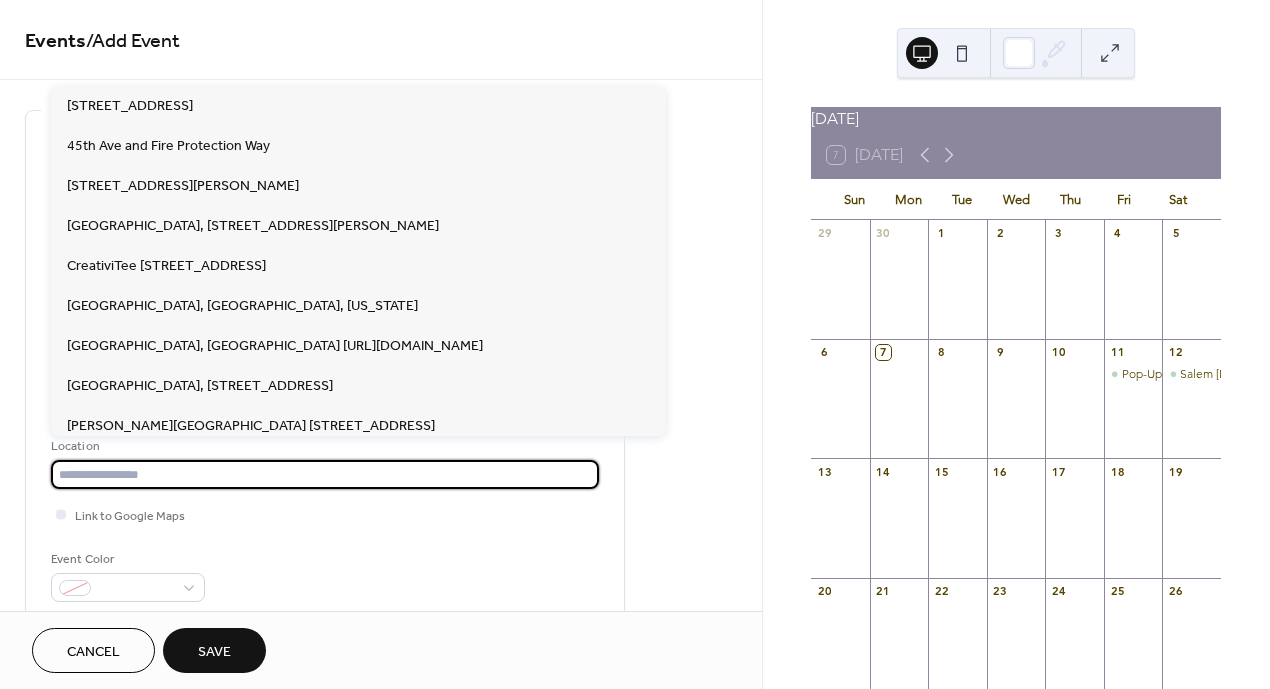 paste on "**********" 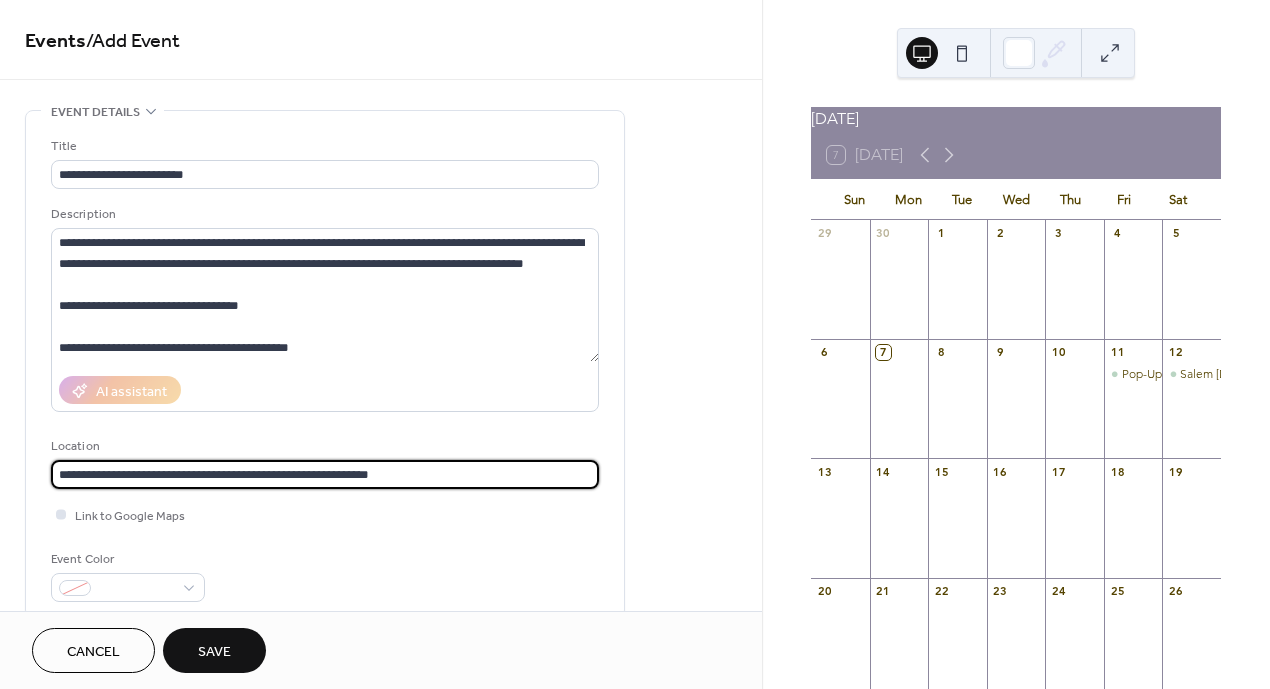 type on "**********" 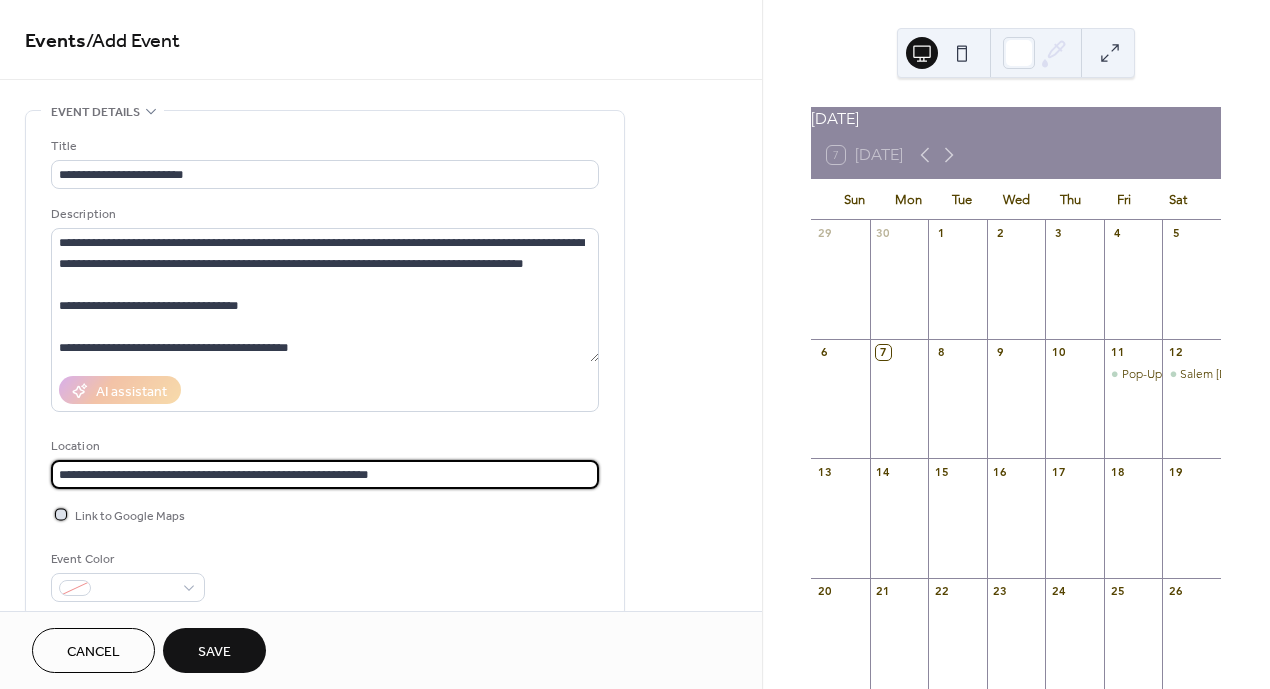 click at bounding box center (61, 514) 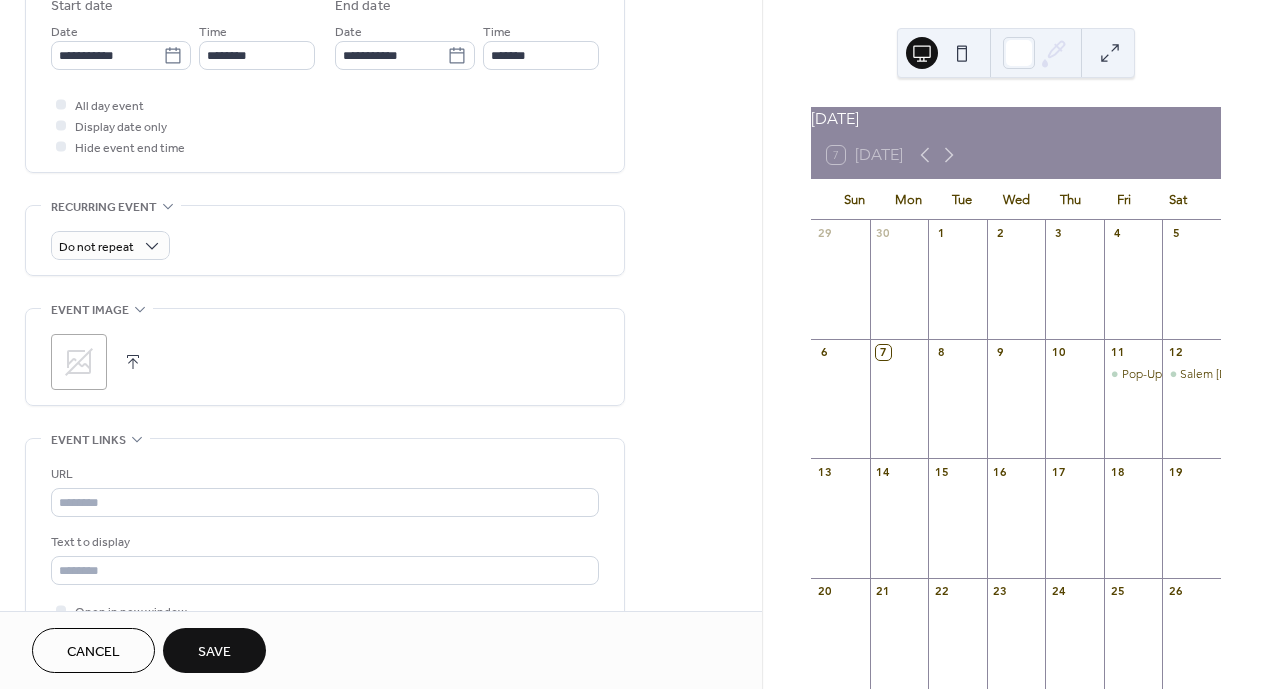 scroll, scrollTop: 692, scrollLeft: 0, axis: vertical 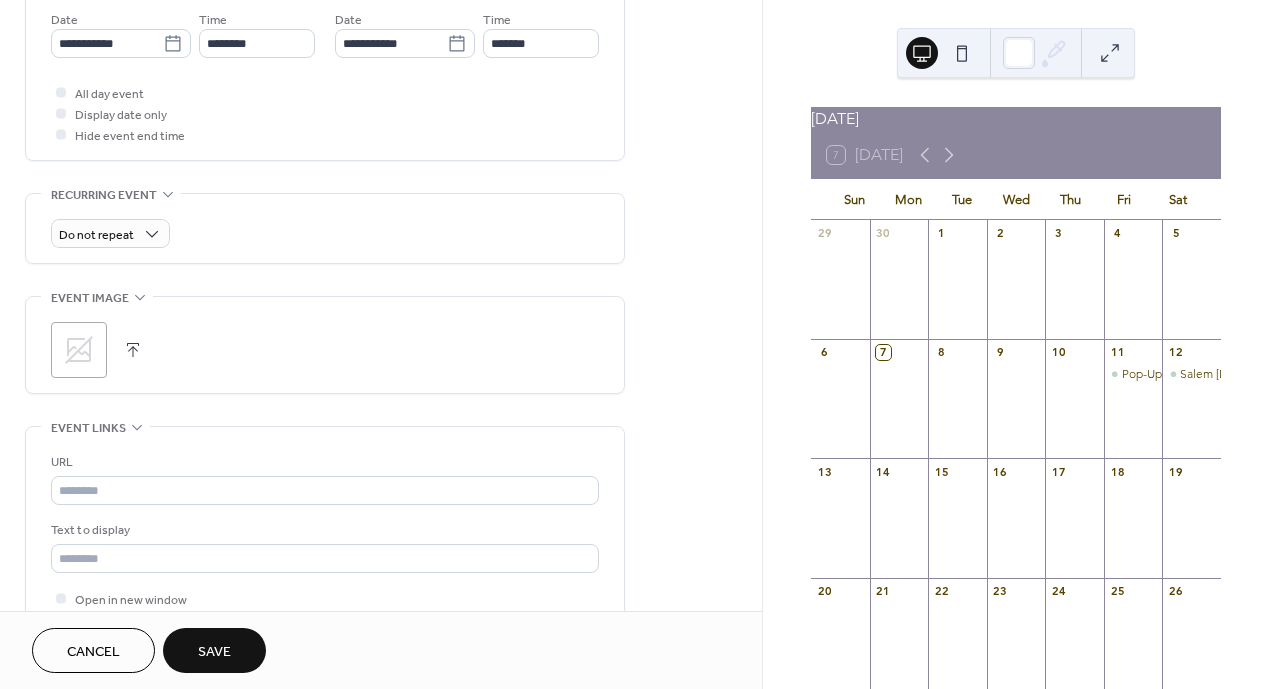 click 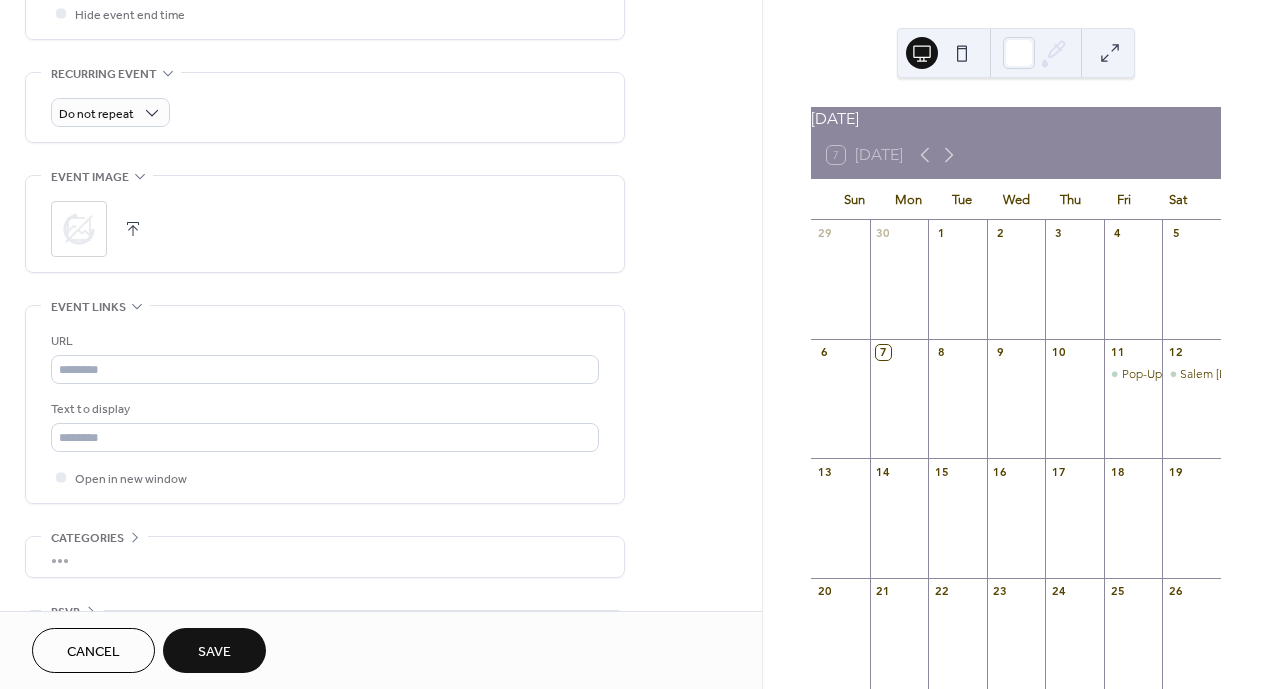 scroll, scrollTop: 817, scrollLeft: 0, axis: vertical 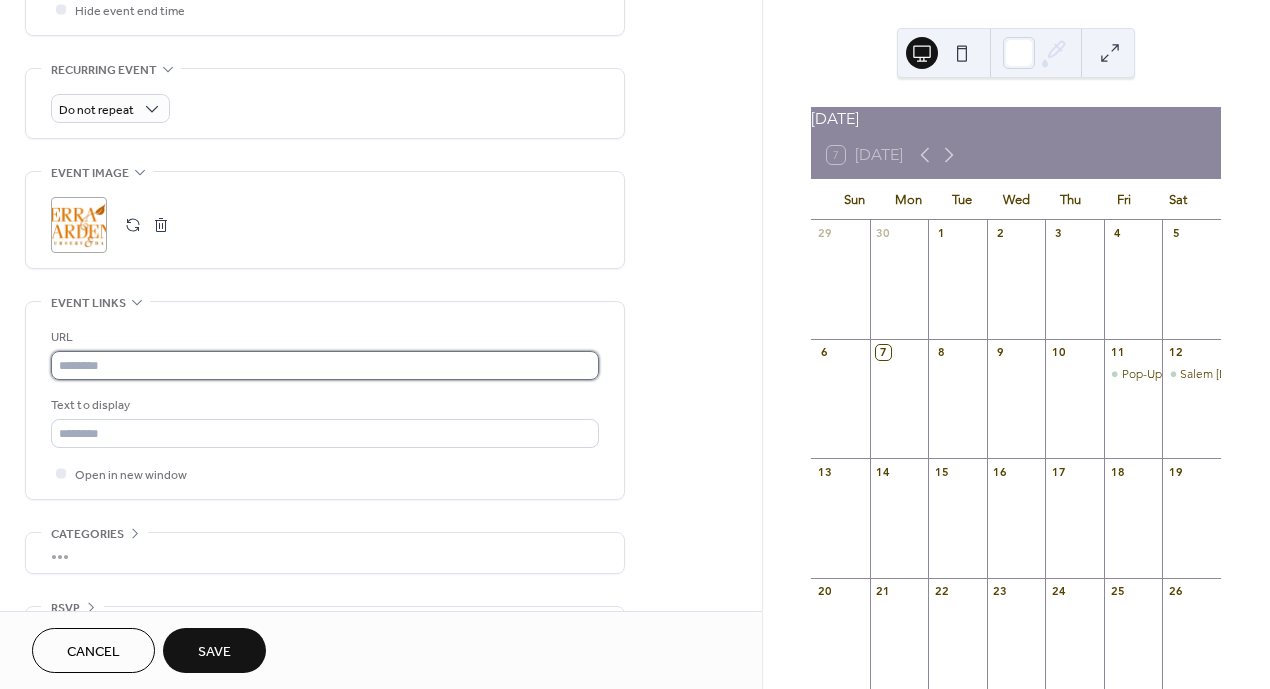 click at bounding box center (325, 365) 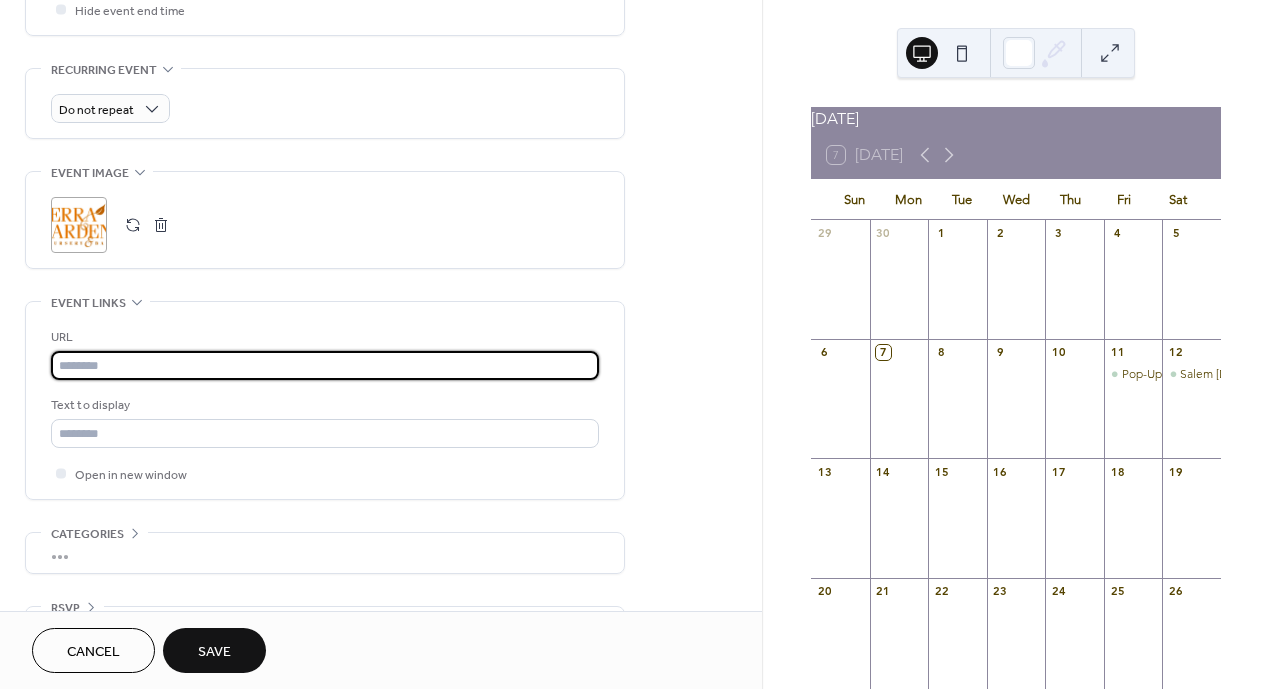 paste on "**********" 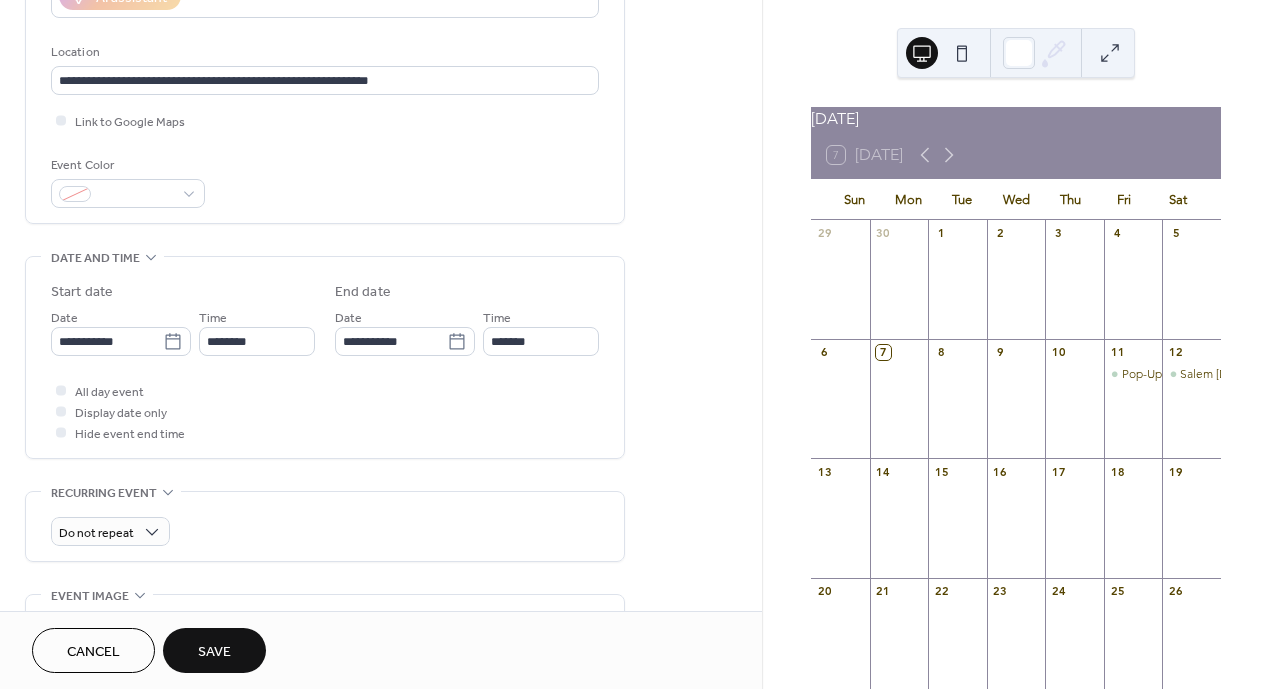 scroll, scrollTop: 383, scrollLeft: 0, axis: vertical 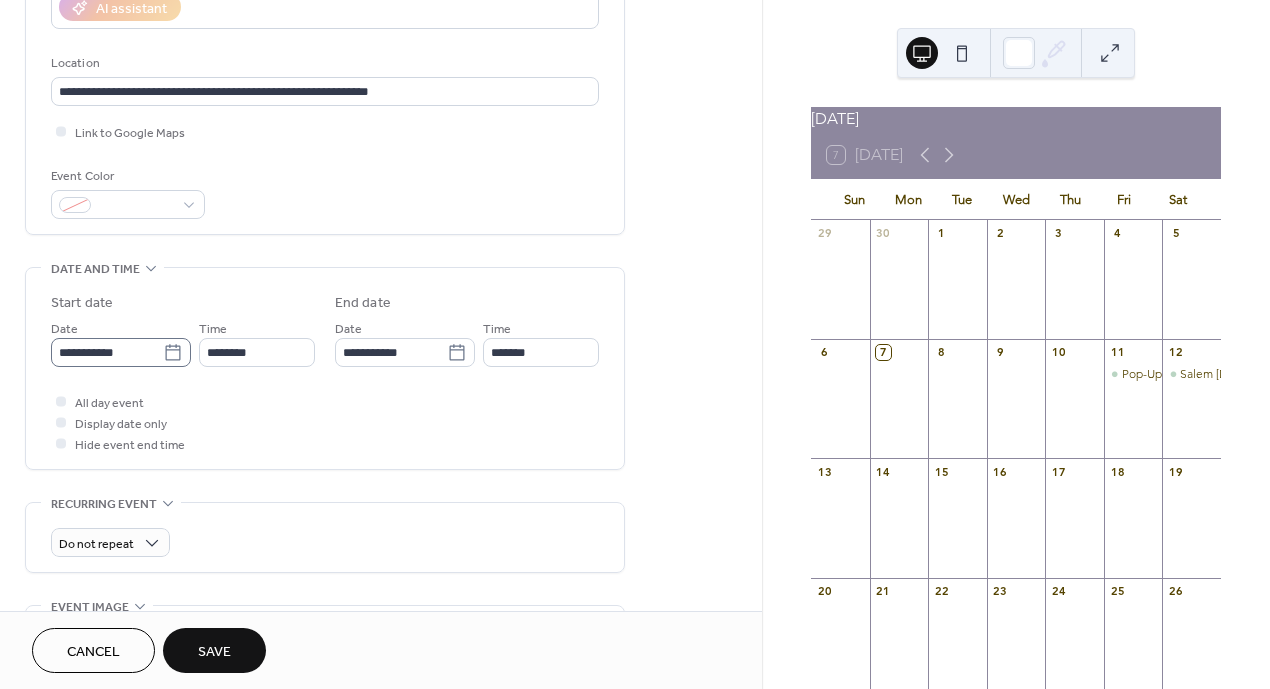 type on "**********" 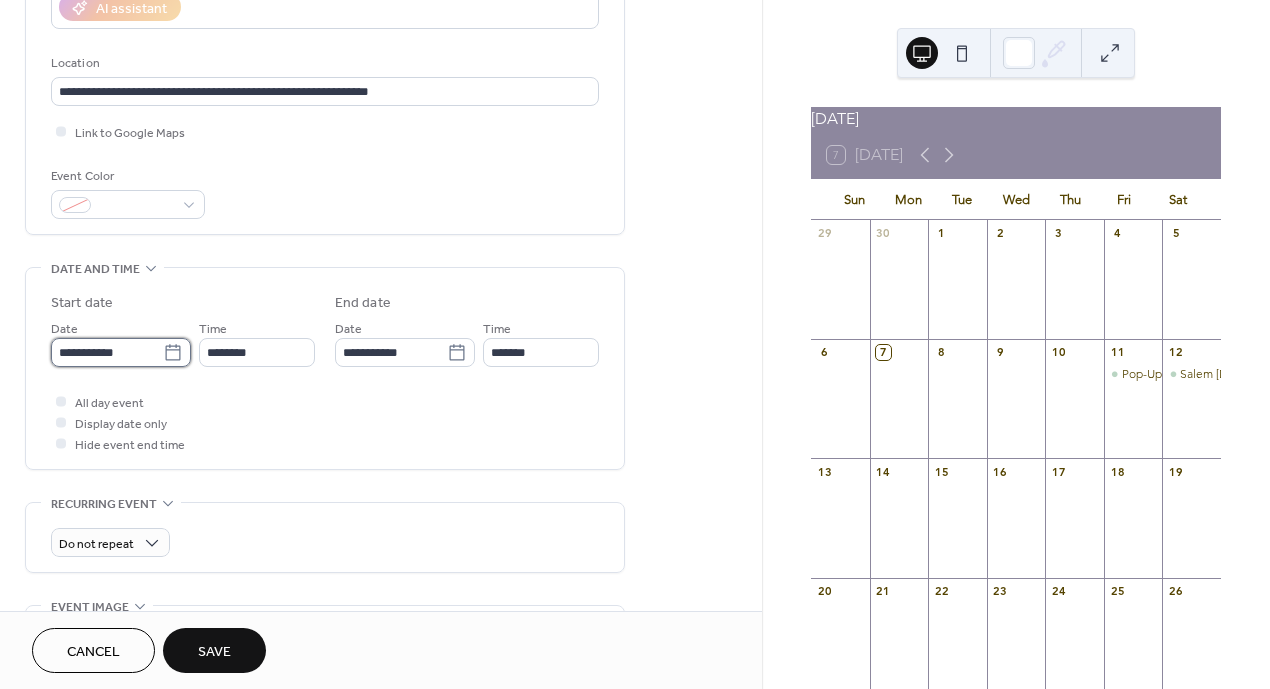 click on "**********" at bounding box center [107, 352] 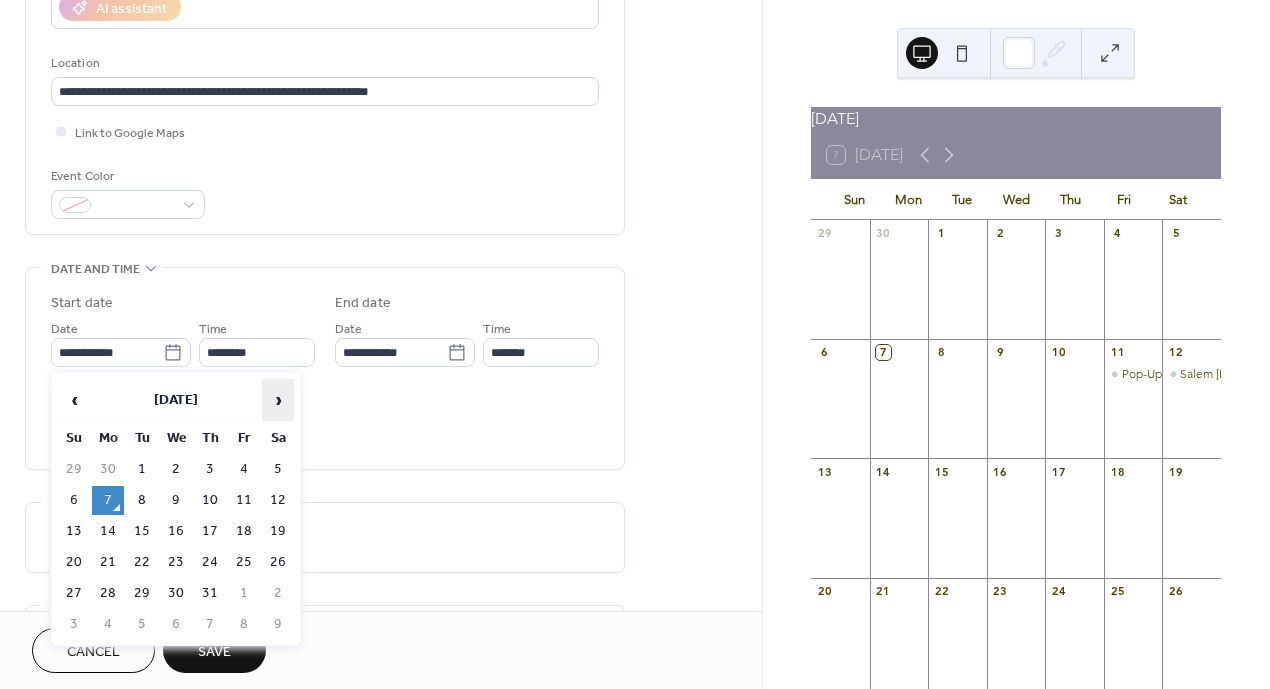 click on "›" at bounding box center [278, 400] 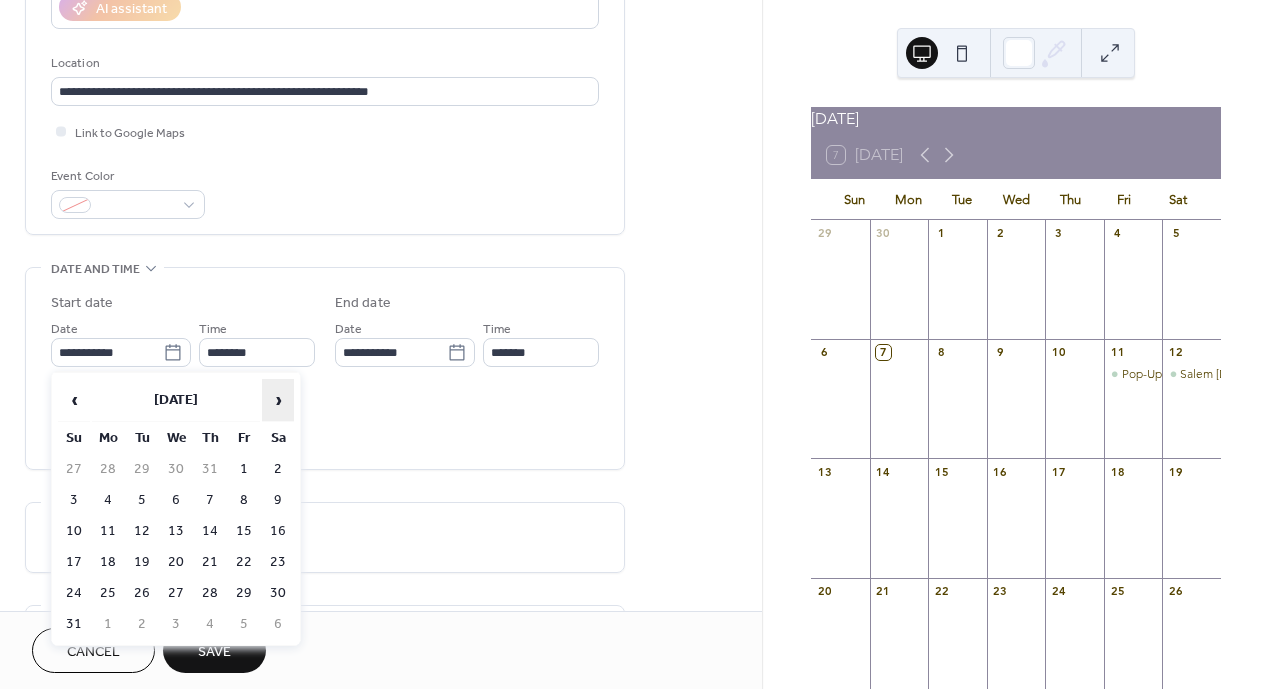 click on "›" at bounding box center [278, 400] 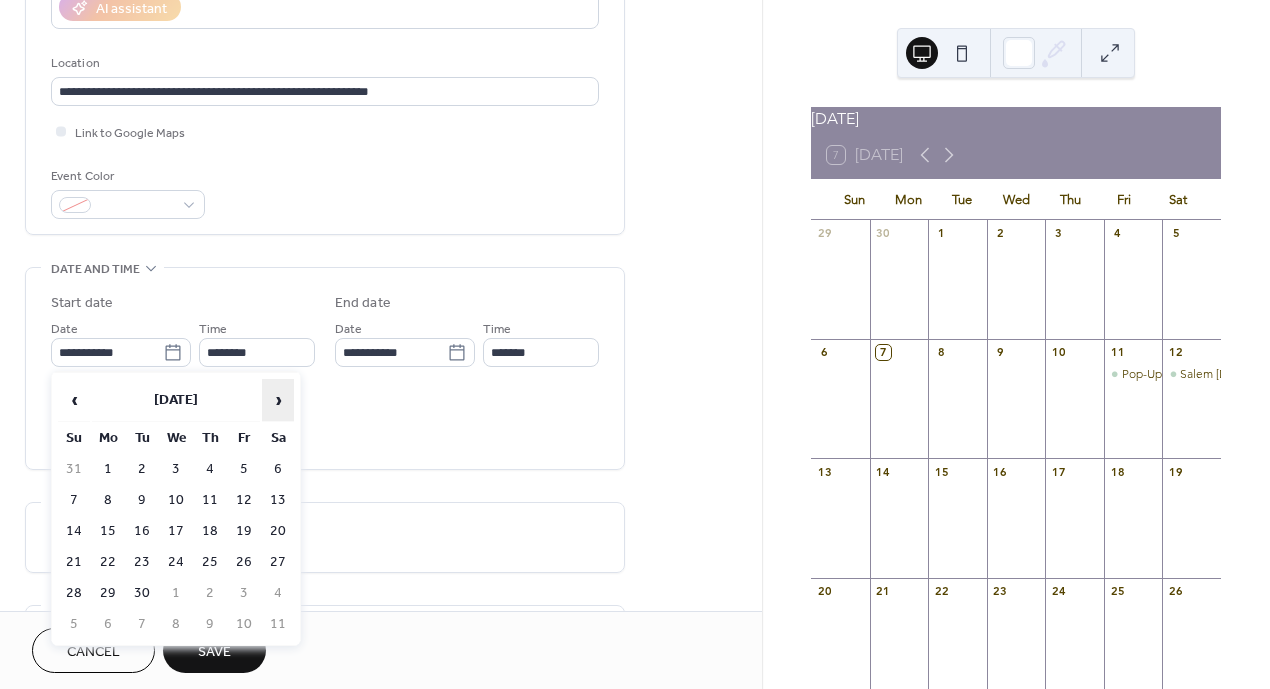 click on "›" at bounding box center (278, 400) 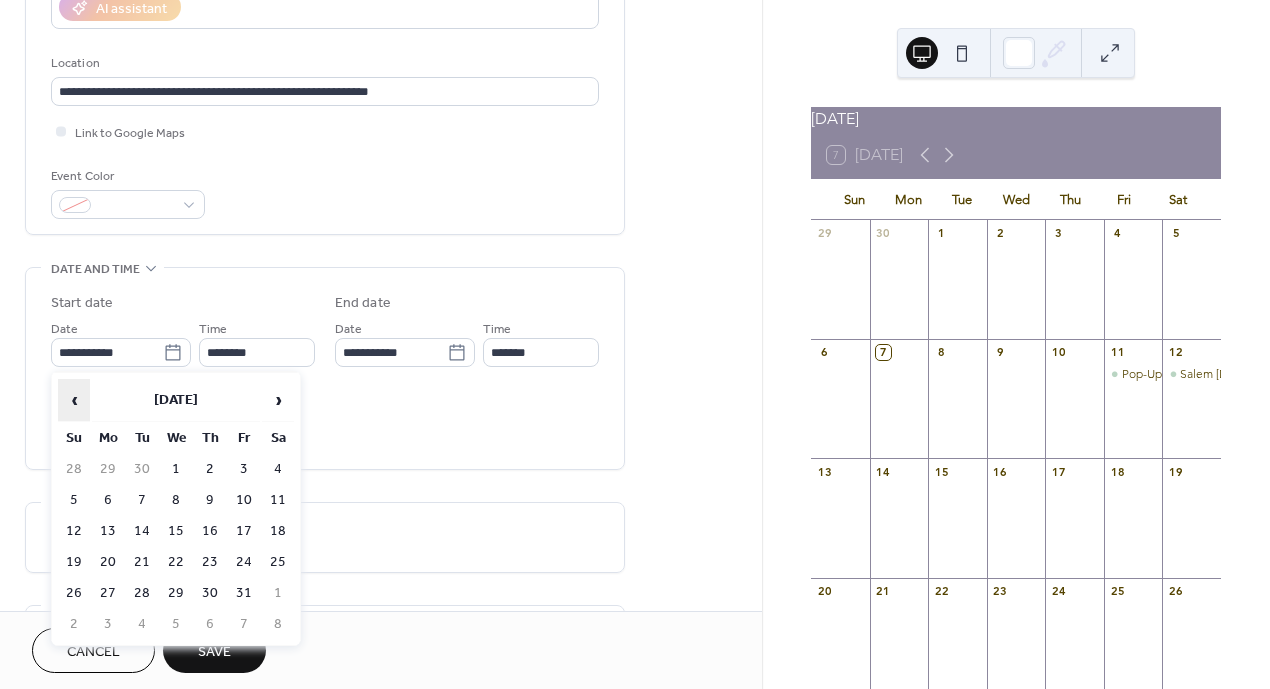 click on "‹" at bounding box center [74, 400] 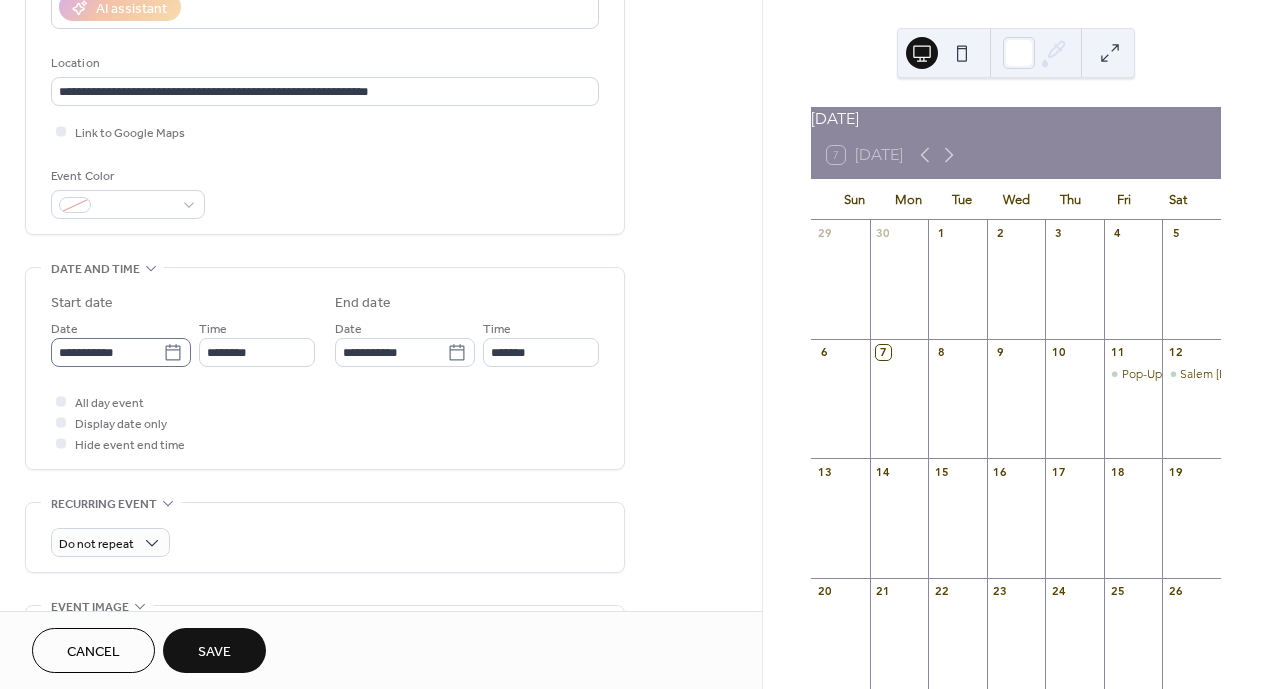 click 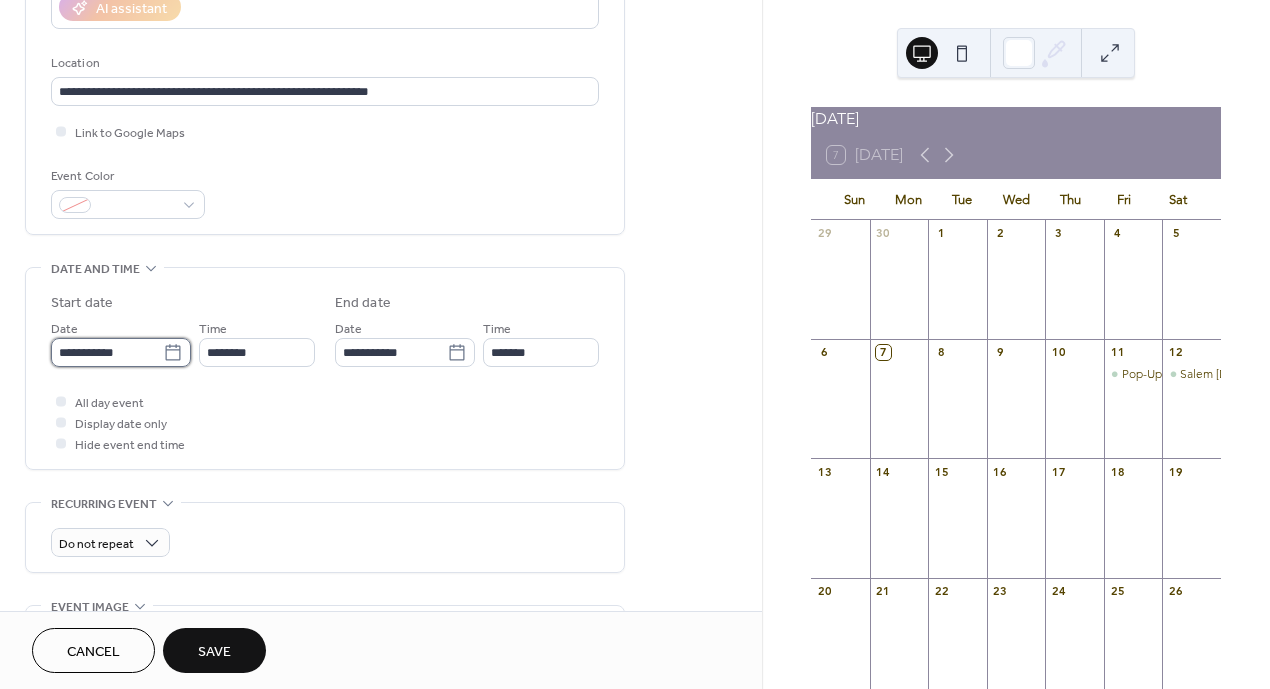 click on "**********" at bounding box center [107, 352] 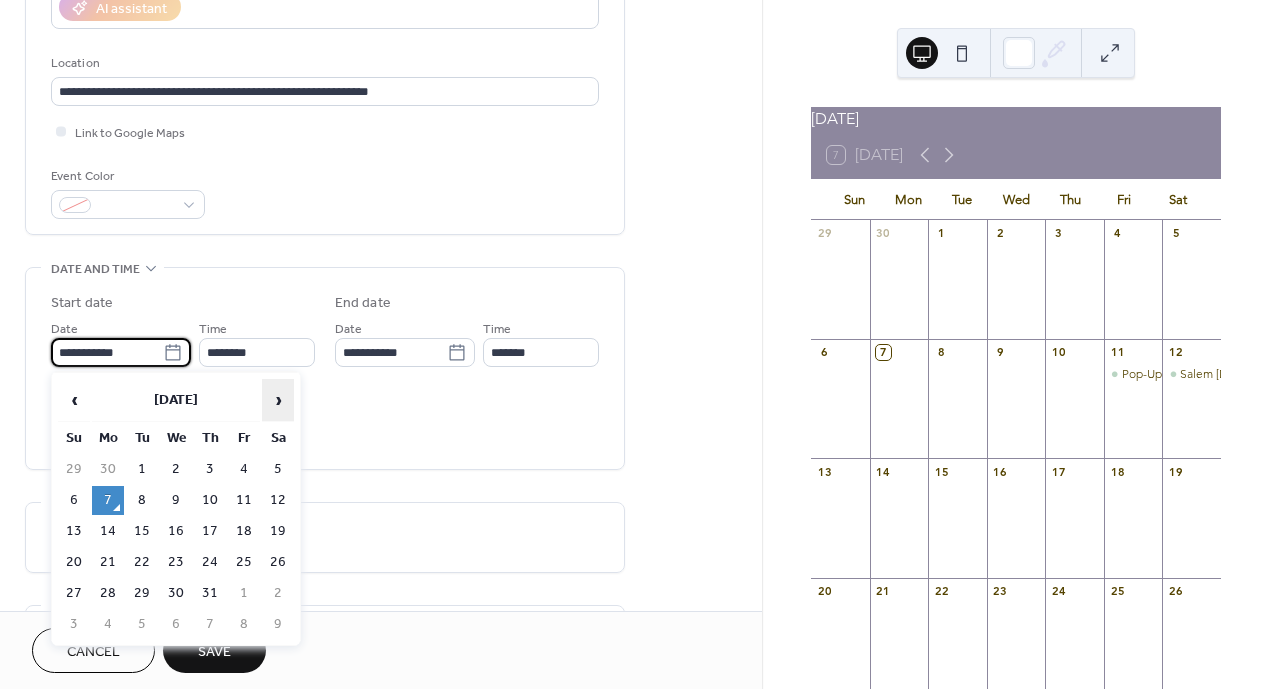 click on "›" at bounding box center [278, 400] 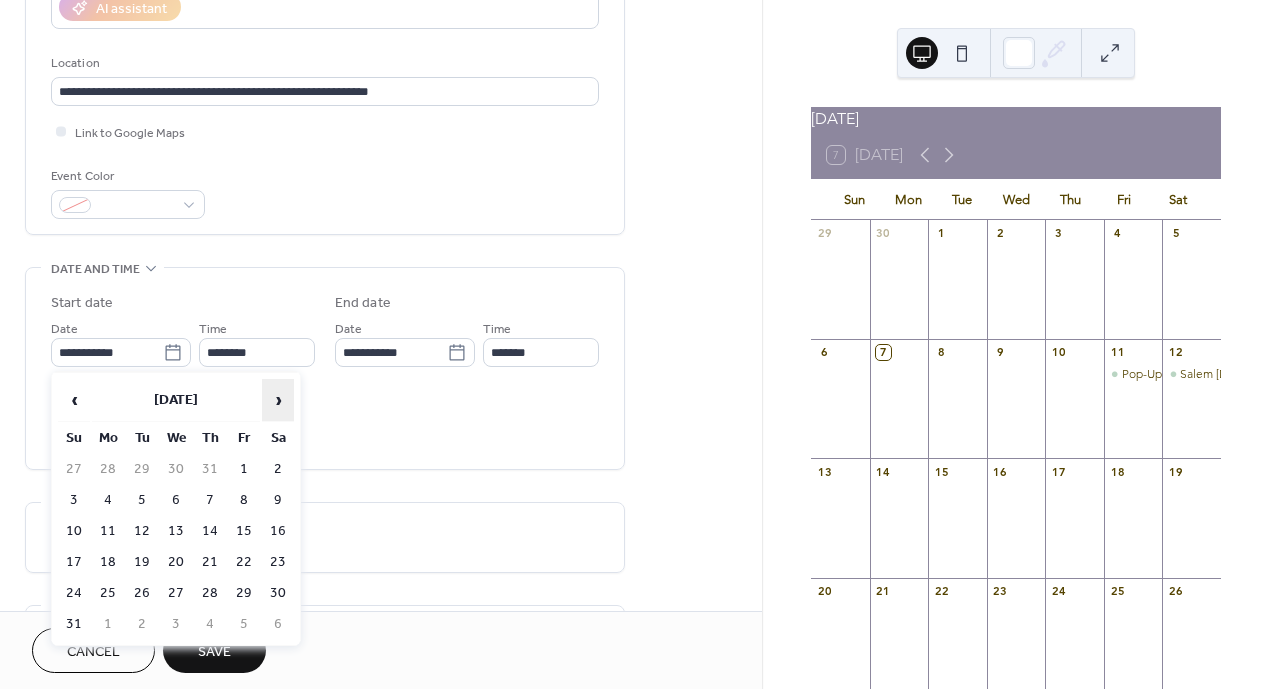 click on "›" at bounding box center (278, 400) 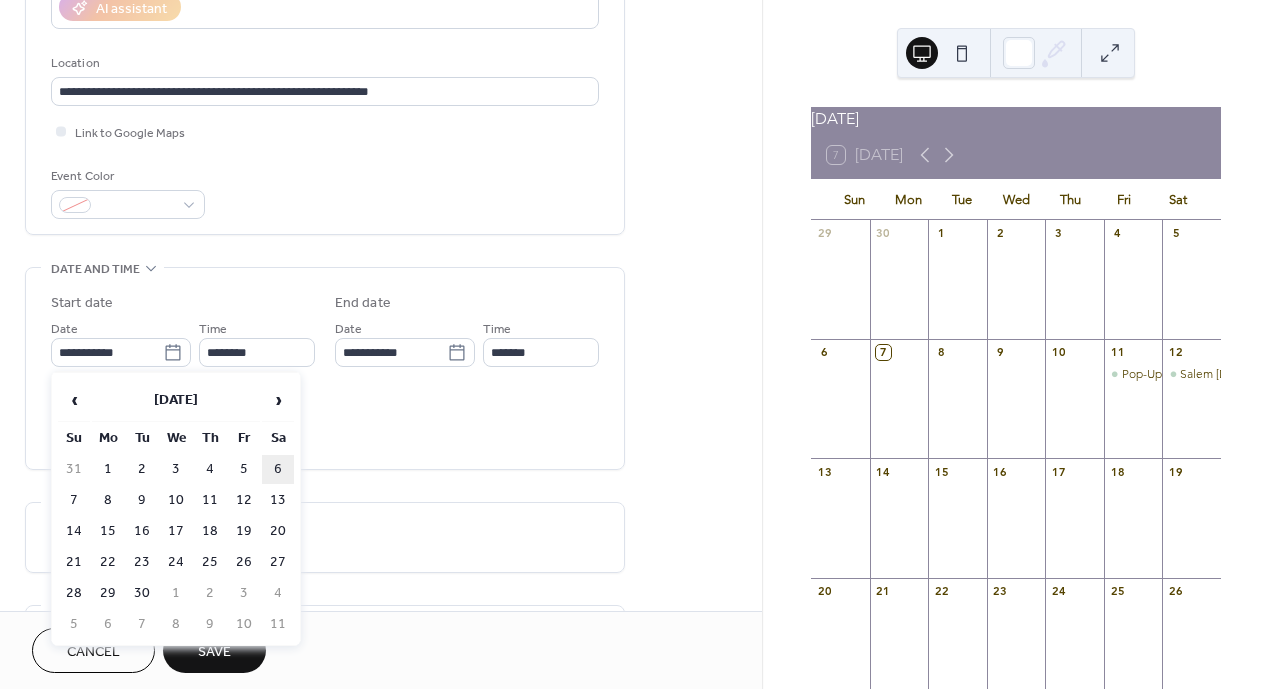 click on "6" at bounding box center [278, 469] 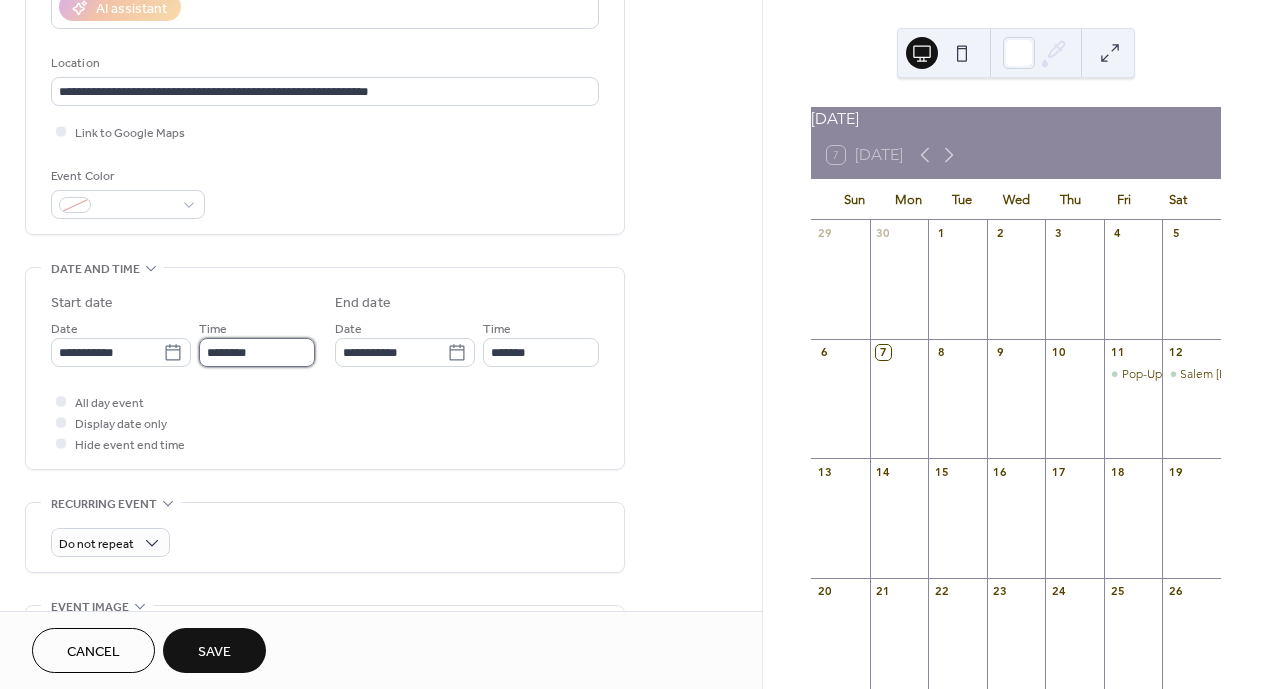 click on "********" at bounding box center (257, 352) 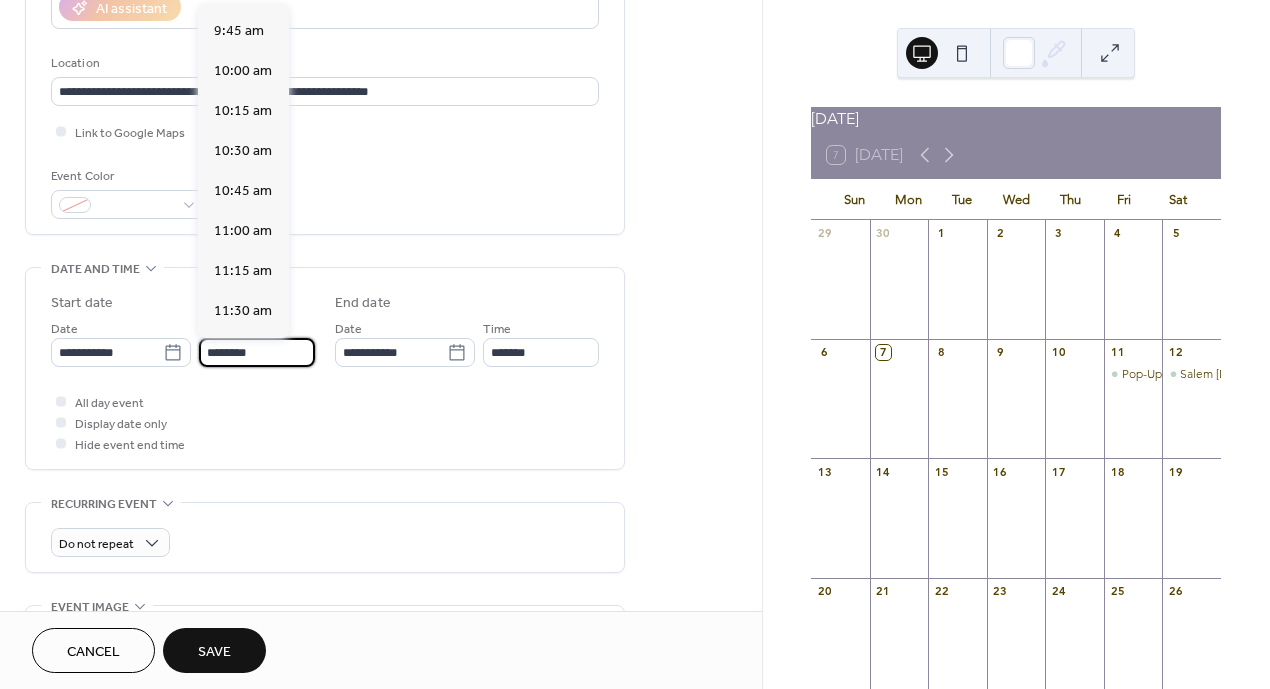scroll, scrollTop: 1526, scrollLeft: 0, axis: vertical 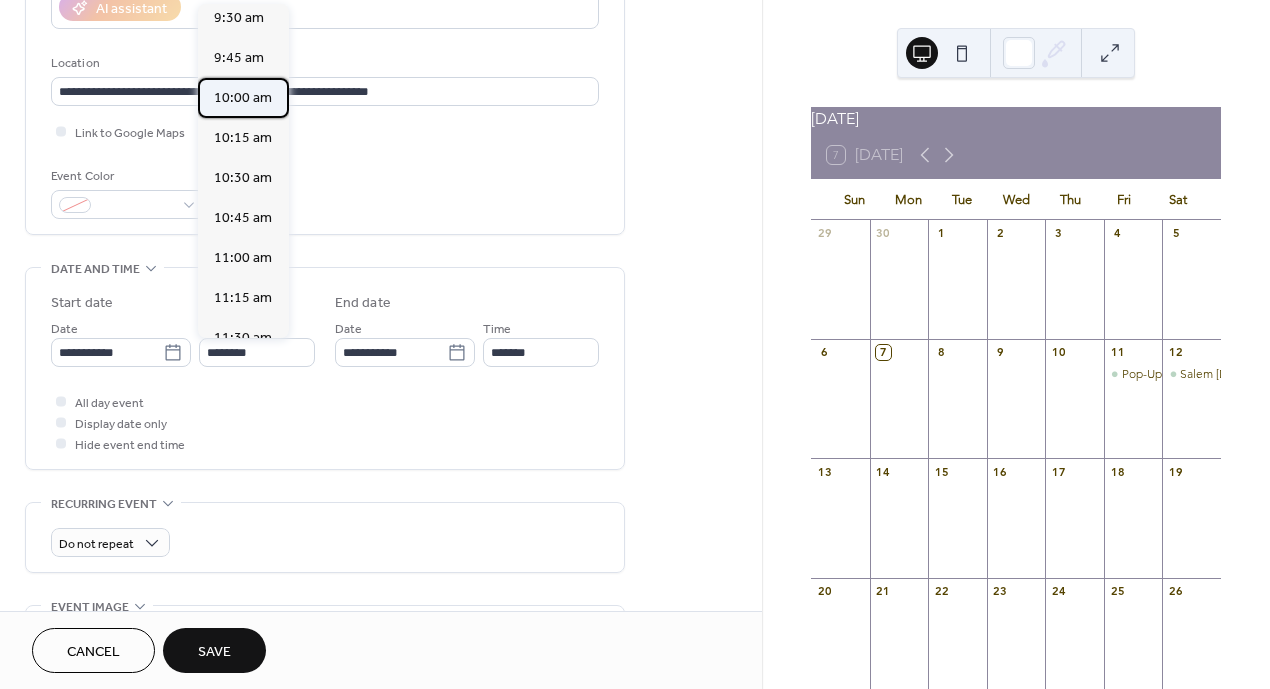 click on "10:00 am" at bounding box center (243, 98) 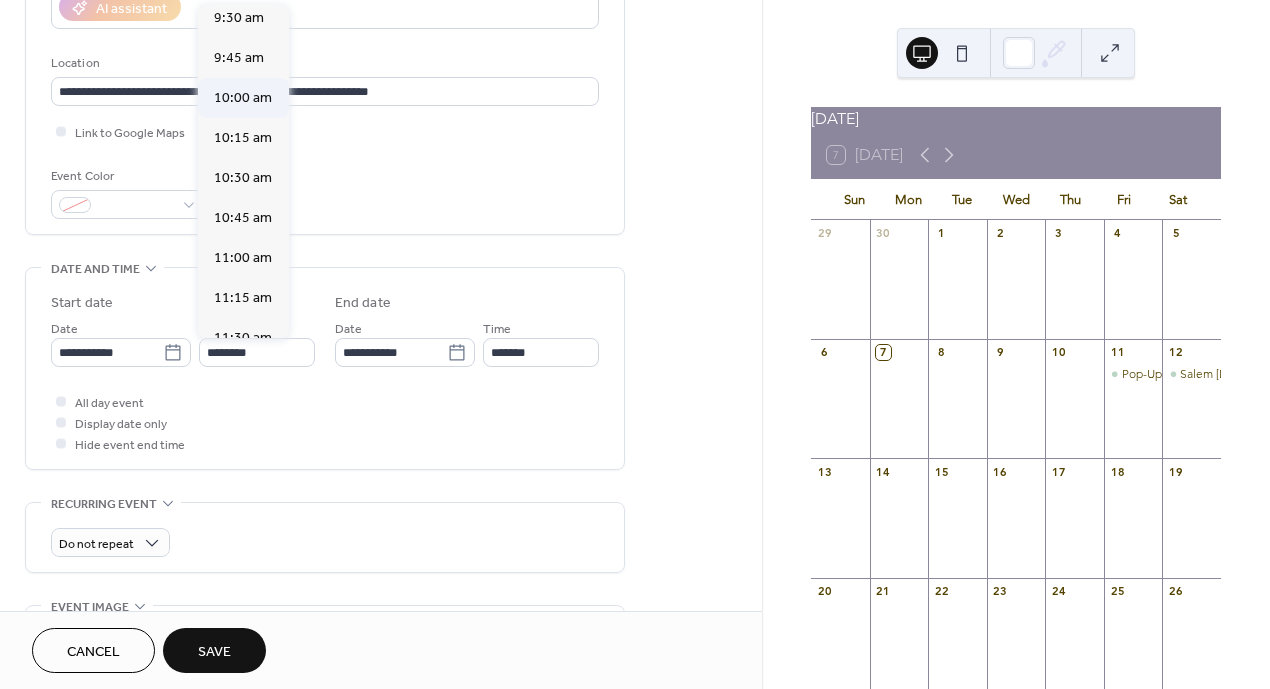 type on "********" 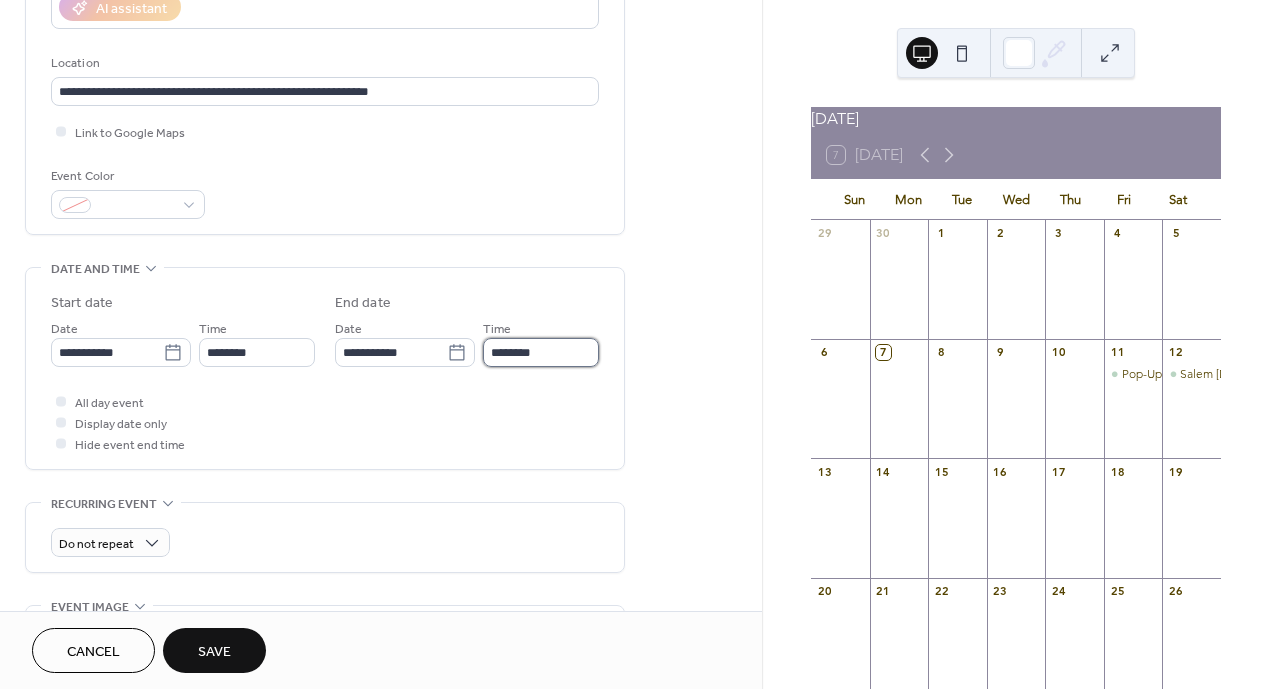 click on "********" at bounding box center [541, 352] 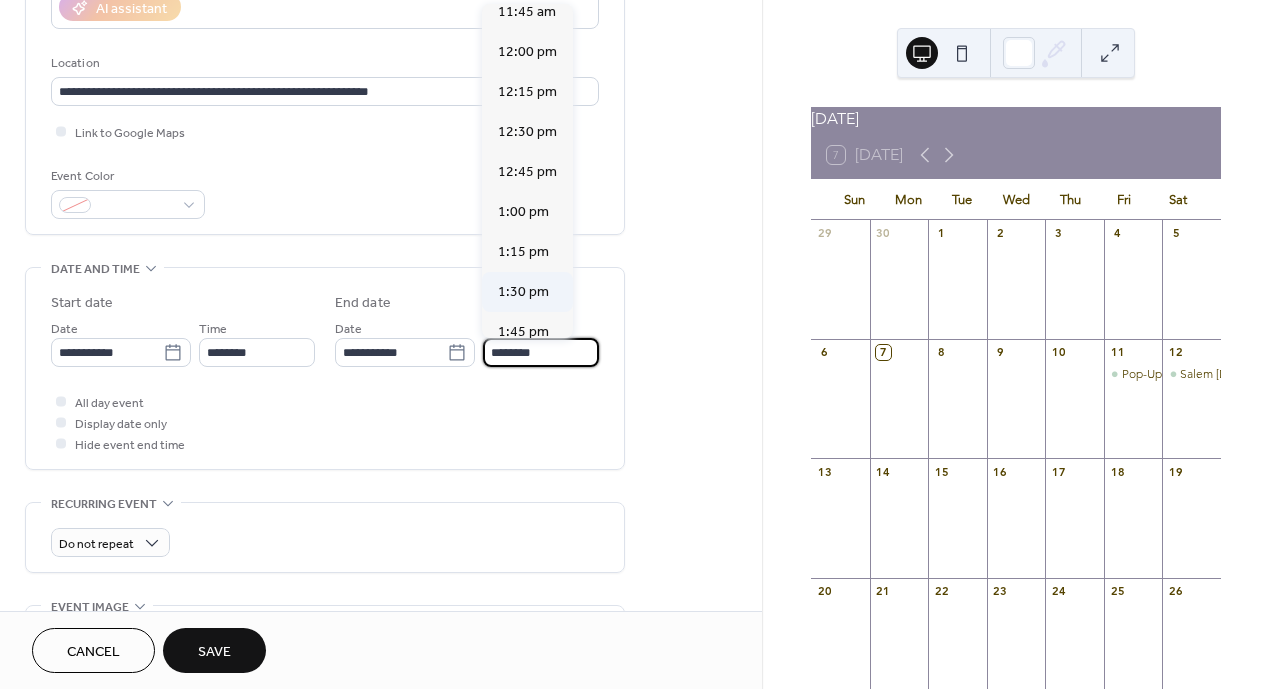 scroll, scrollTop: 318, scrollLeft: 0, axis: vertical 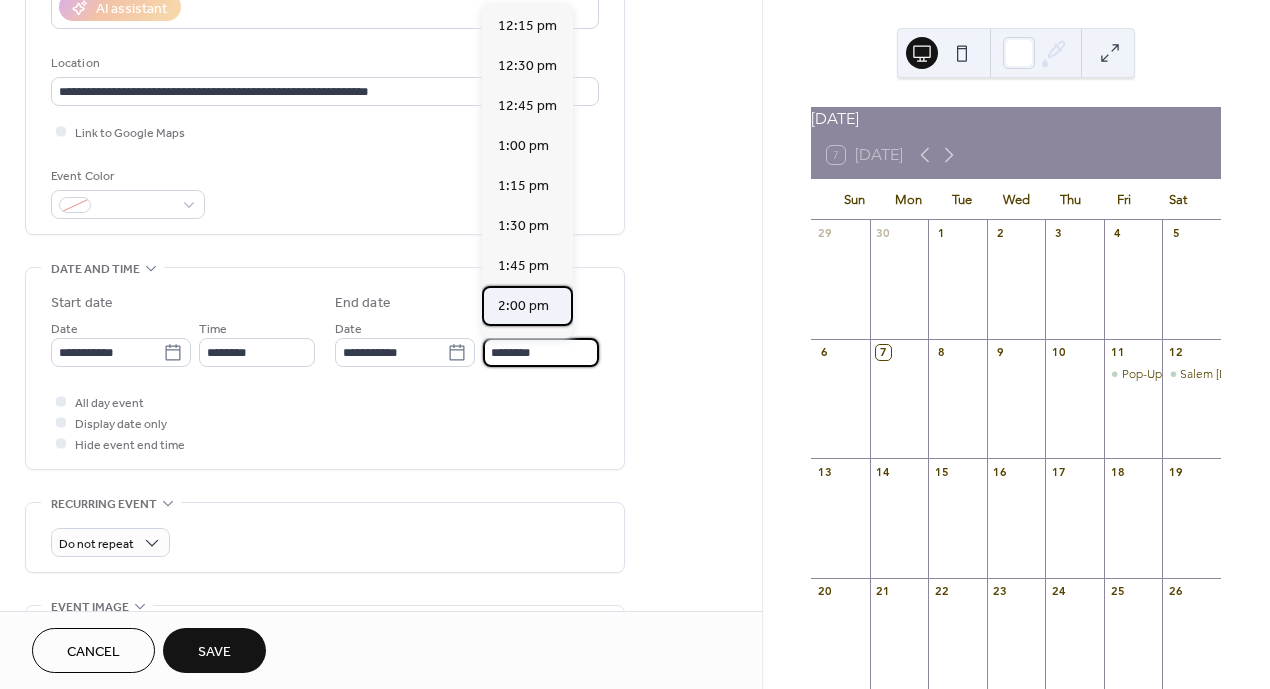 click on "2:00 pm" at bounding box center (523, 306) 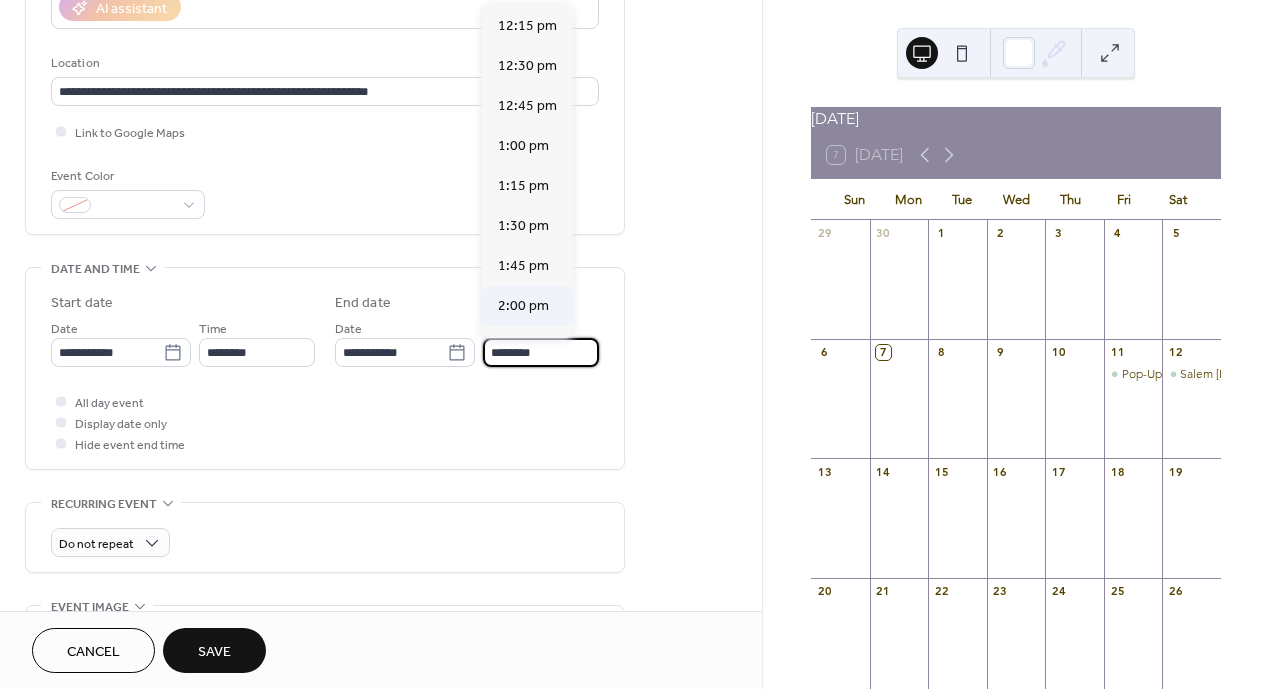 type on "*******" 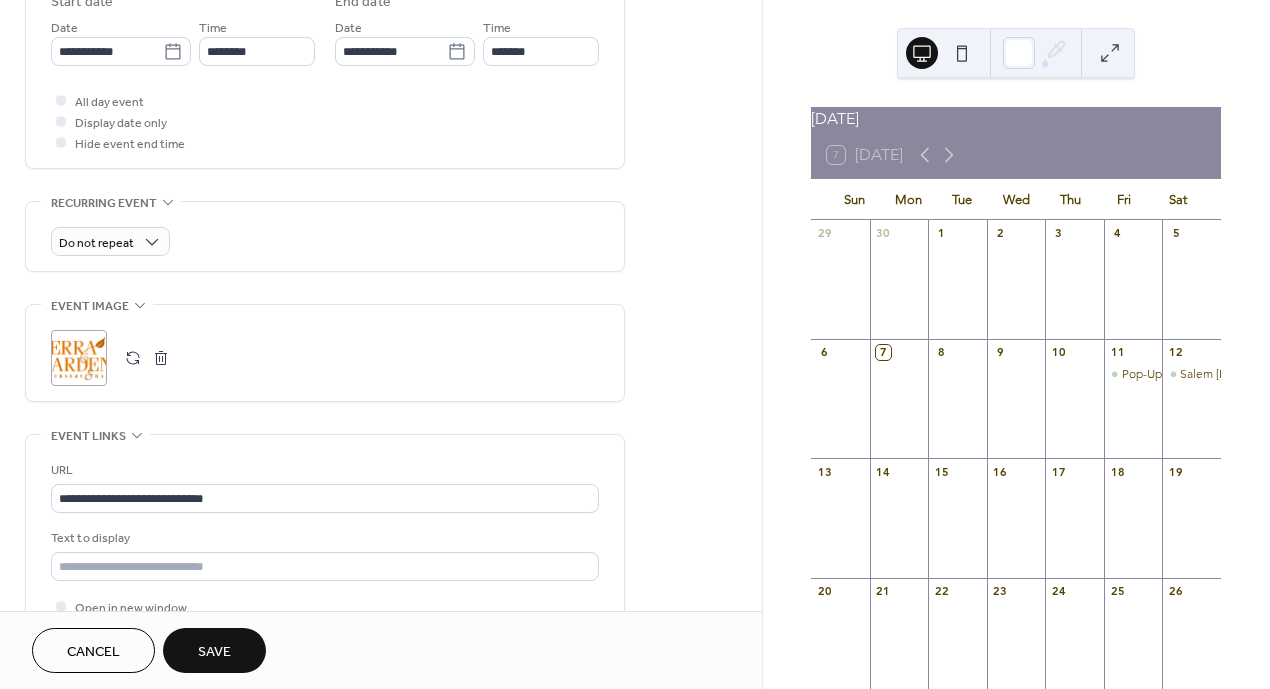 scroll, scrollTop: 732, scrollLeft: 0, axis: vertical 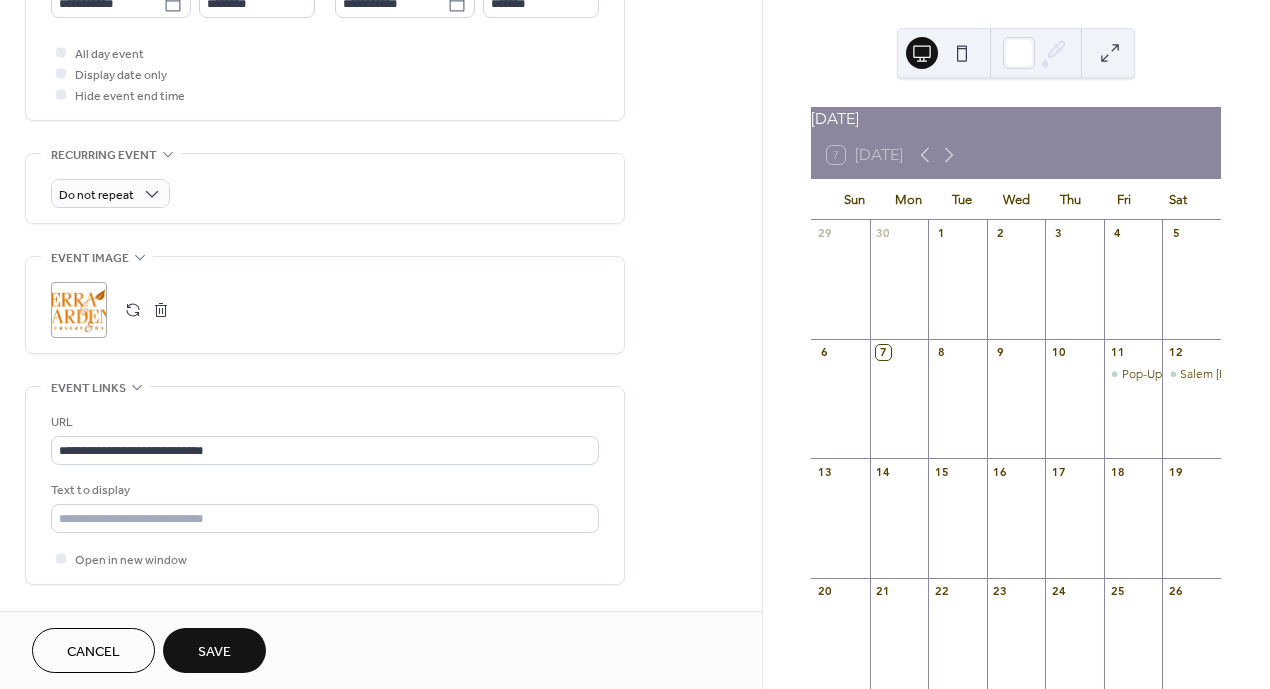 click on "Save" at bounding box center [214, 652] 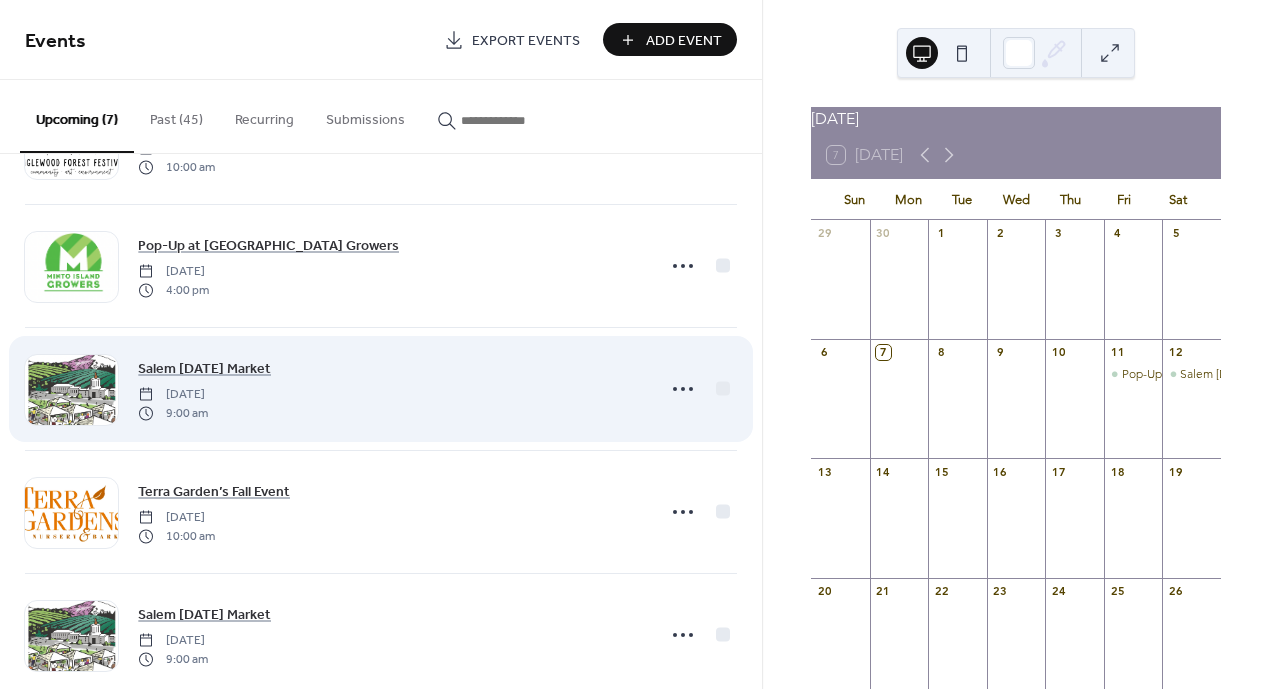 scroll, scrollTop: 385, scrollLeft: 0, axis: vertical 